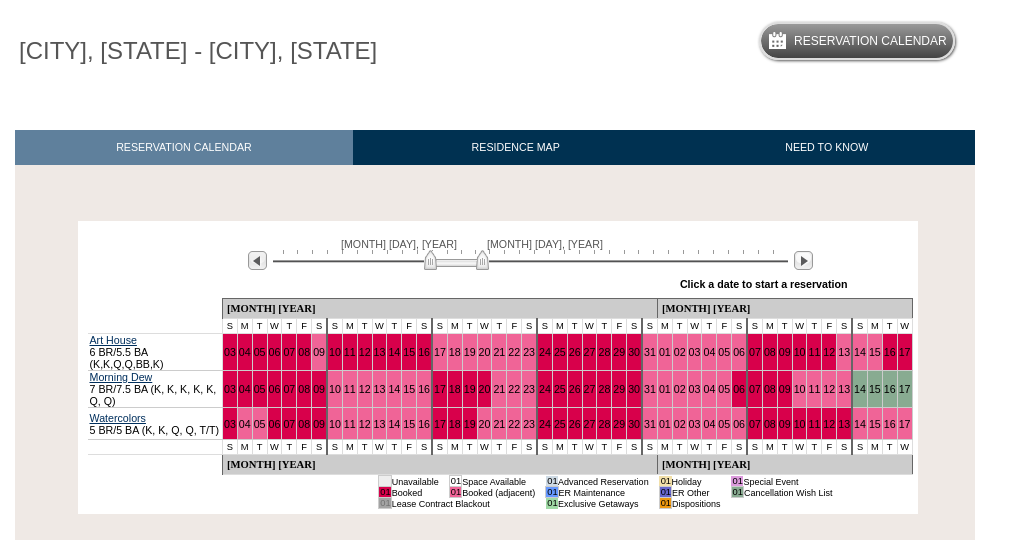 scroll, scrollTop: 146, scrollLeft: 0, axis: vertical 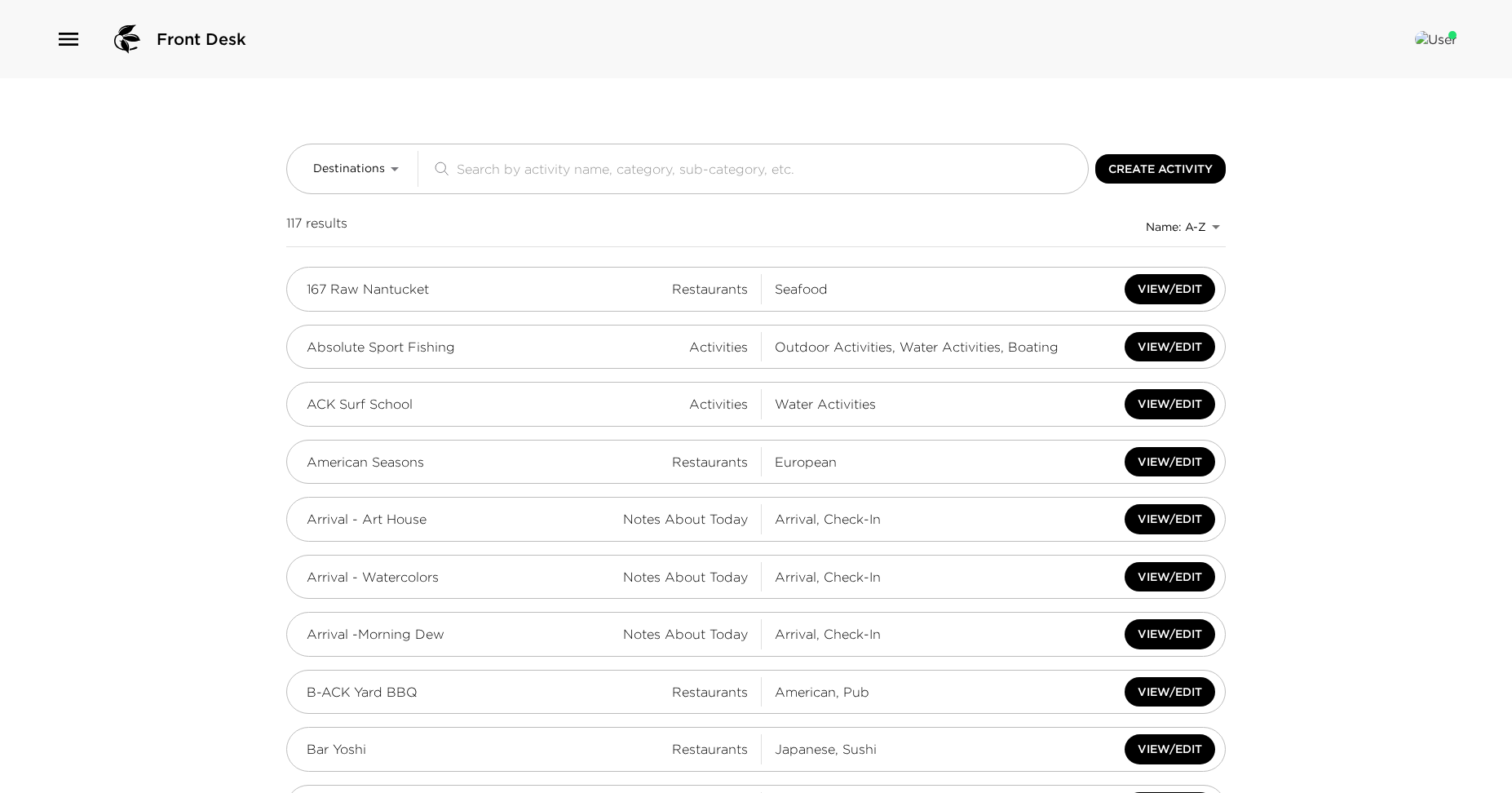 click 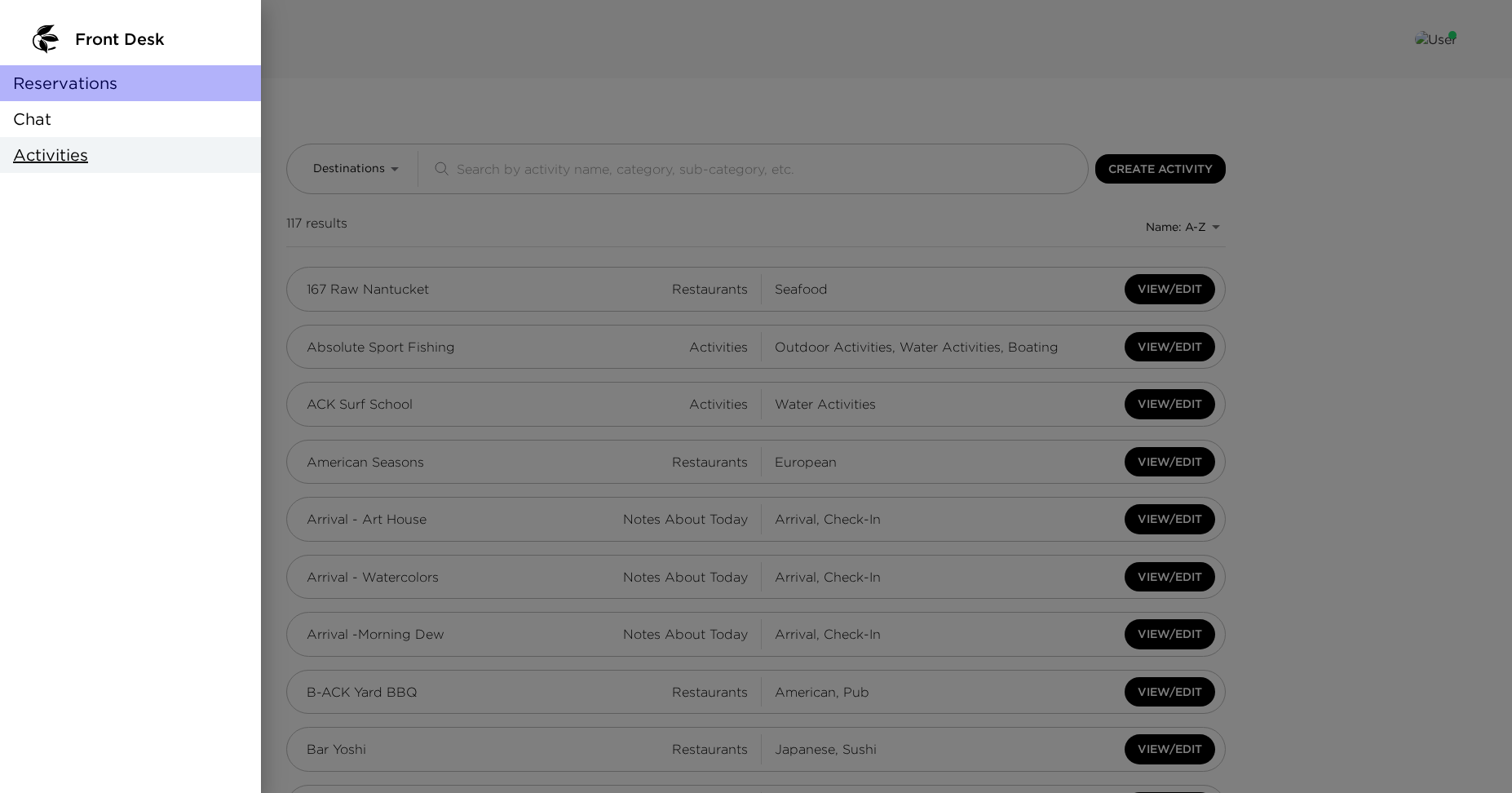 click on "Reservations" at bounding box center [65, 83] 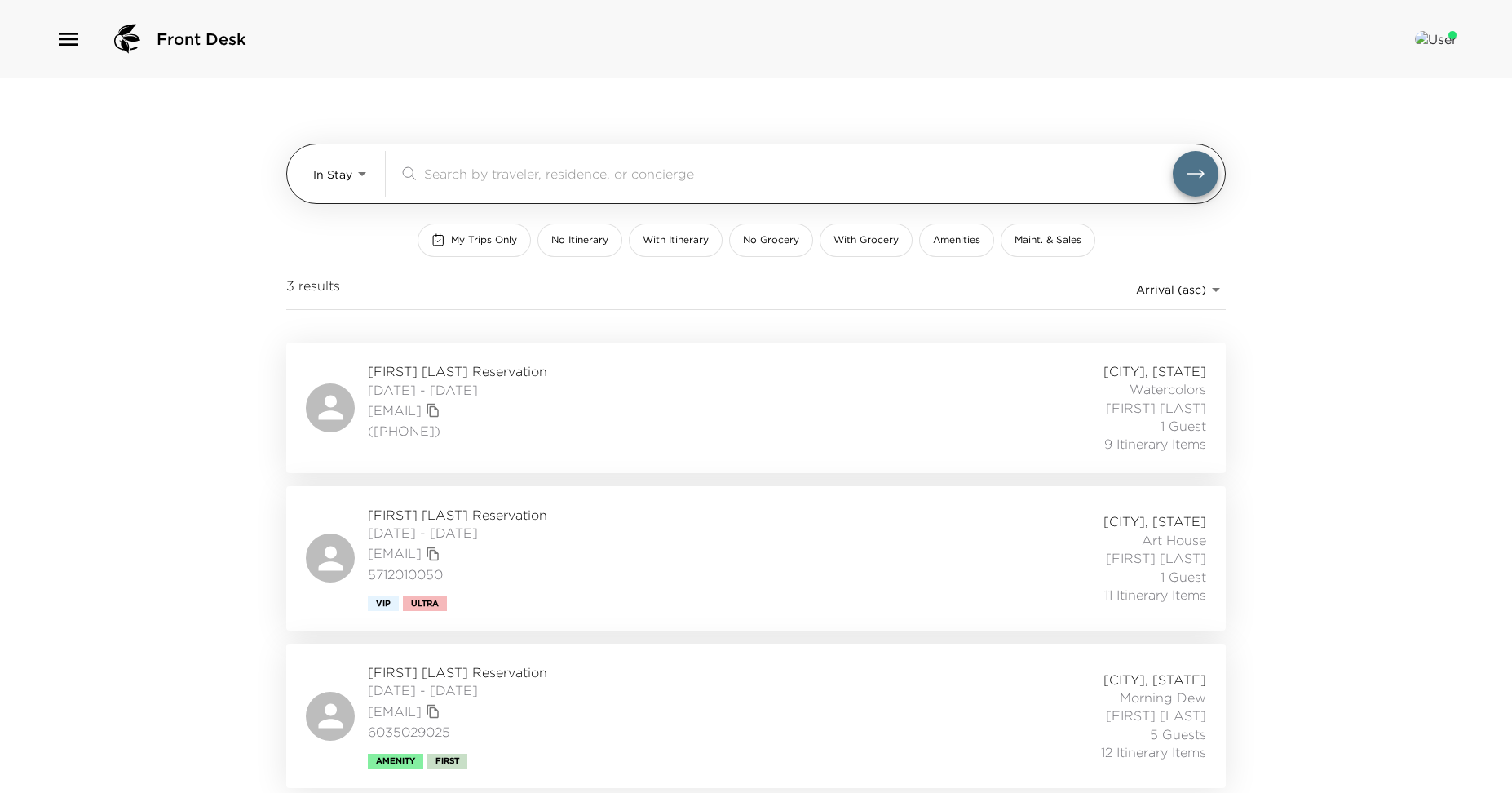 click on "Front Desk In Stay In-Stay &nbsp; My Trips Only No Itinerary With Itinerary No Grocery With Grocery Amenities Maint. &nbsp; Sales 3 results Arrival (asc) reservations_prod_arrival_asc [FIRST] [LAST] Reservation [DATE] - [DATE] [EMAIL] ([PHONE]) [CITY], [STATE] Watercolors [FIRST] [LAST] 1 Guest 9 Itinerary Items [FIRST] [LAST] Reservation [DATE] - [DATE] [EMAIL] [PHONE] Vip Ultra [CITY], [STATE] Art House [FIRST] [LAST] 1 Guest 11 Itinerary Items [FIRST] [LAST] Reservation [DATE] - [DATE] [EMAIL] [PHONE] Amenity First [CITY], [STATE] Morning Dew [FIRST] [LAST] 5 Guests 12 Itinerary Items" at bounding box center [756, 396] 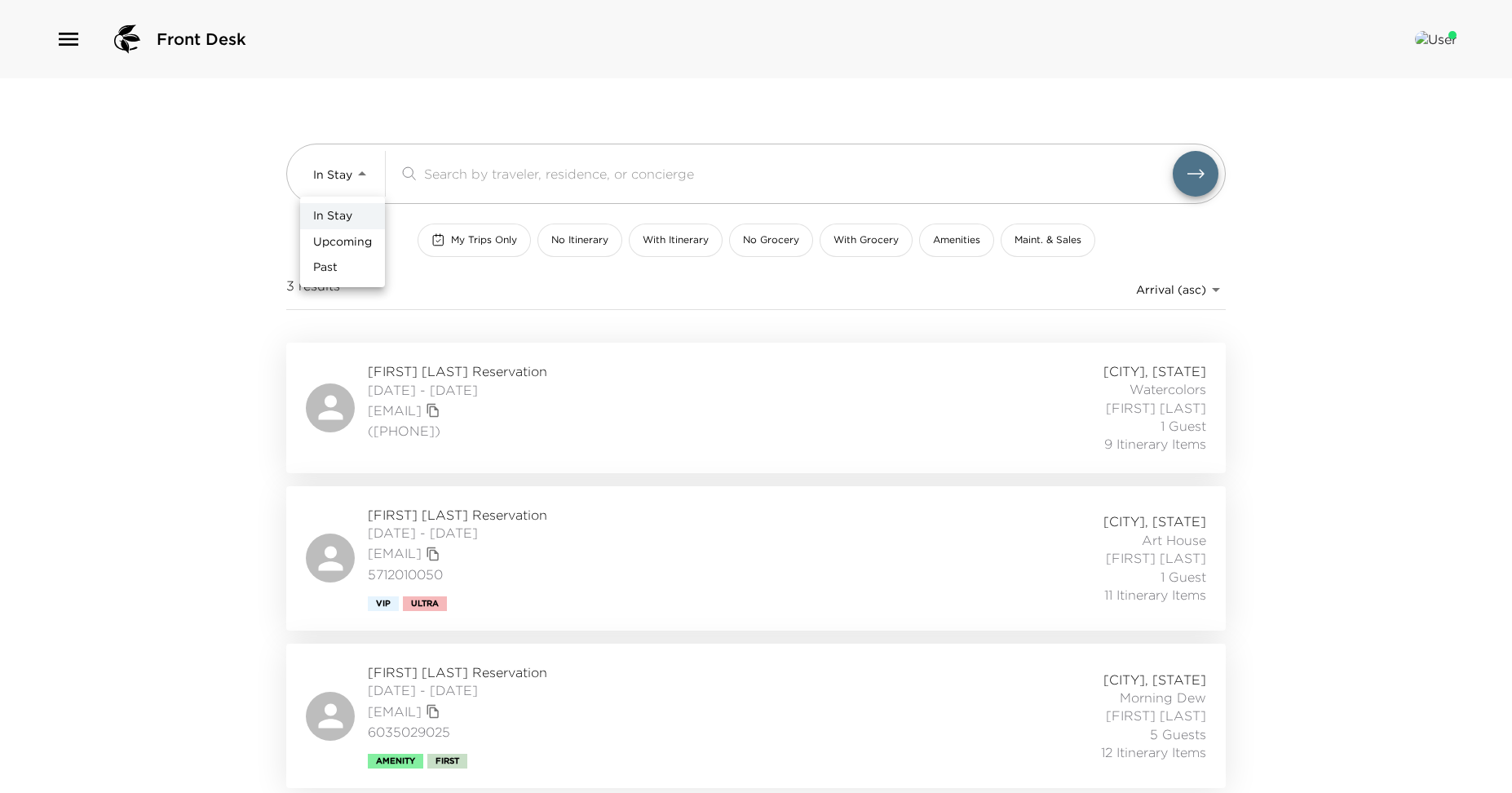 click on "Upcoming" at bounding box center (343, 242) 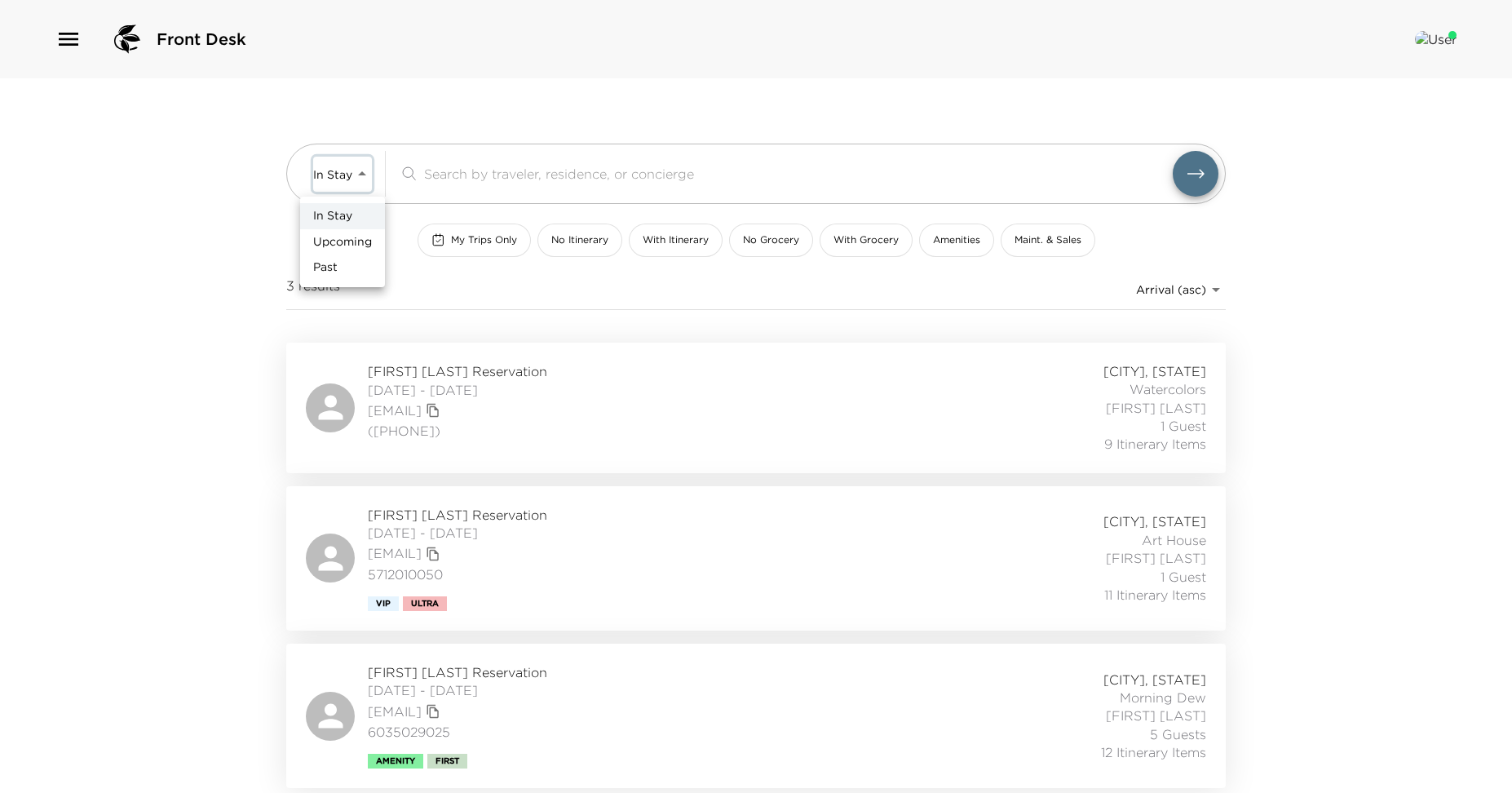 type on "Upcoming" 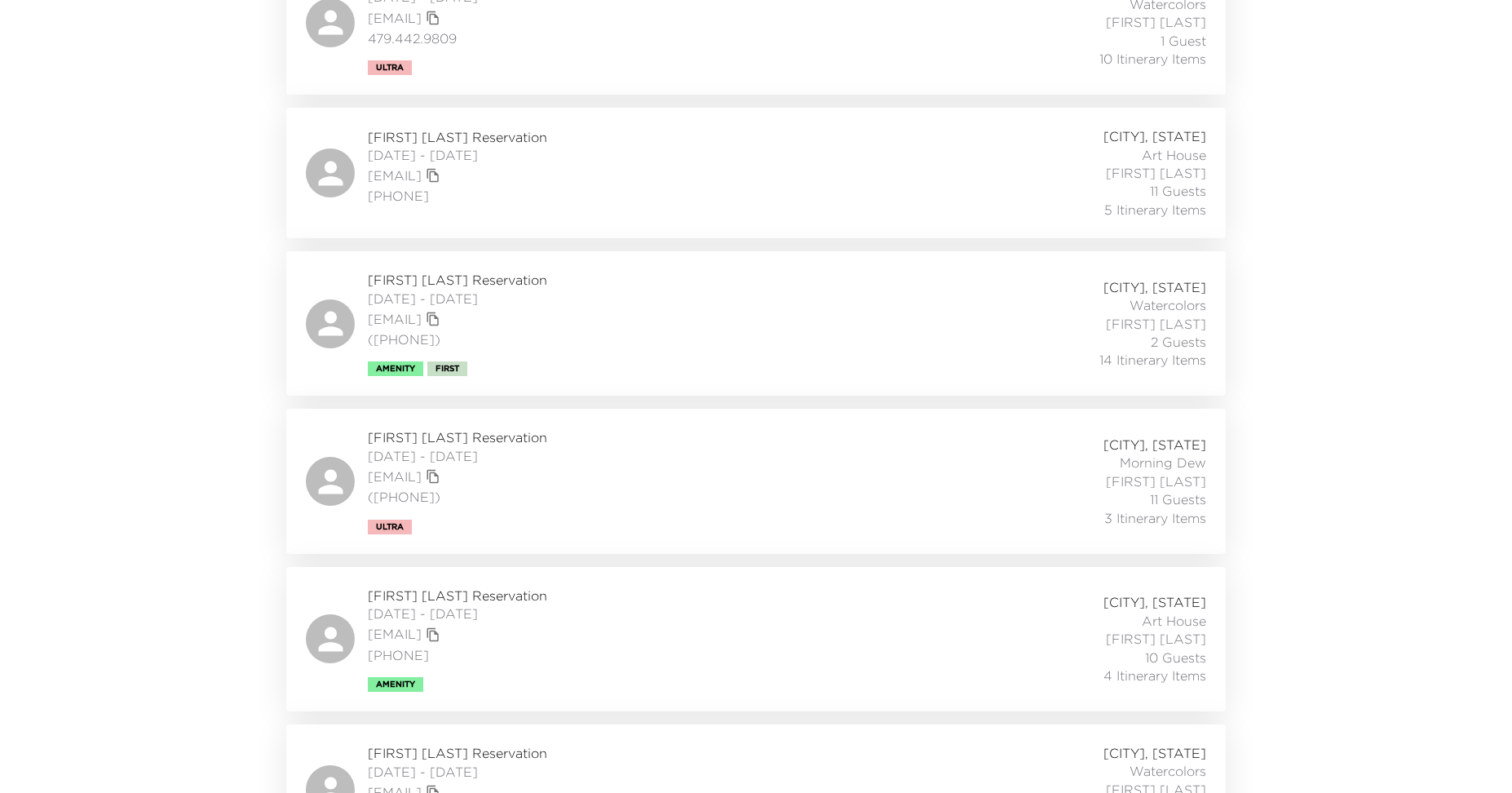 scroll, scrollTop: 555, scrollLeft: 0, axis: vertical 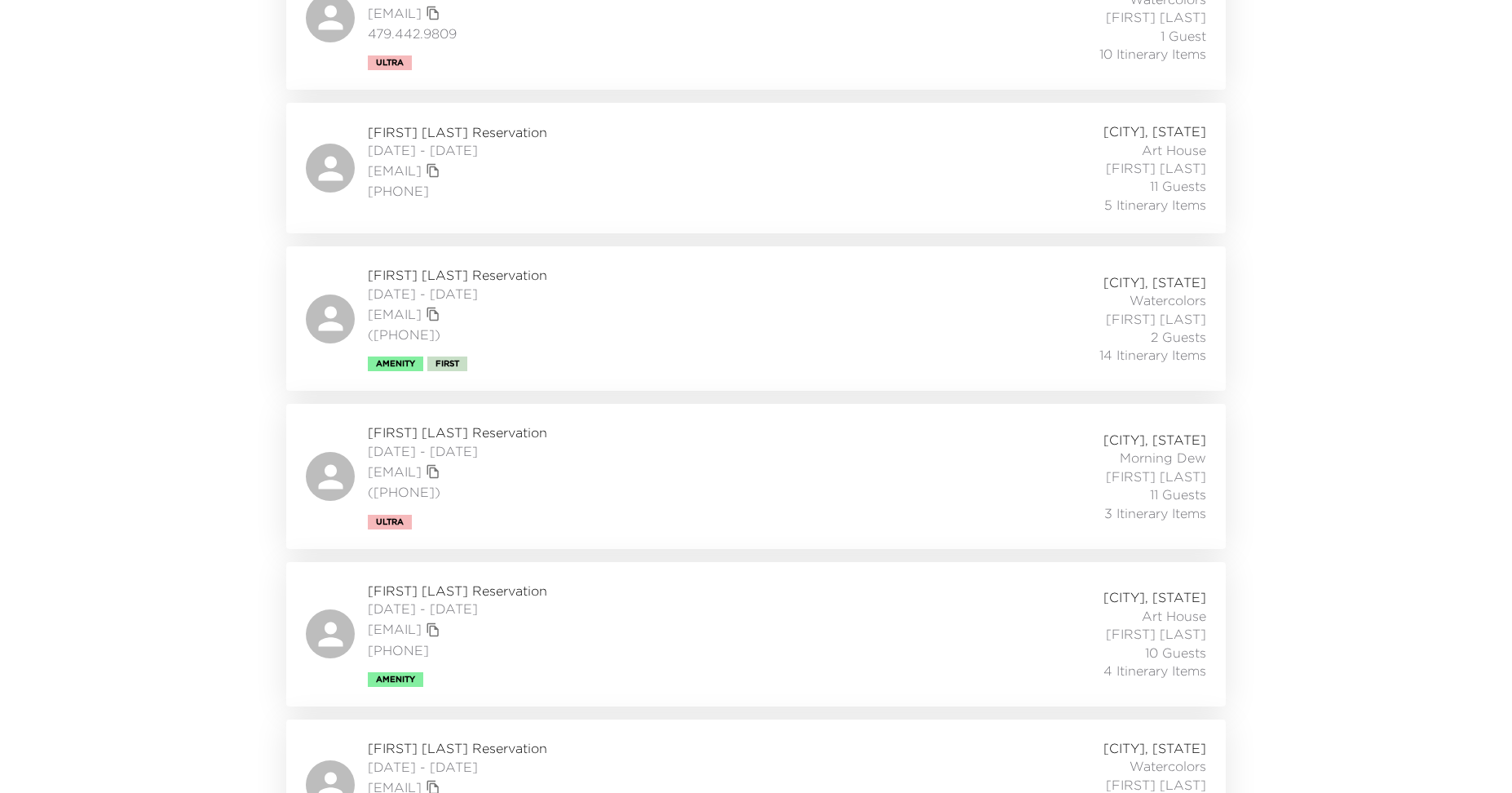 click on "[DATE] - [DATE]" at bounding box center (458, 451) 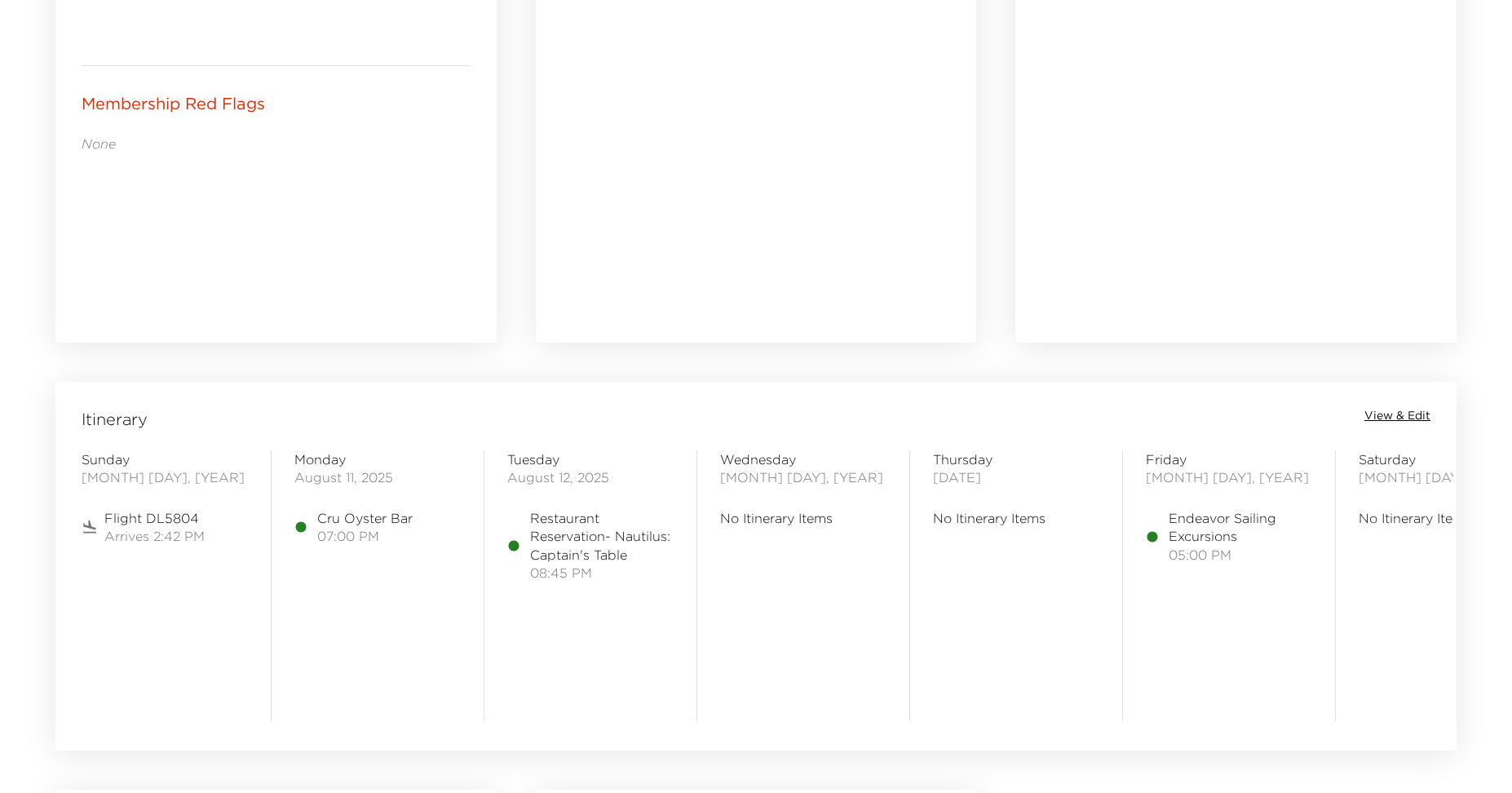 scroll, scrollTop: 977, scrollLeft: 0, axis: vertical 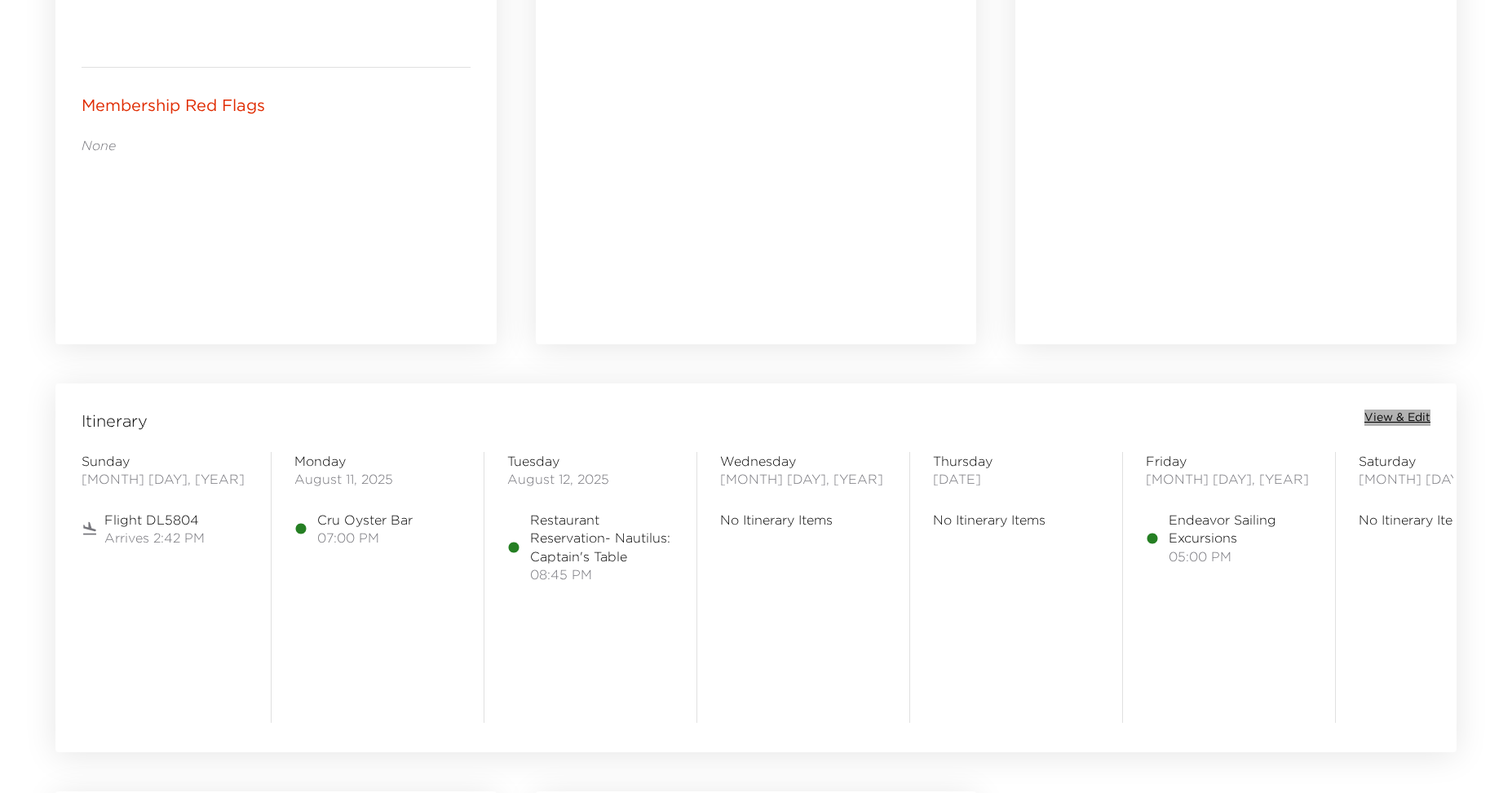 click on "View & Edit" at bounding box center [1397, 418] 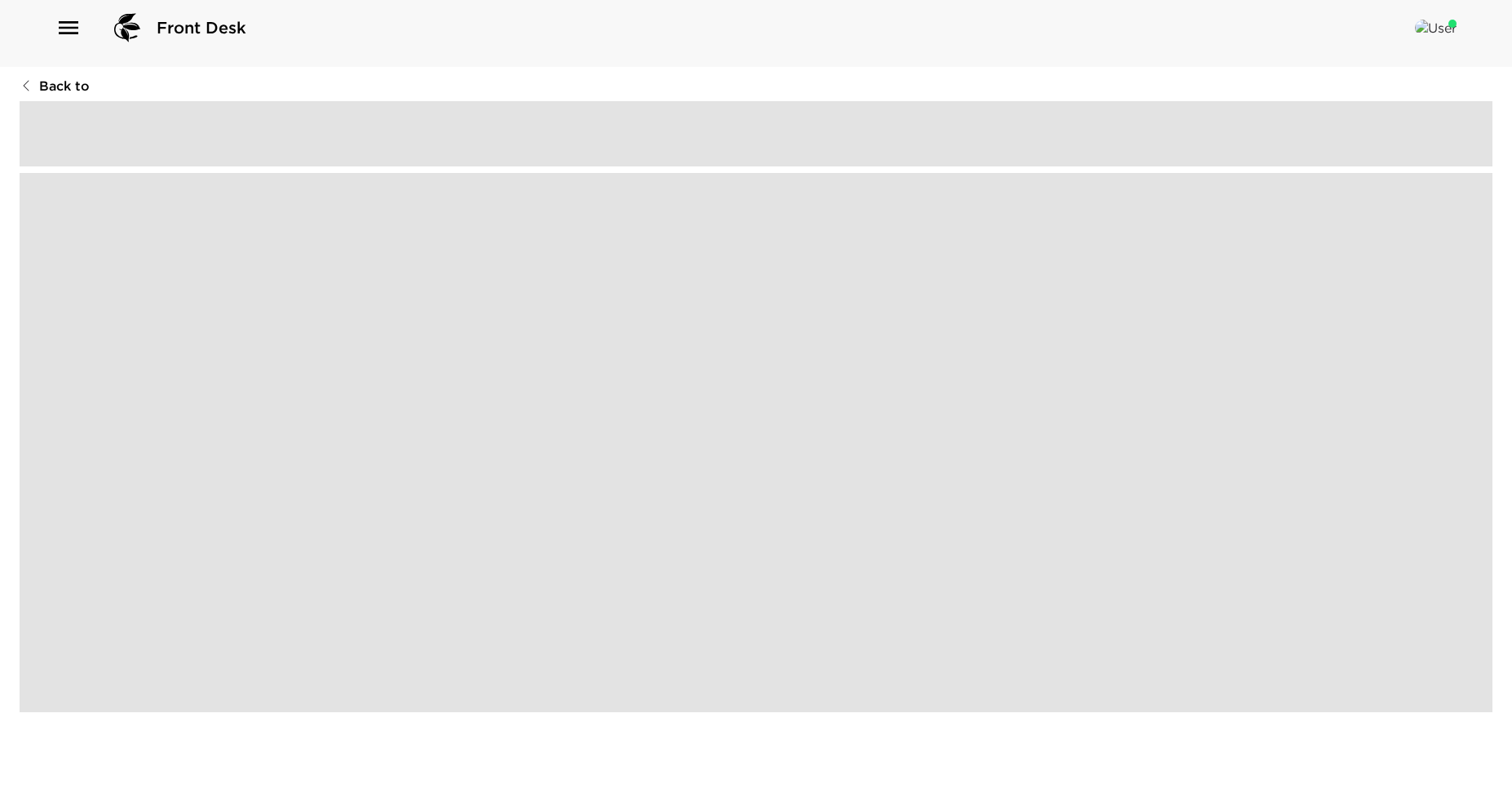 scroll, scrollTop: 0, scrollLeft: 0, axis: both 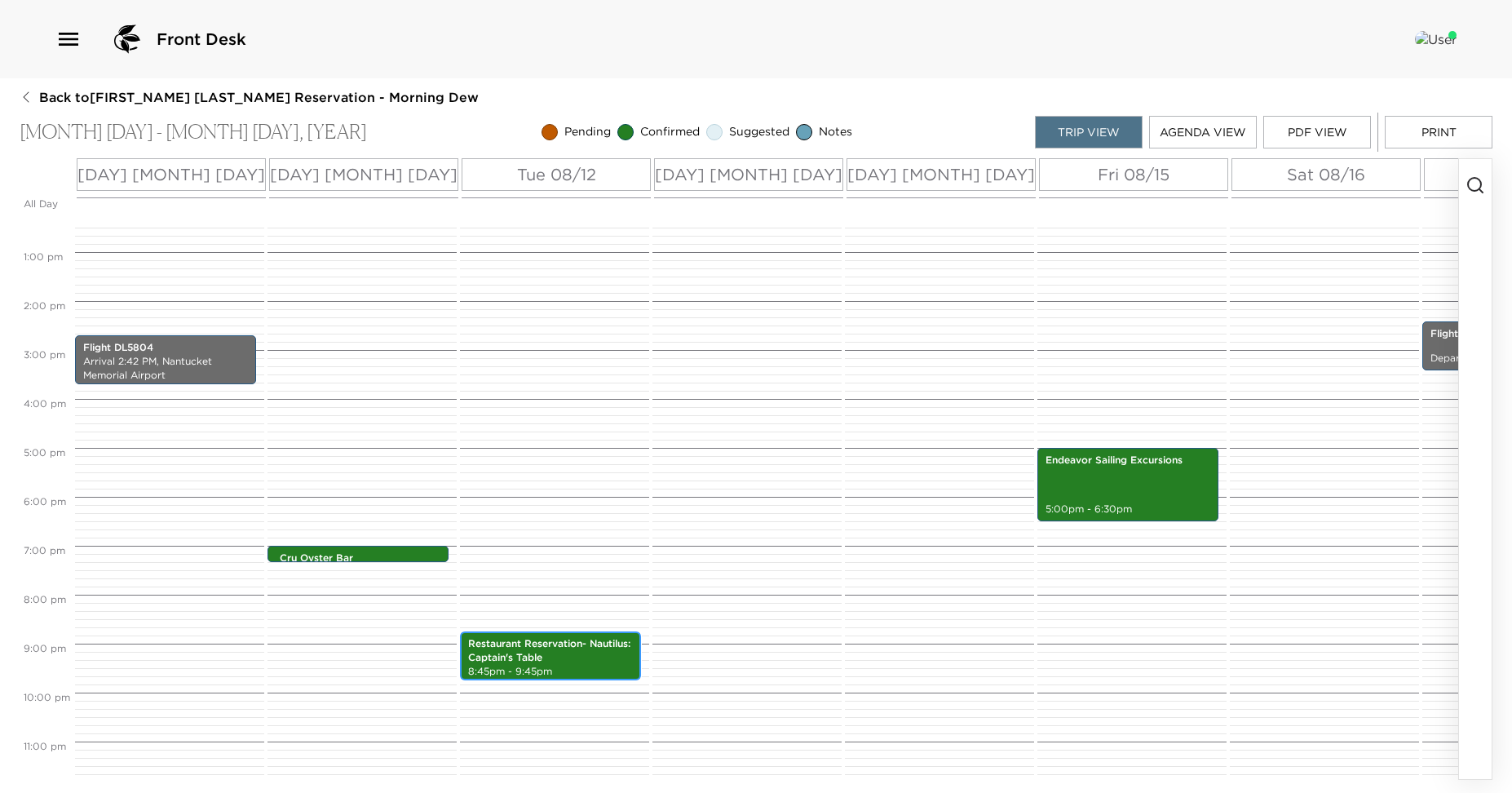 click on "Restaurant Reservation- Nautilus: Captain's Table" at bounding box center (550, 651) 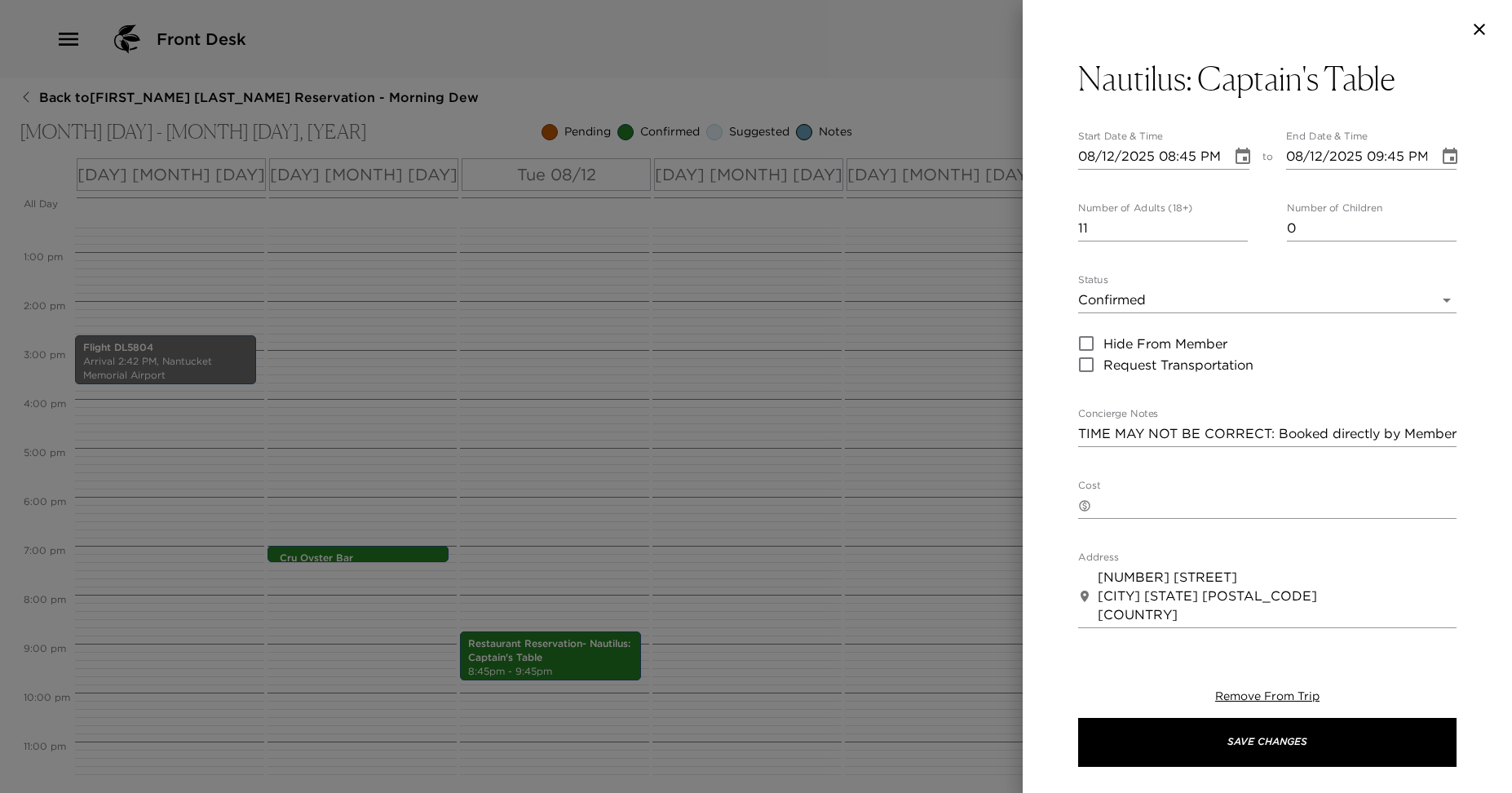 scroll, scrollTop: 38, scrollLeft: 0, axis: vertical 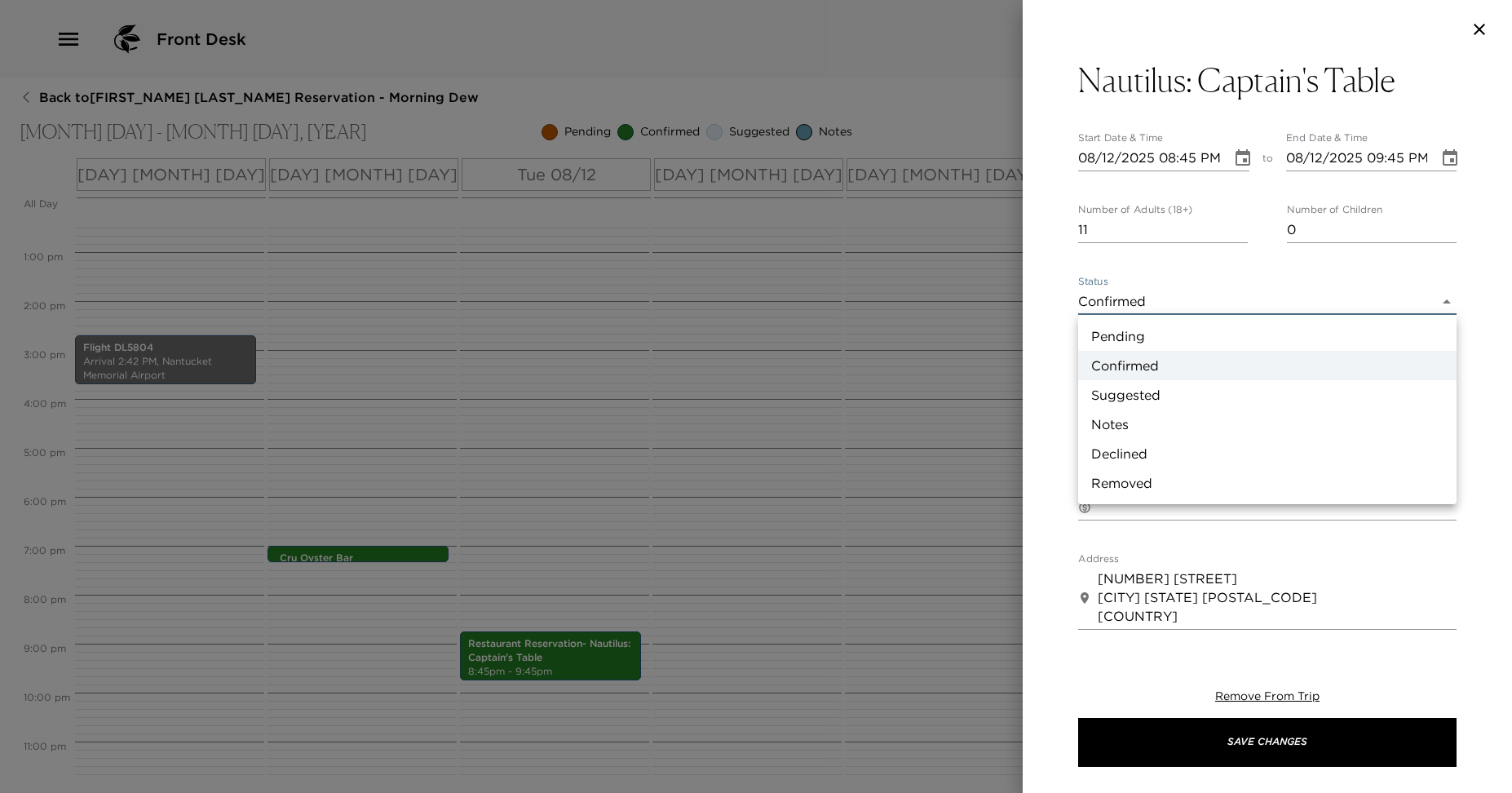 click on "Front Desk Back to  [NAME]  Reservation - Morning Dew Aug 10 - Aug 17, 2025 Pending Confirmed Suggested Notes Trip View Agenda View PDF View Print All Day Sun 08/10 Mon 08/11 Tue 08/12 Wed 08/13 Thu 08/14 Fri 08/15 Sat 08/16 Sun 08/17 12:00 AM 1:00 AM 2:00 AM 3:00 AM 4:00 AM 5:00 AM 6:00 AM 7:00 AM 8:00 AM 9:00 AM 10:00 AM 11:00 AM 12:00 PM 1:00 PM 2:00 PM 3:00 PM 4:00 PM 5:00 PM 6:00 PM 7:00 PM 8:00 PM 9:00 PM 10:00 PM 11:00 PM Flight DL5804 Arrival 2:42 PM, Nantucket Memorial Airport Cru Oyster Bar 7:00pm - 7:00pm Restaurant Reservation- Nautilus: Captain's Table 8:45pm - 9:45pm Endeavor Sailing Excursions 5:00pm - 6:30pm Flight 9K5061 Departure 2:25 PM, Nantucket Memorial Airport Restaurant Reservation- Nautilus: Captain's Table Start Date & Time 08/12/2025 08:45 PM to End Date & Time 08/12/2025 09:45 PM Number of Adults (18+) 11 Number of Children 0 Status Confirmed Confirmed Hide From Member Request Transportation Concierge Notes TIME MAY NOT BE CORRECT: Booked directly by Member x Cost ​ x ​ x" at bounding box center (756, 396) 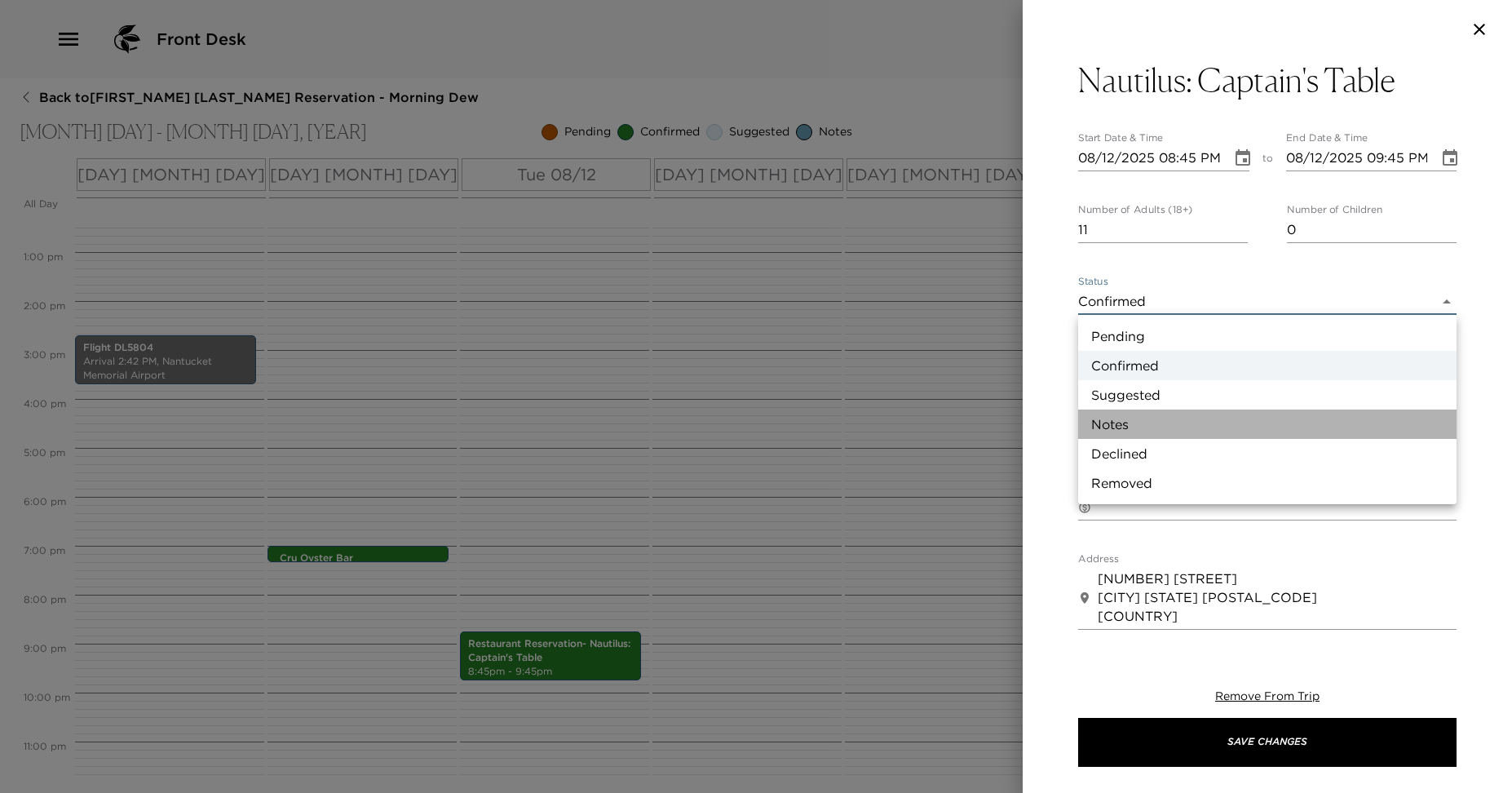 click on "Notes" at bounding box center (1267, 424) 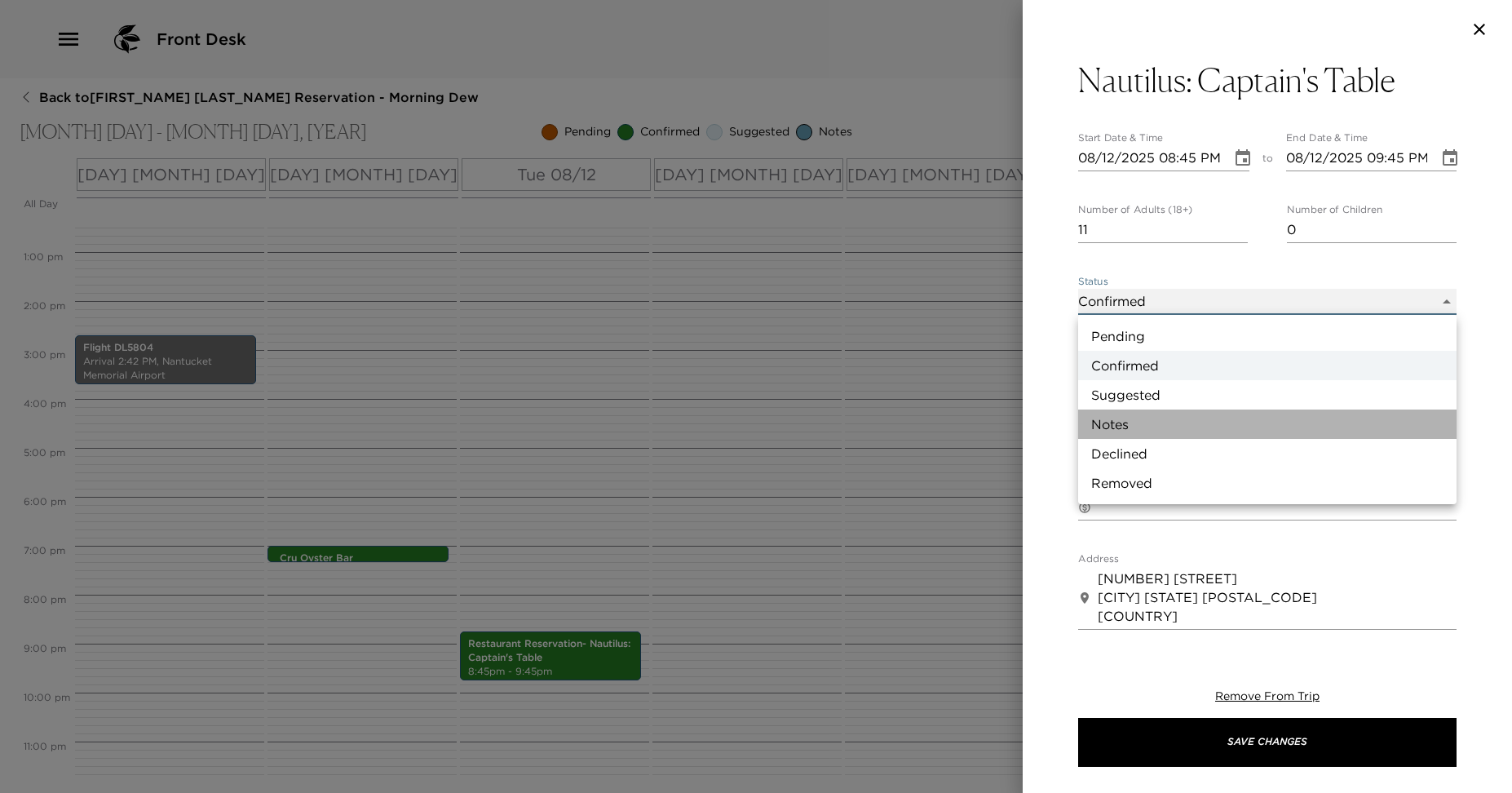type on "Concierge Note" 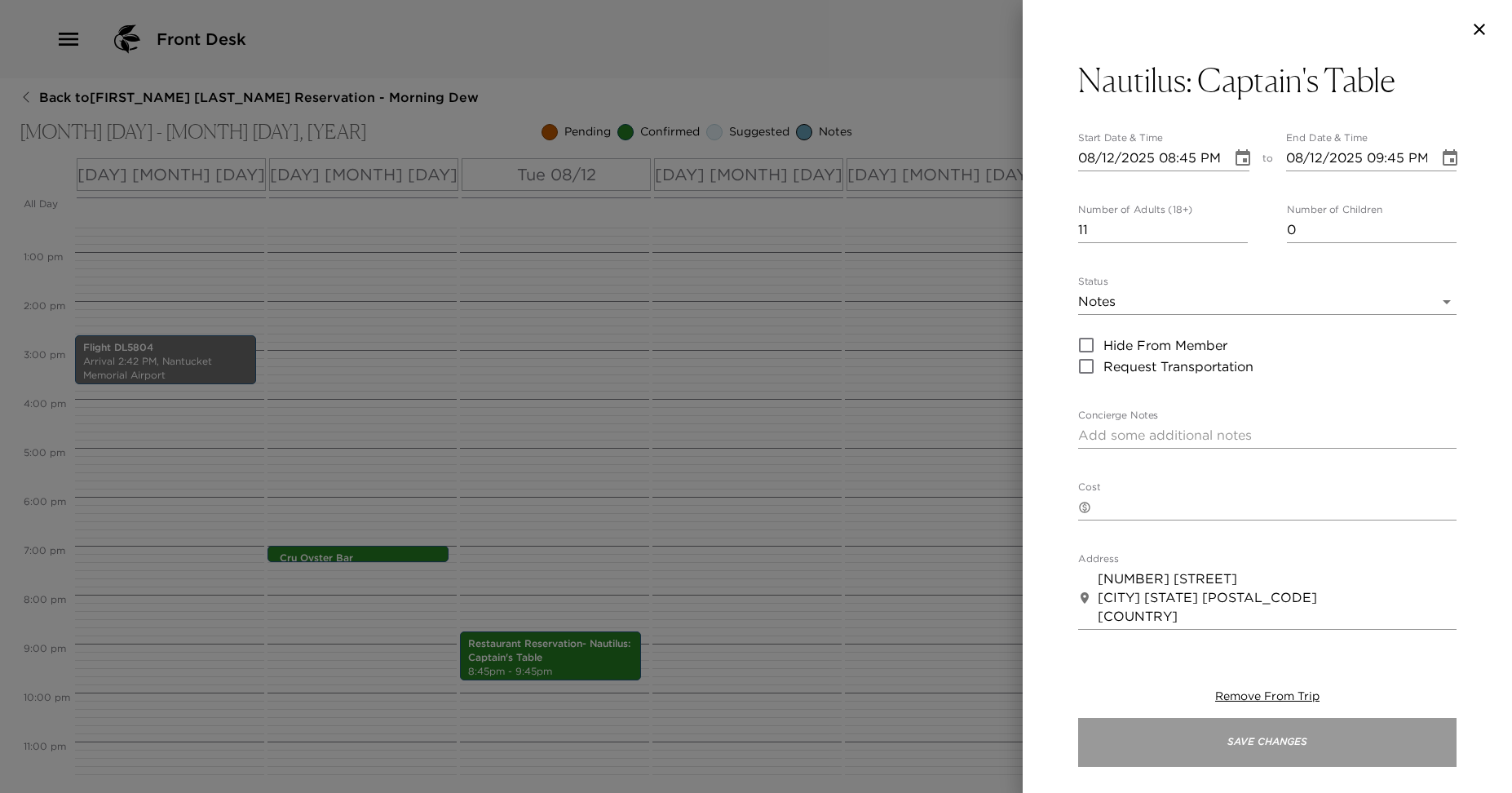 click on "Save Changes" at bounding box center (1267, 742) 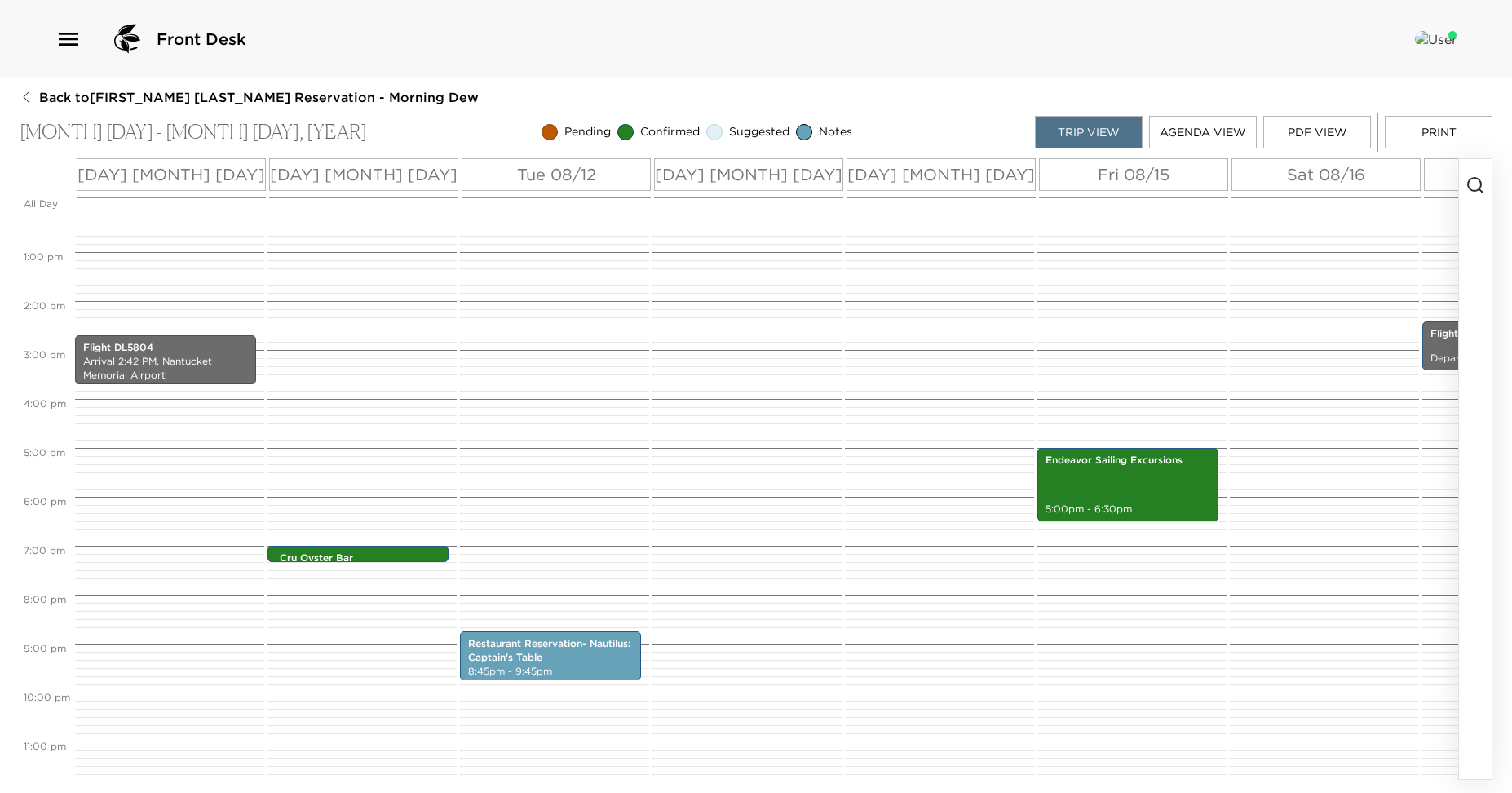 click on "Restaurant Reservation- Nautilus: Captain's Table [TIME] - [TIME]" at bounding box center [552, 203] 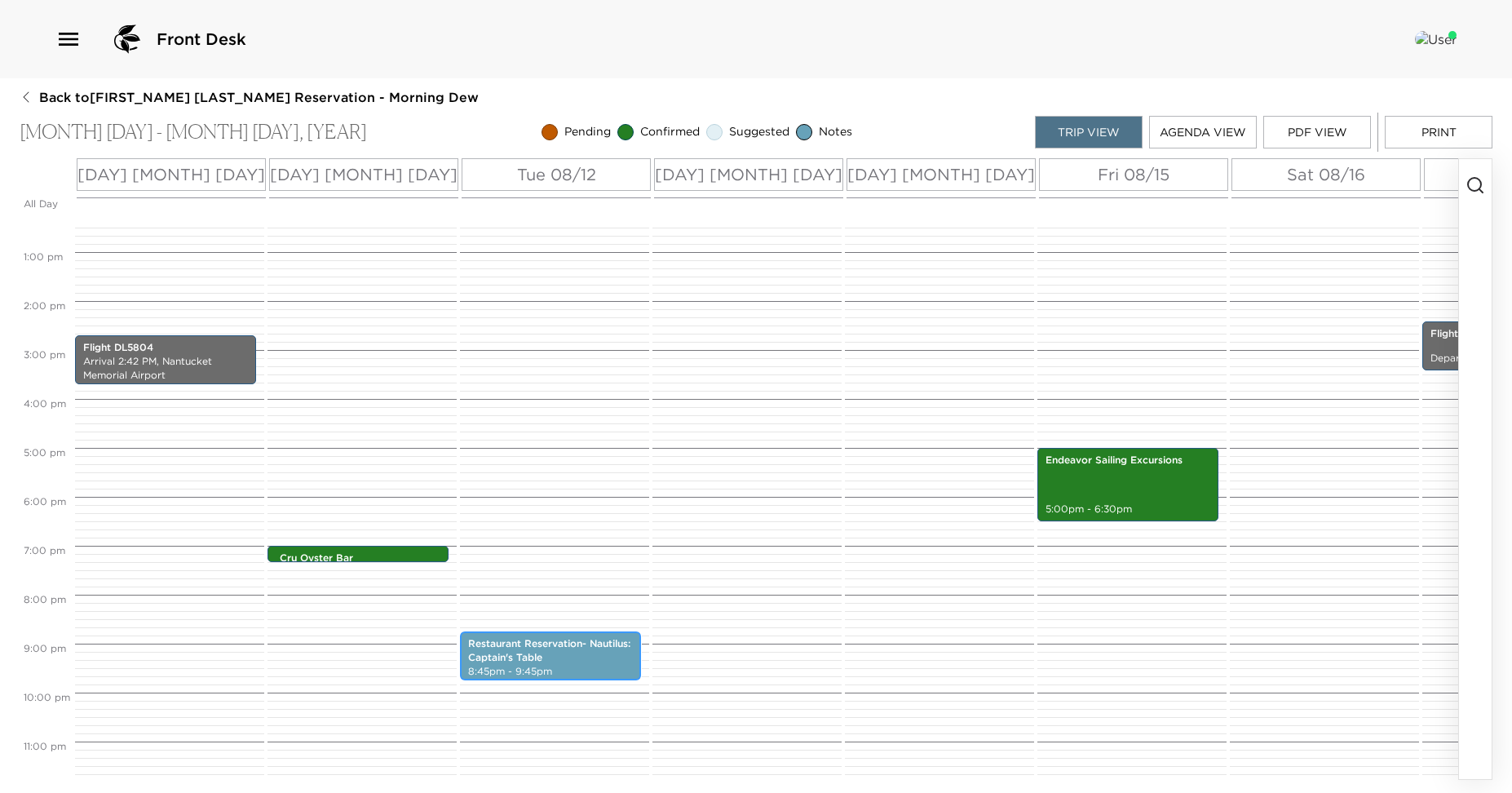 click on "8:45pm - 9:45pm" at bounding box center [550, 671] 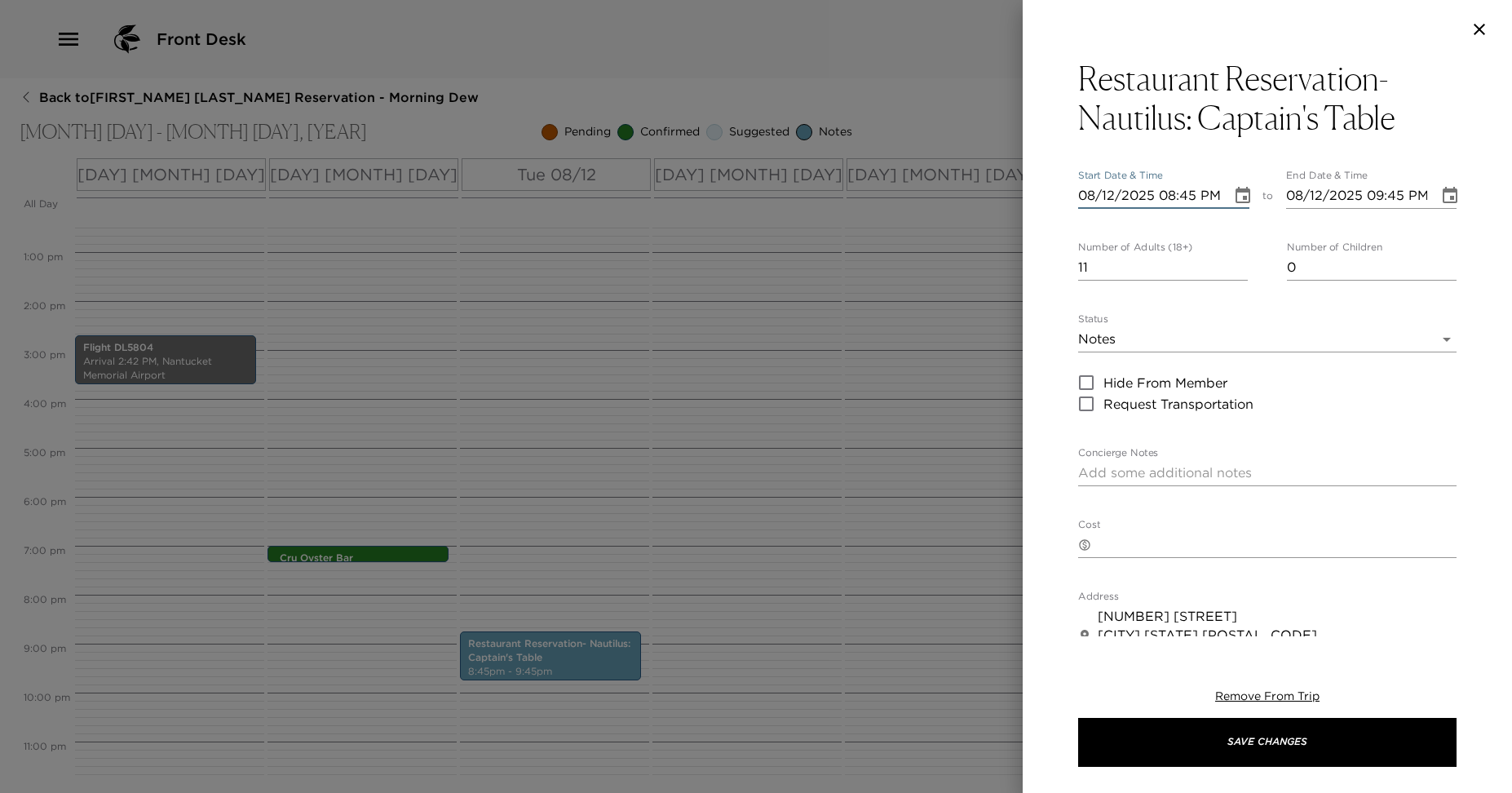 click on "08/12/2025 08:45 PM" at bounding box center (1149, 196) 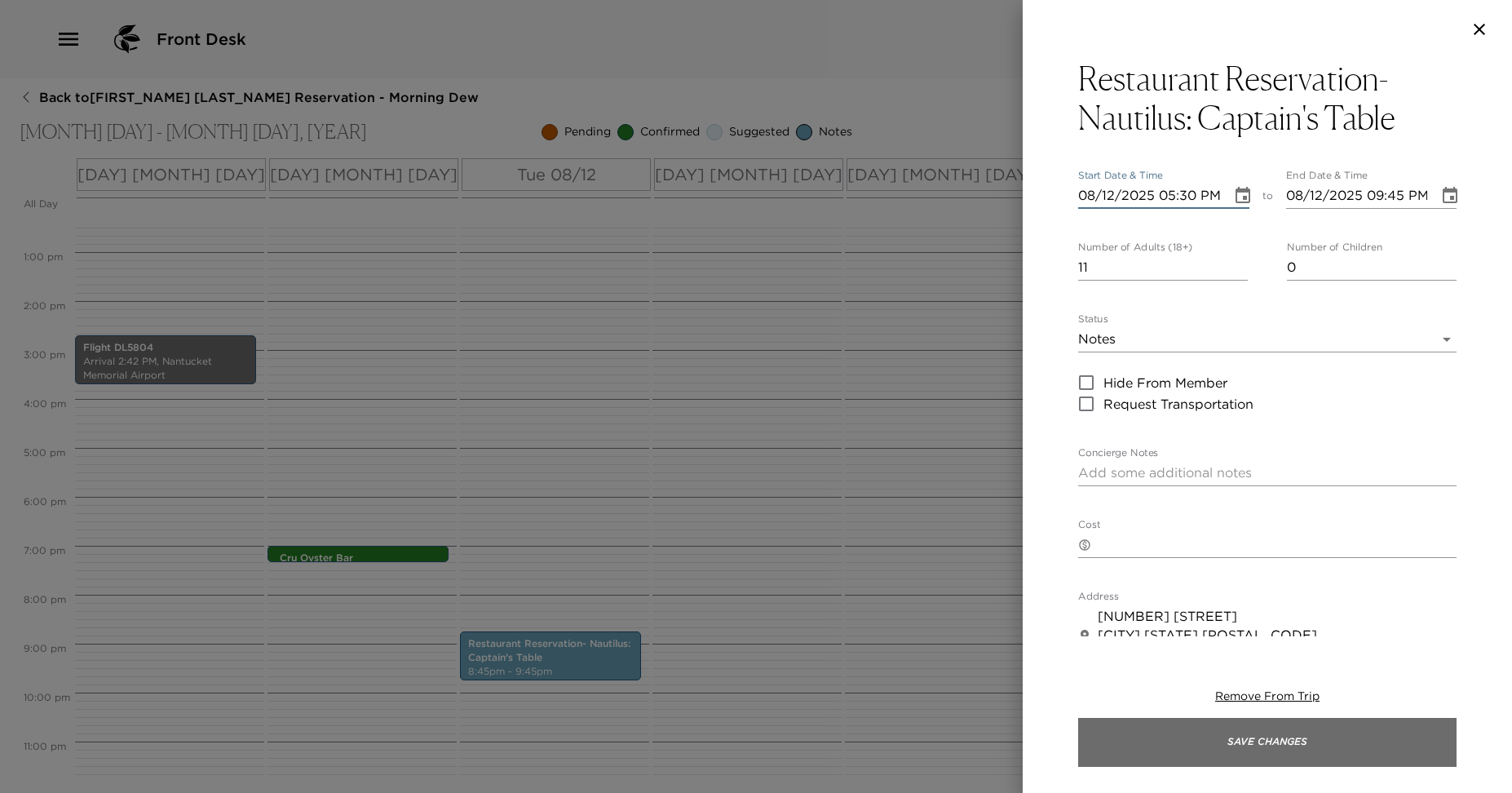 type on "08/12/2025 05:30 PM" 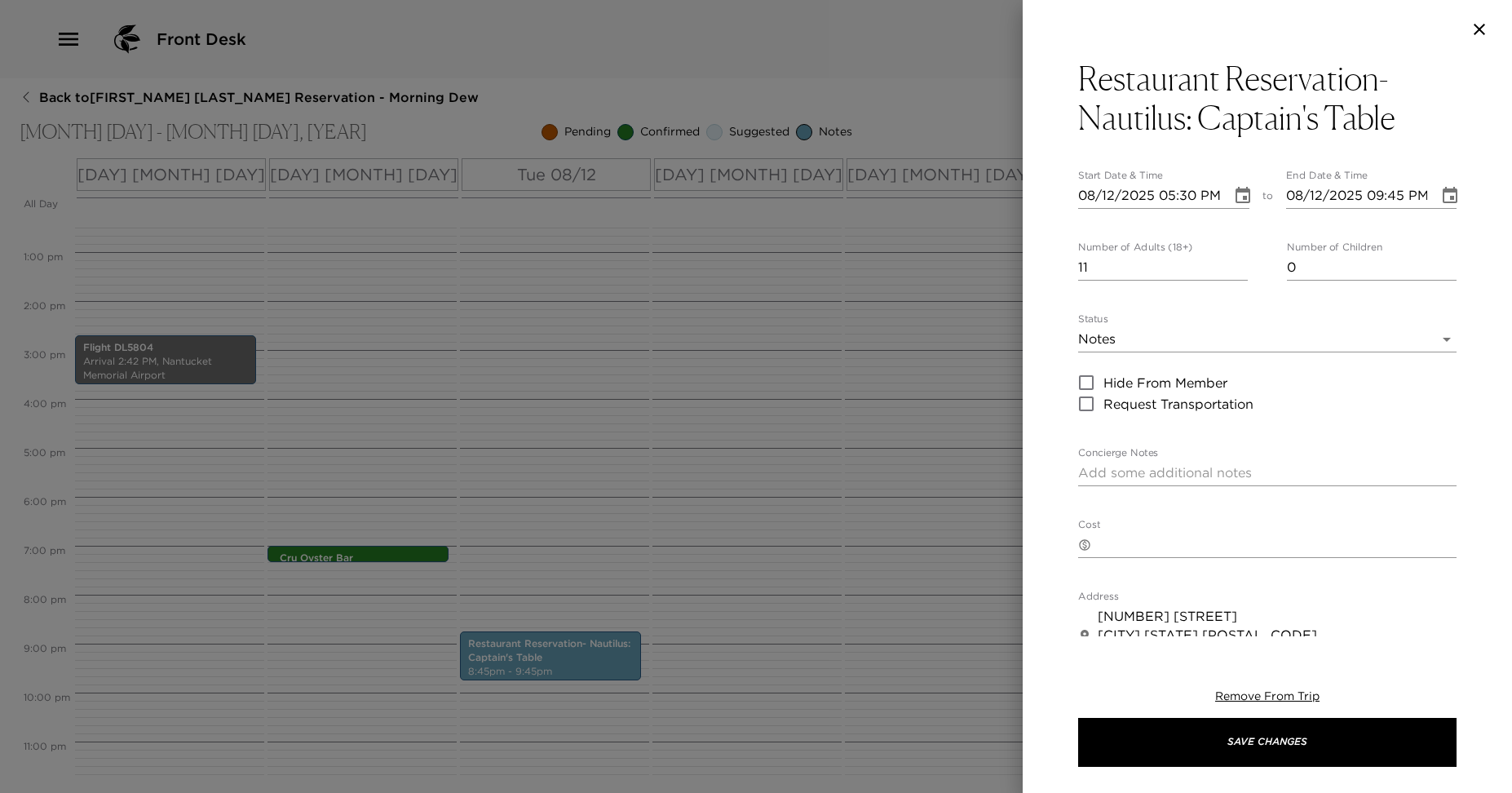 drag, startPoint x: 1322, startPoint y: 745, endPoint x: 1325, endPoint y: 591, distance: 154.02922 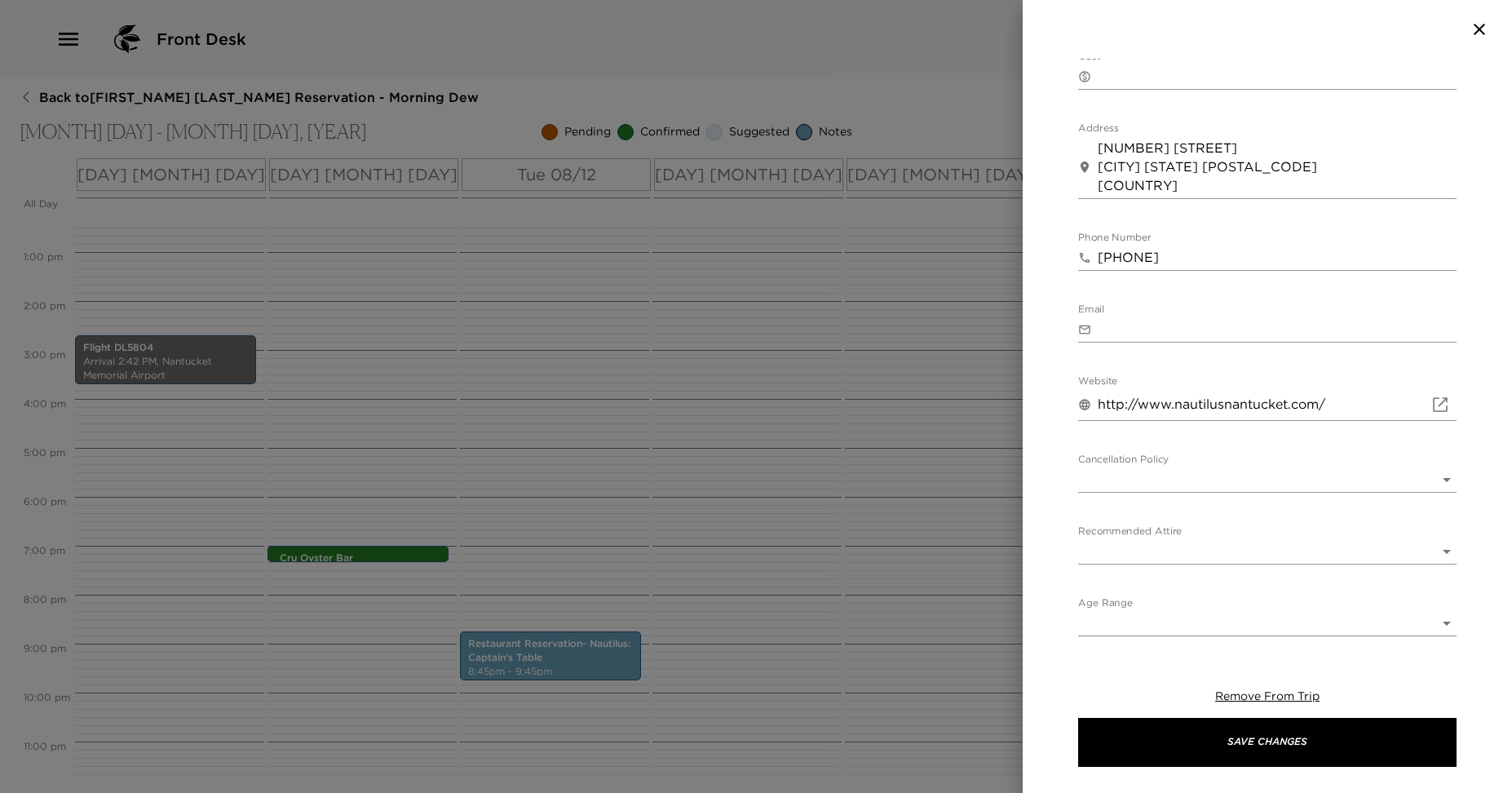scroll, scrollTop: 323, scrollLeft: 0, axis: vertical 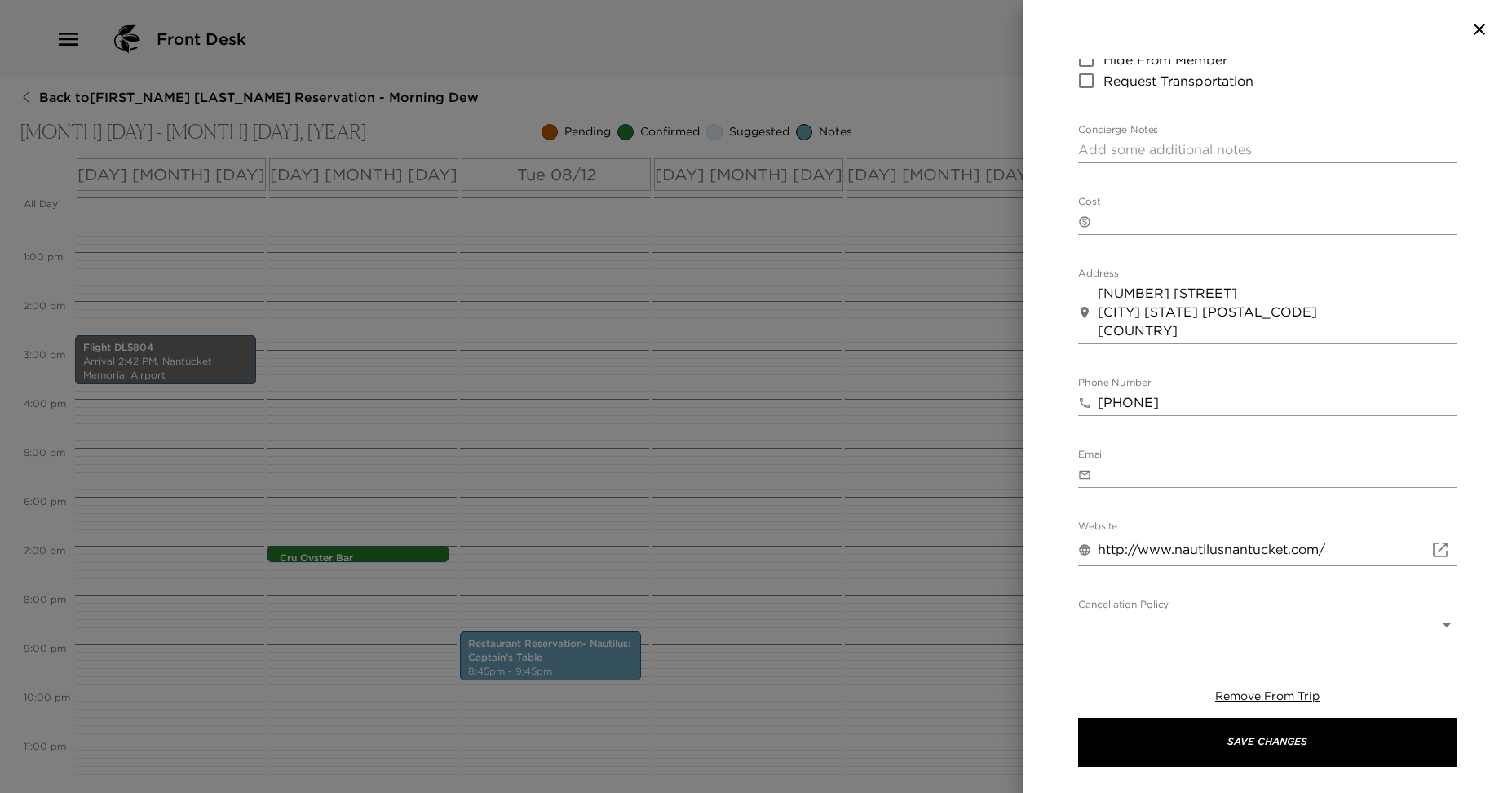click on "Concierge Notes" at bounding box center (1267, 149) 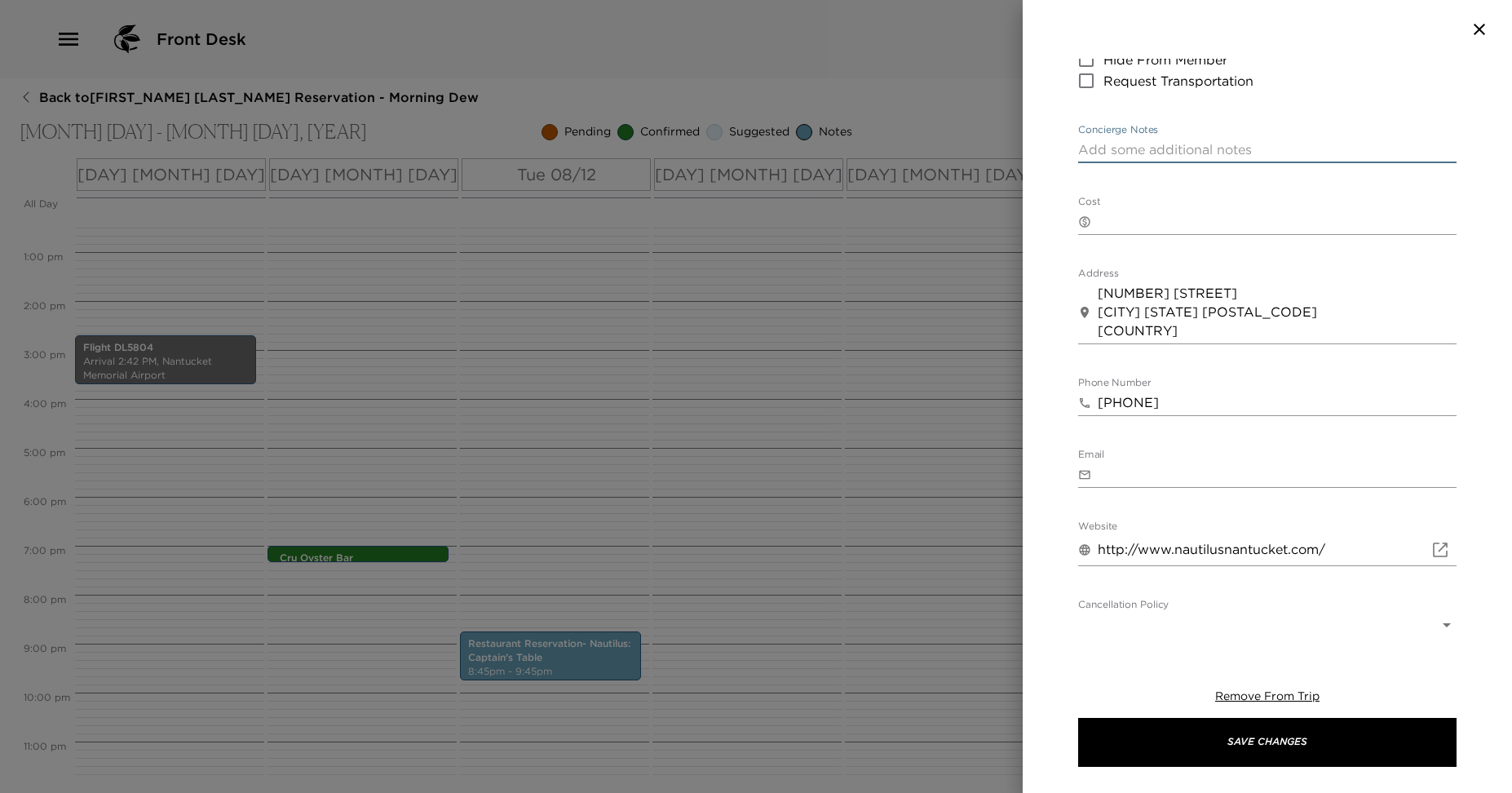 type on "N" 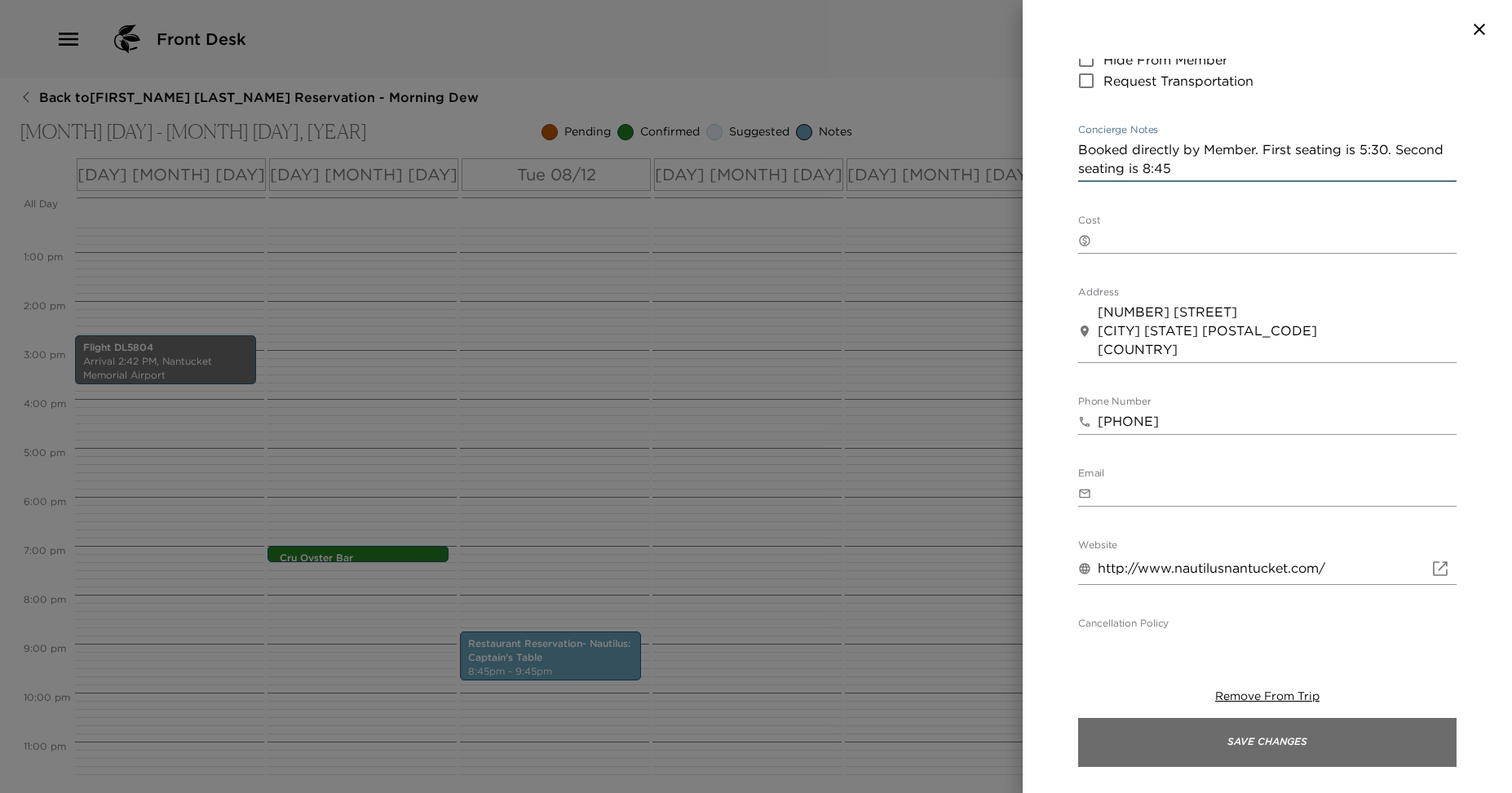 type on "Booked directly by Member. First seating is 5:30. Second seating is 8:45" 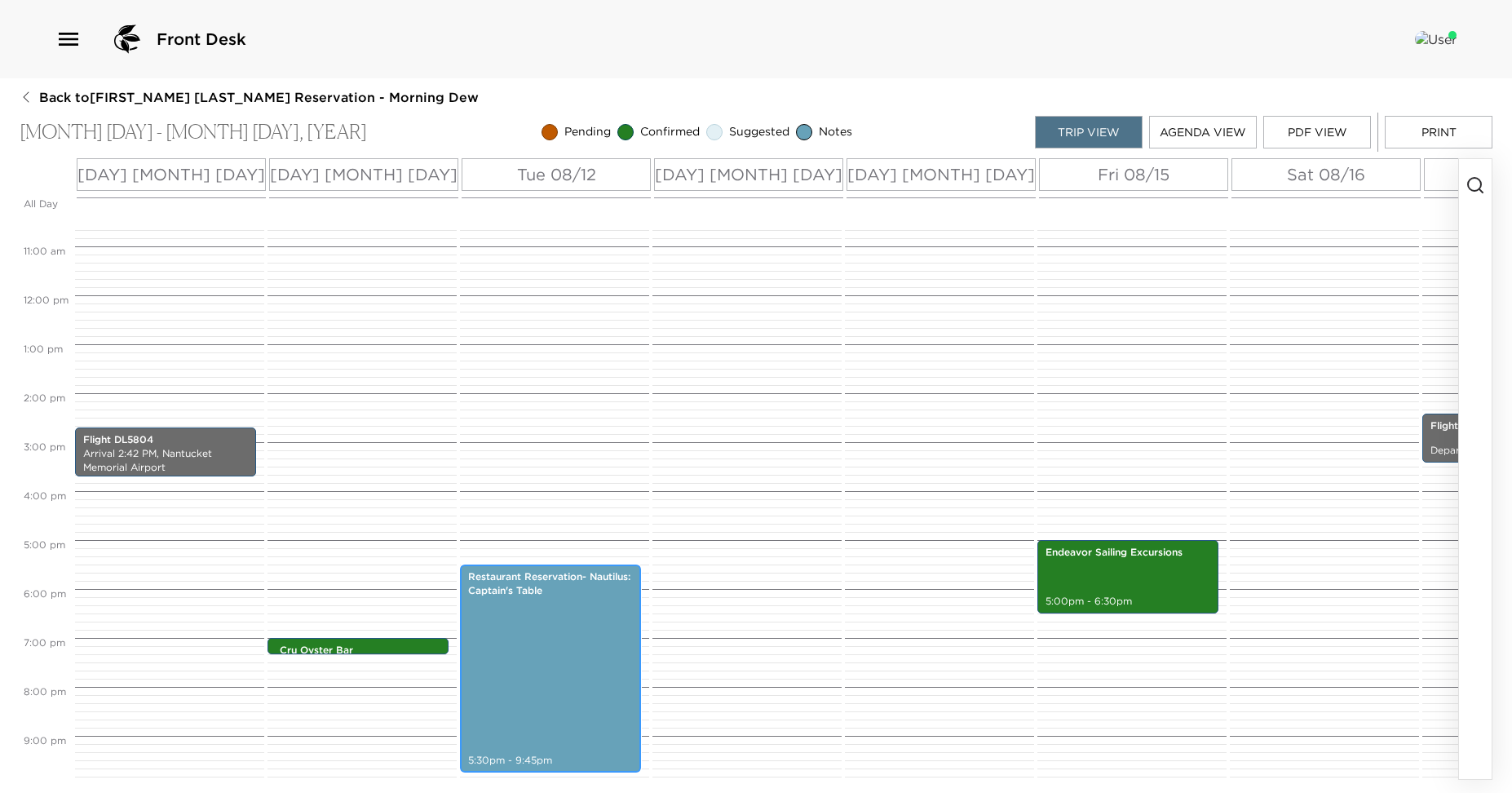 scroll, scrollTop: 512, scrollLeft: 0, axis: vertical 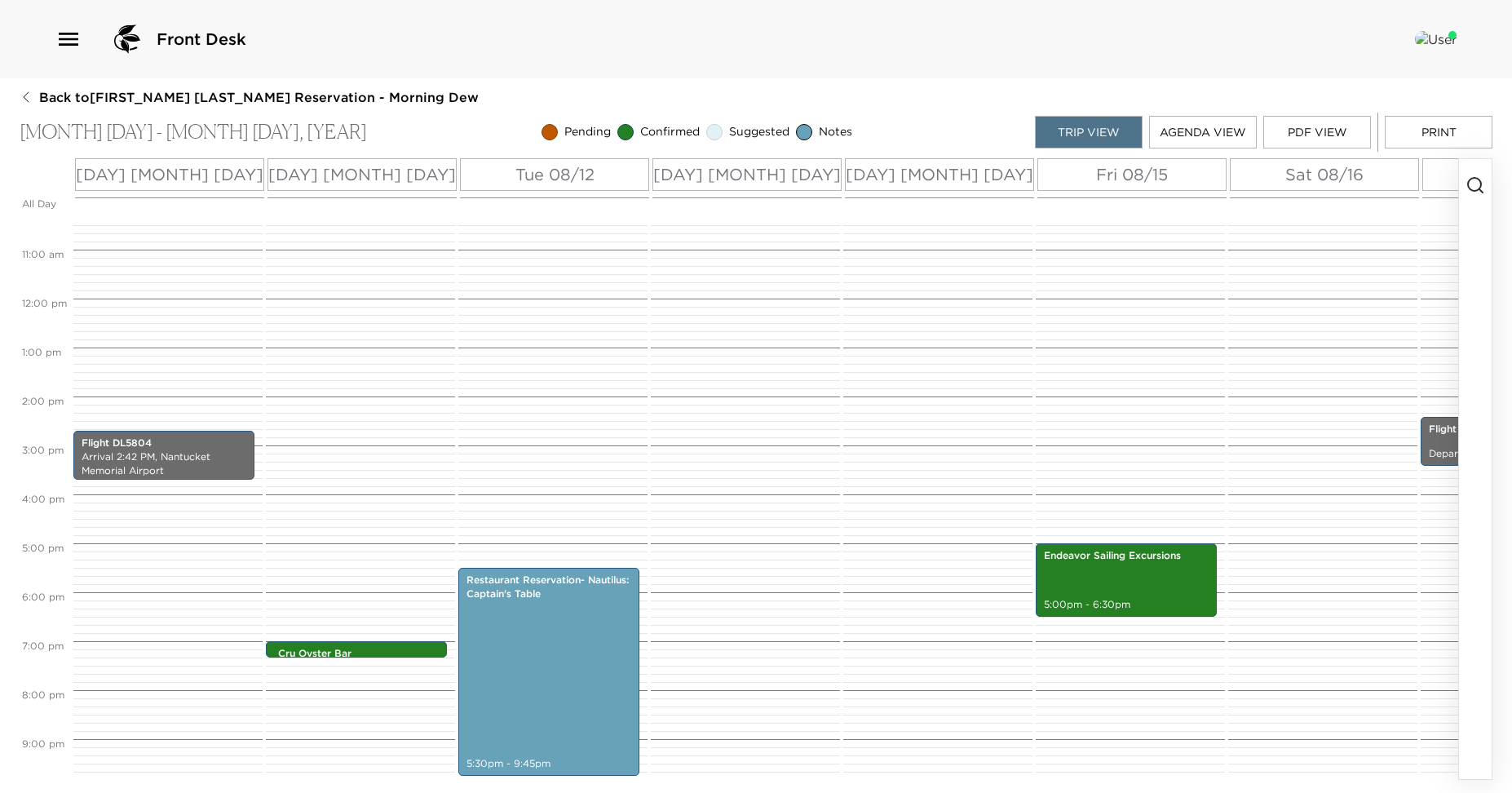 click 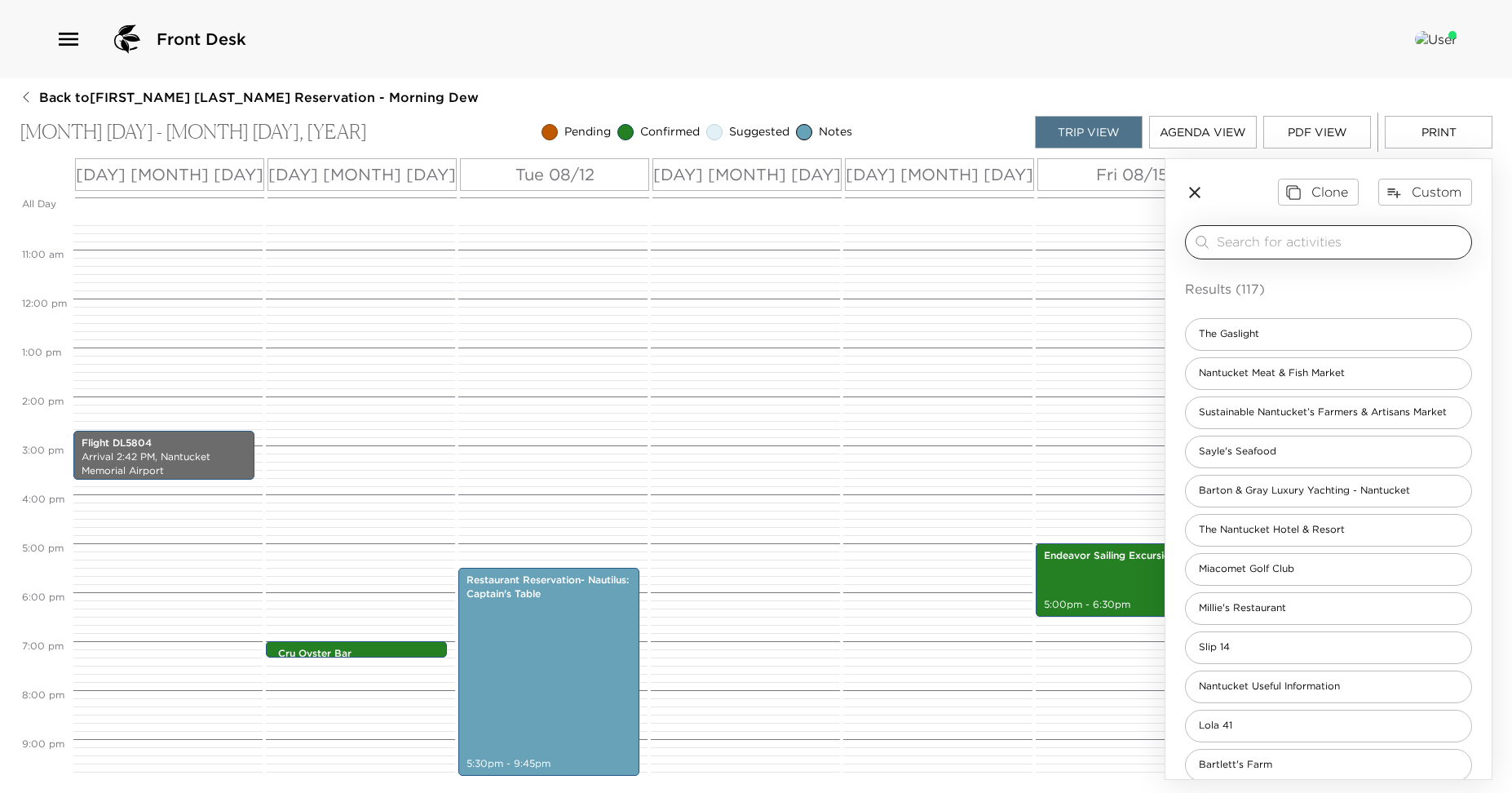 click at bounding box center (1341, 241) 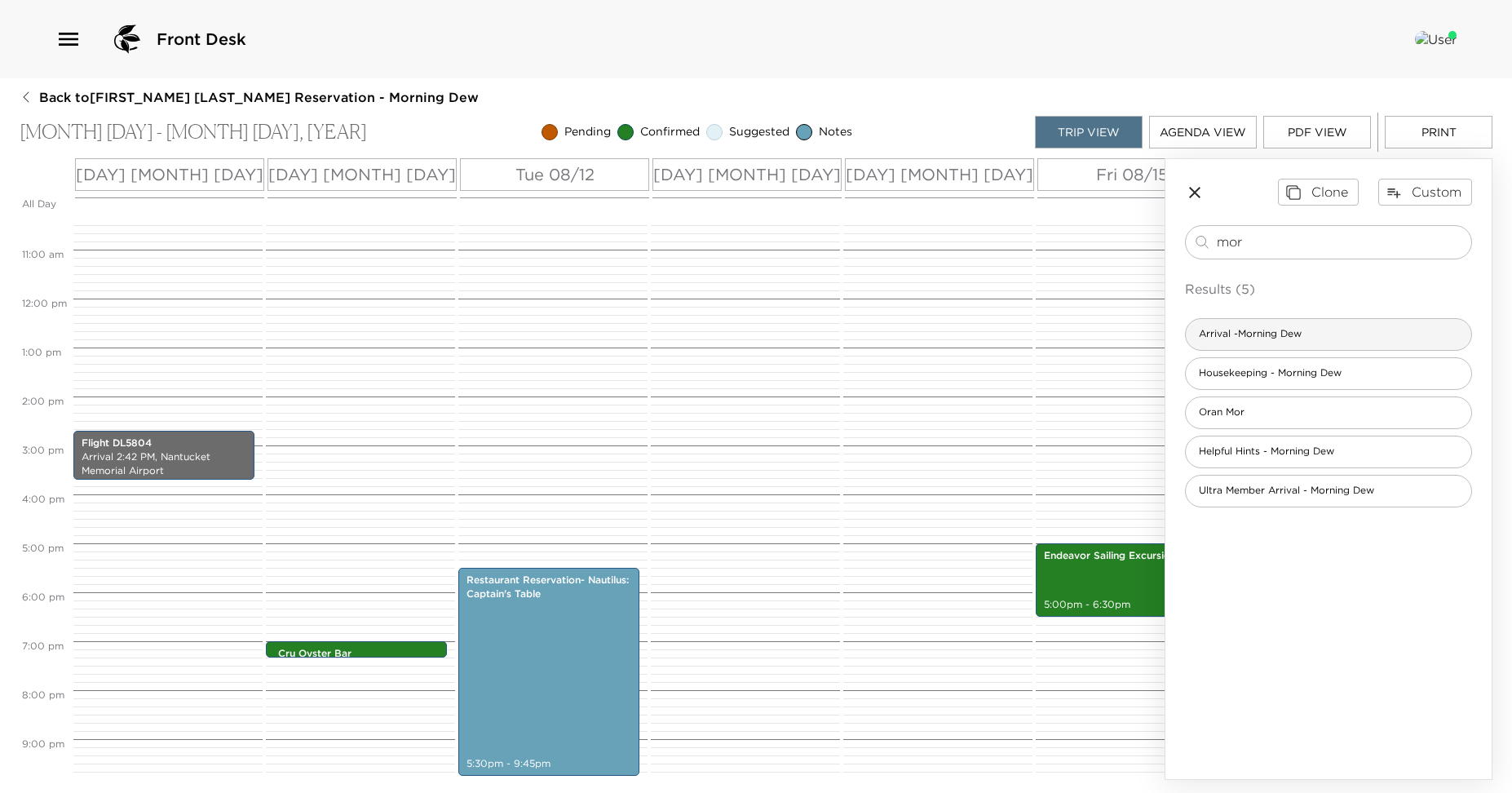 type on "mor" 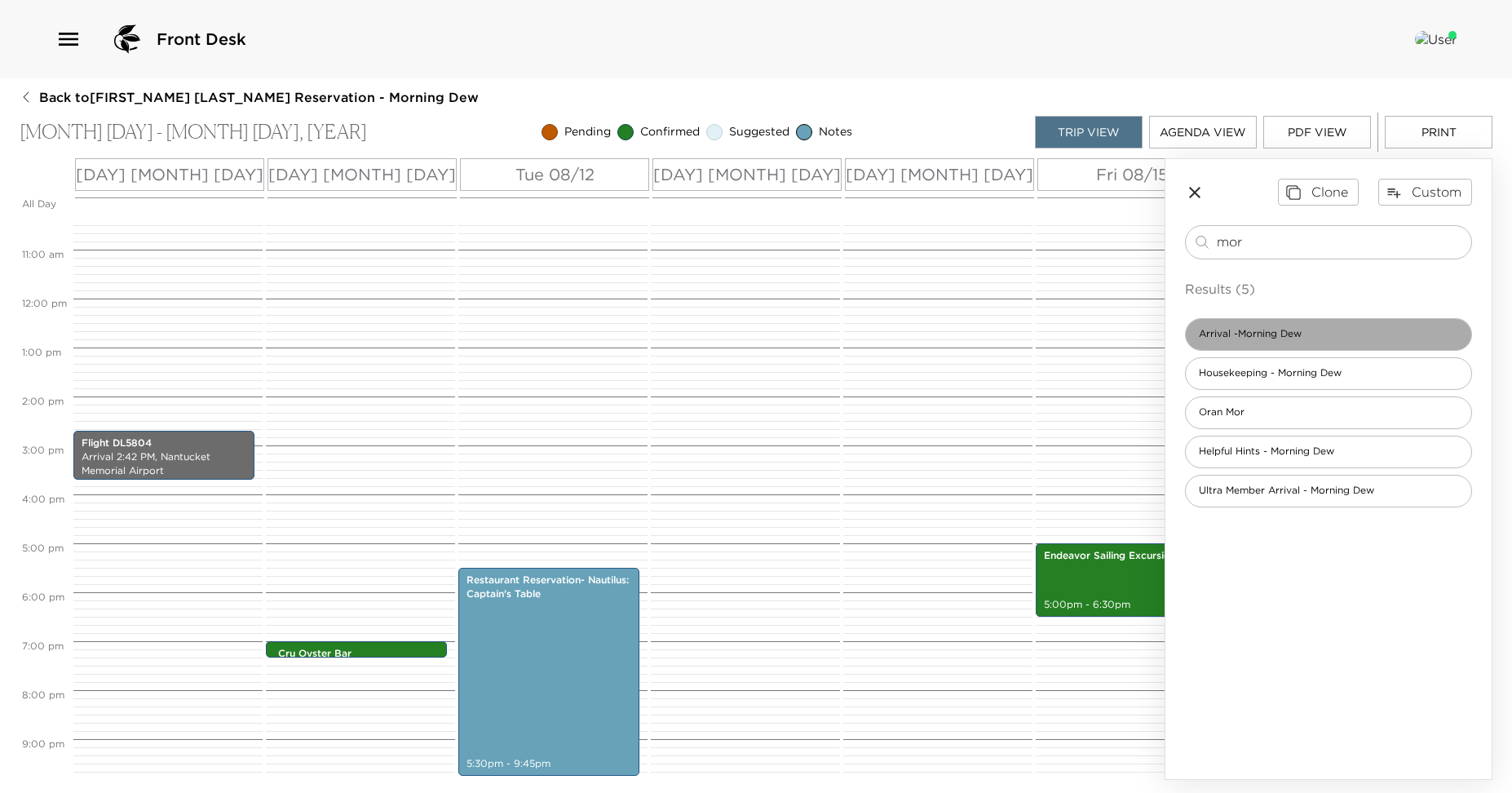 click on "Arrival -Morning Dew" at bounding box center (1250, 334) 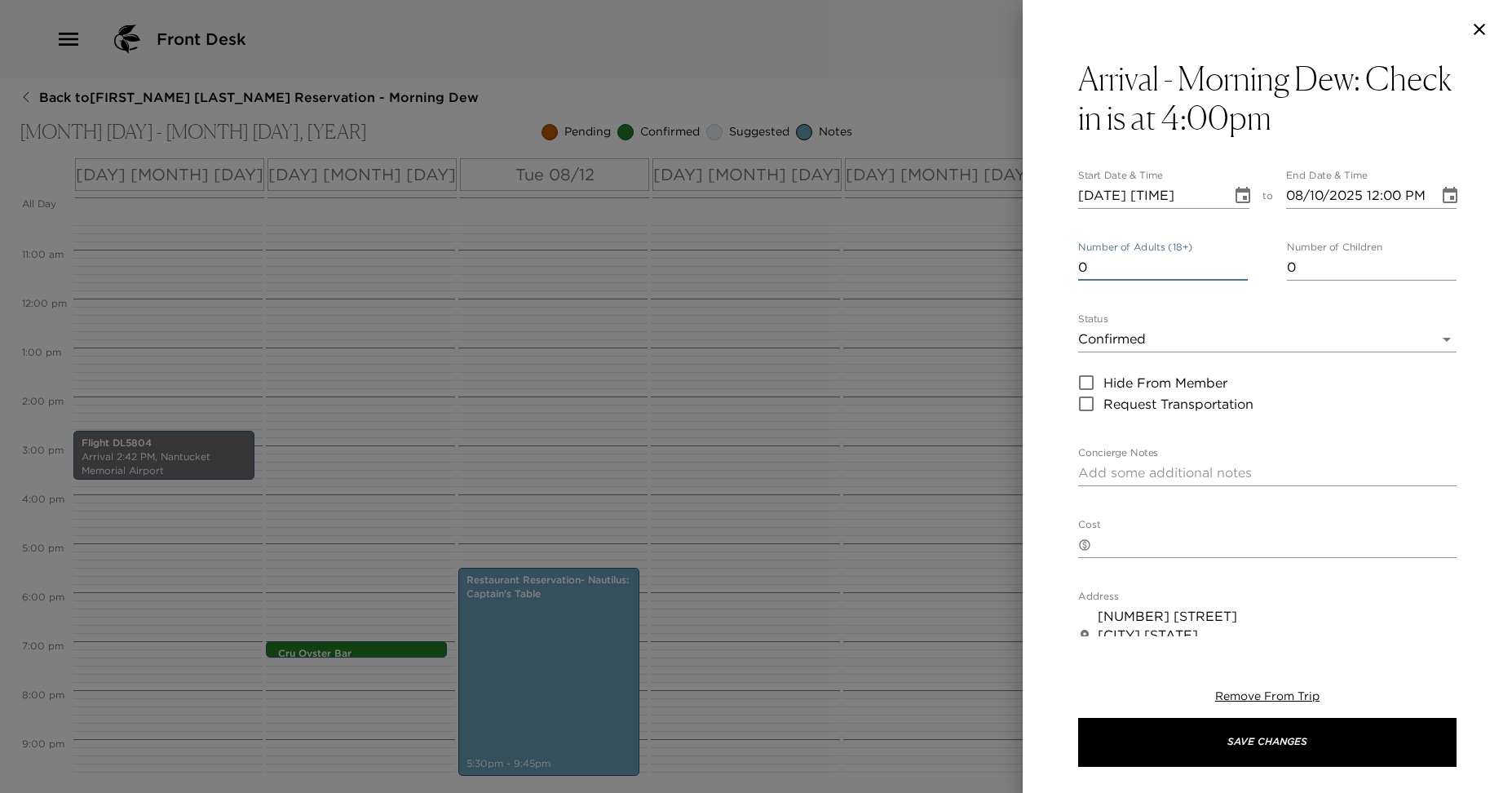 type on "0" 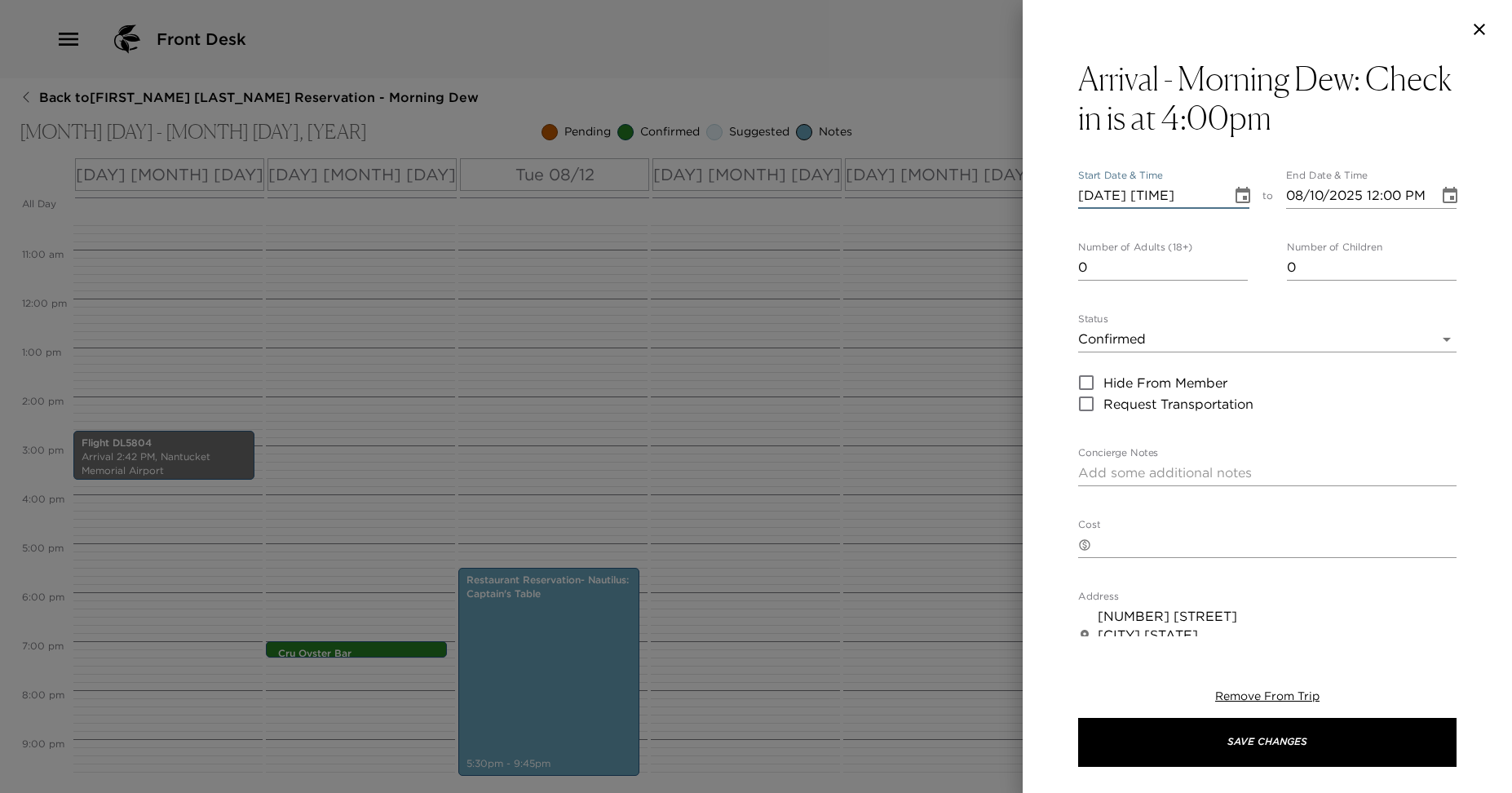 click on "[DATE] [TIME]" at bounding box center (1149, 196) 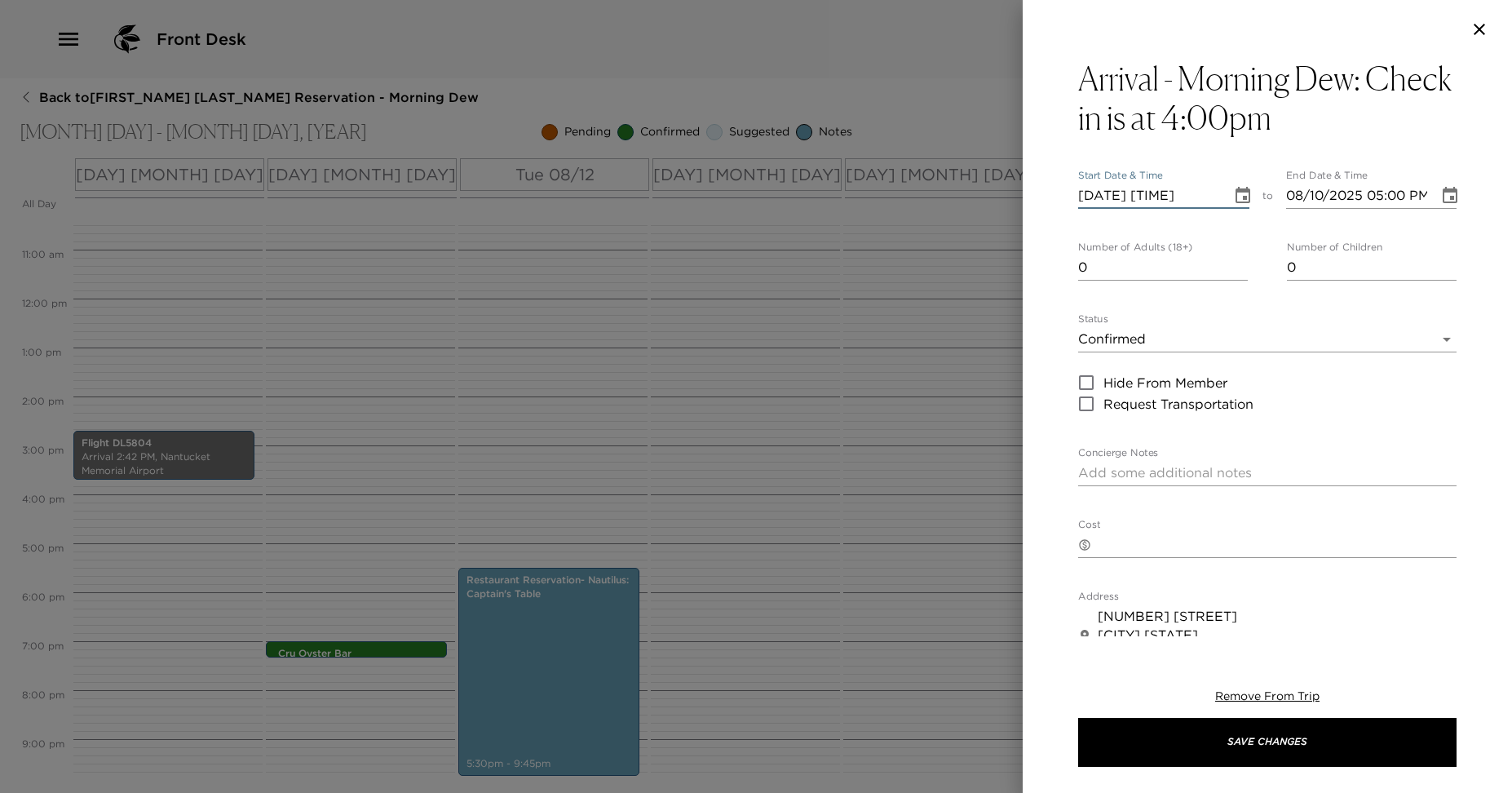 type on "[DATE] [TIME]" 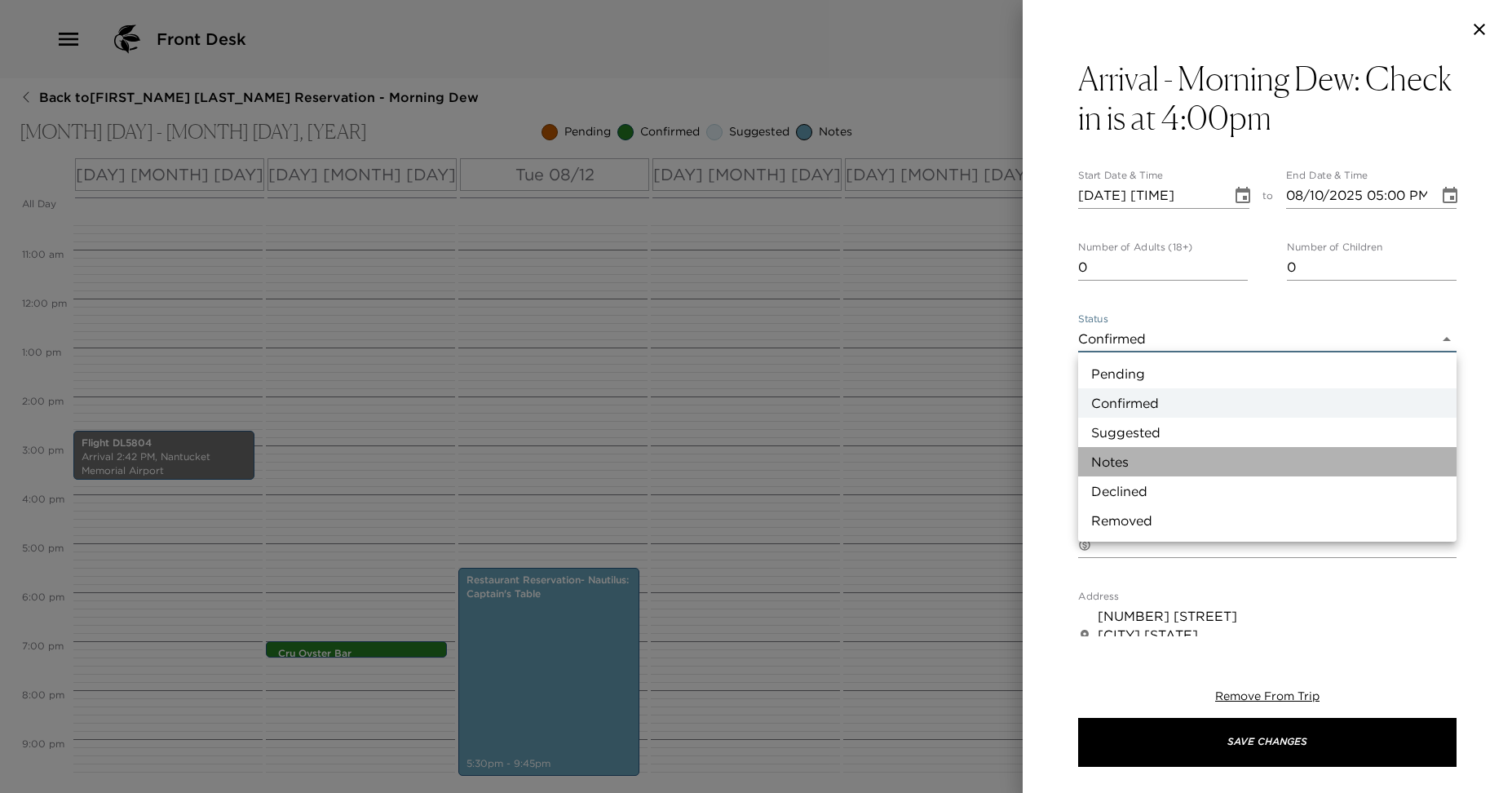 click on "Notes" at bounding box center (1267, 462) 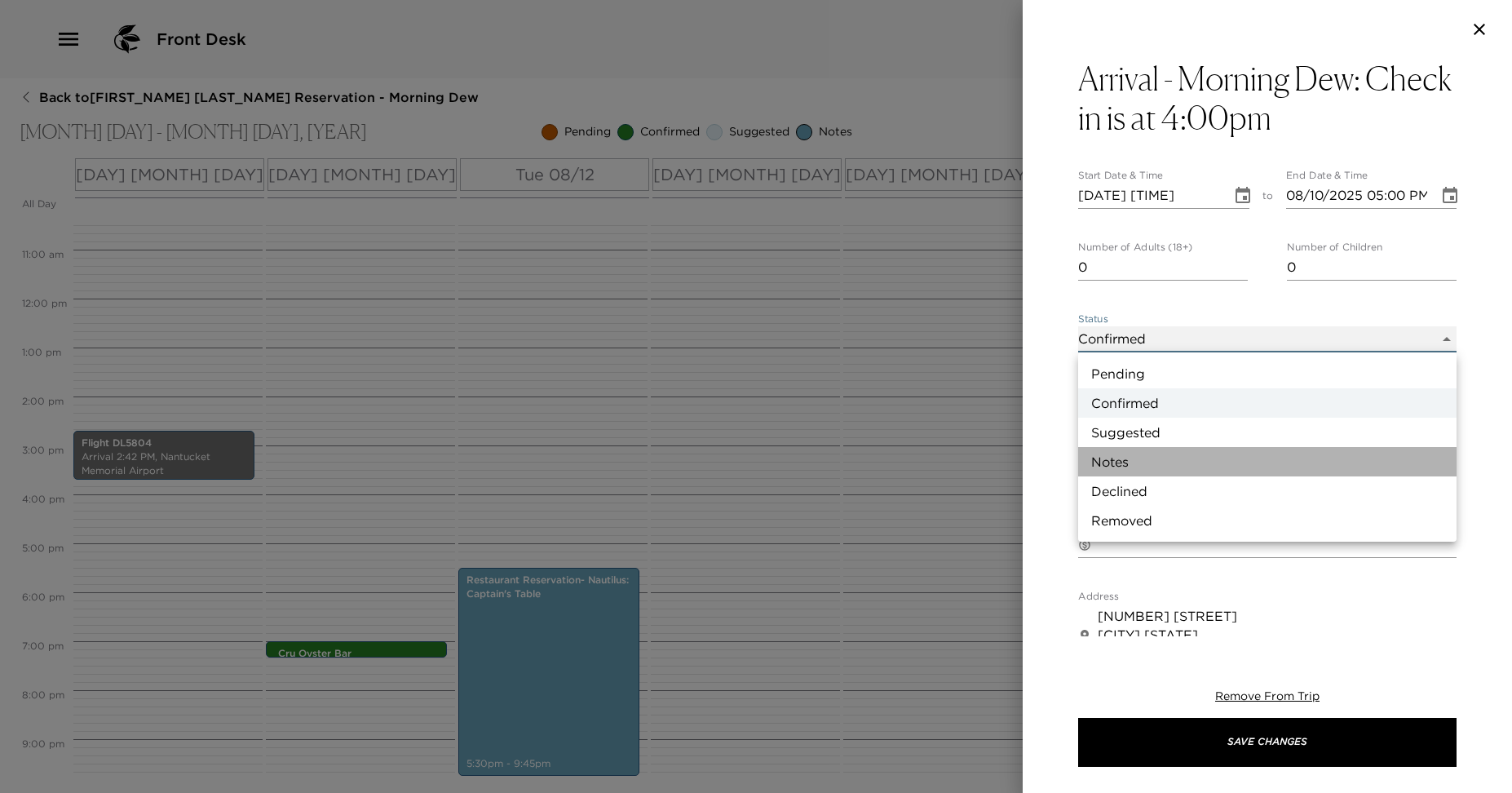 type on "Concierge Note" 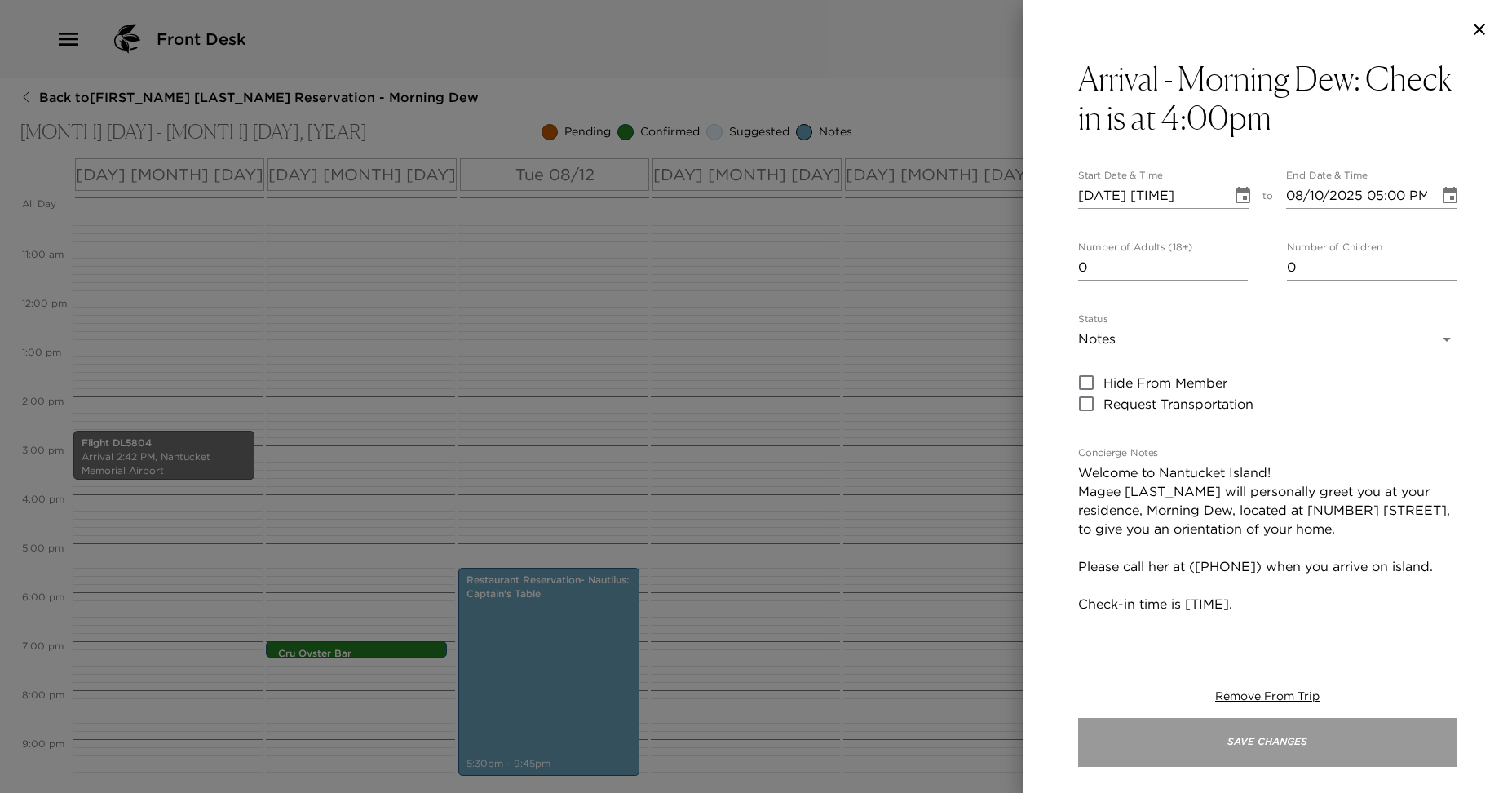 click on "Save Changes" at bounding box center [1267, 742] 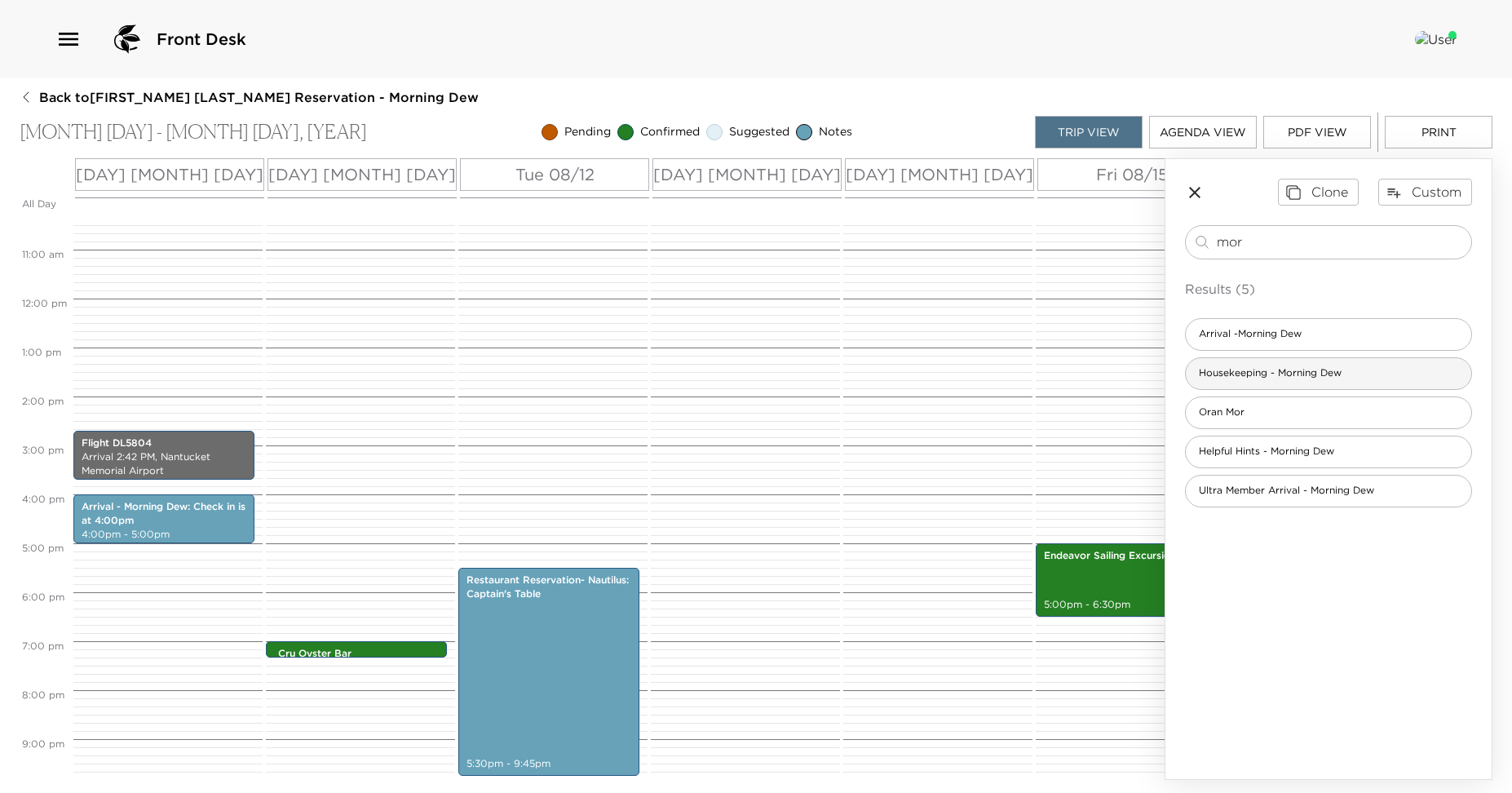 click on "Housekeeping - Morning Dew" at bounding box center (1270, 373) 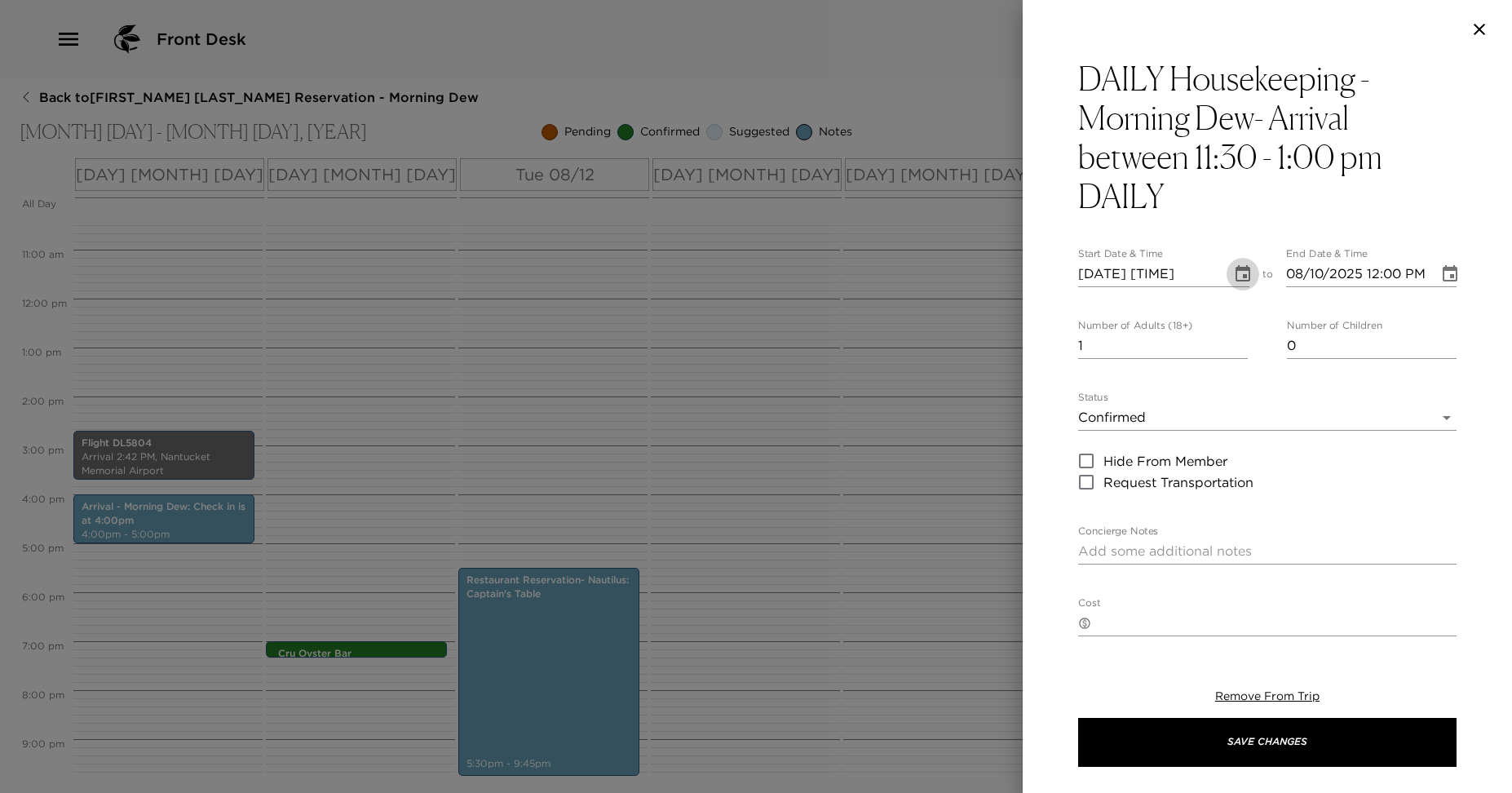 click at bounding box center [1243, 274] 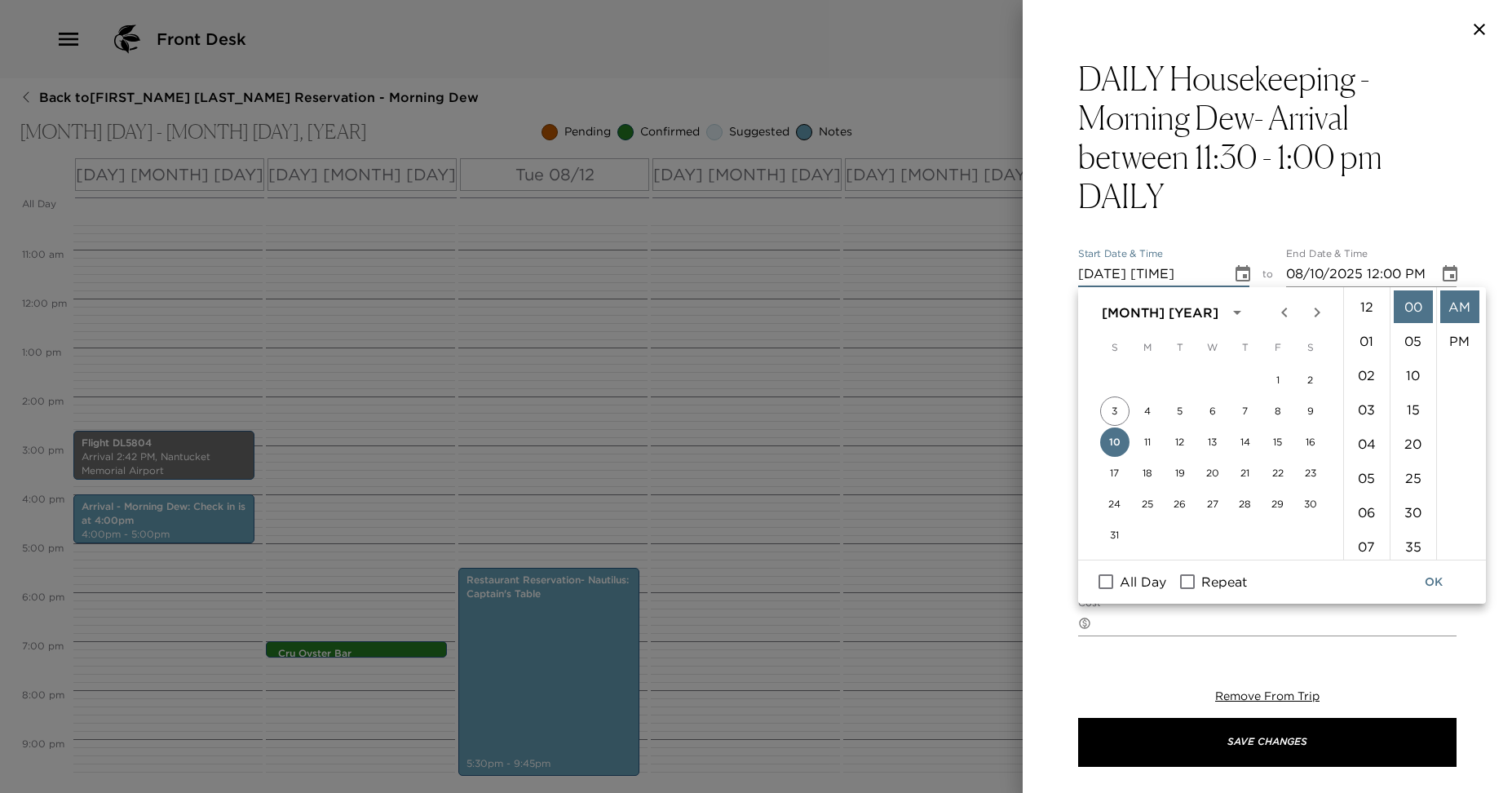 scroll, scrollTop: 377, scrollLeft: 0, axis: vertical 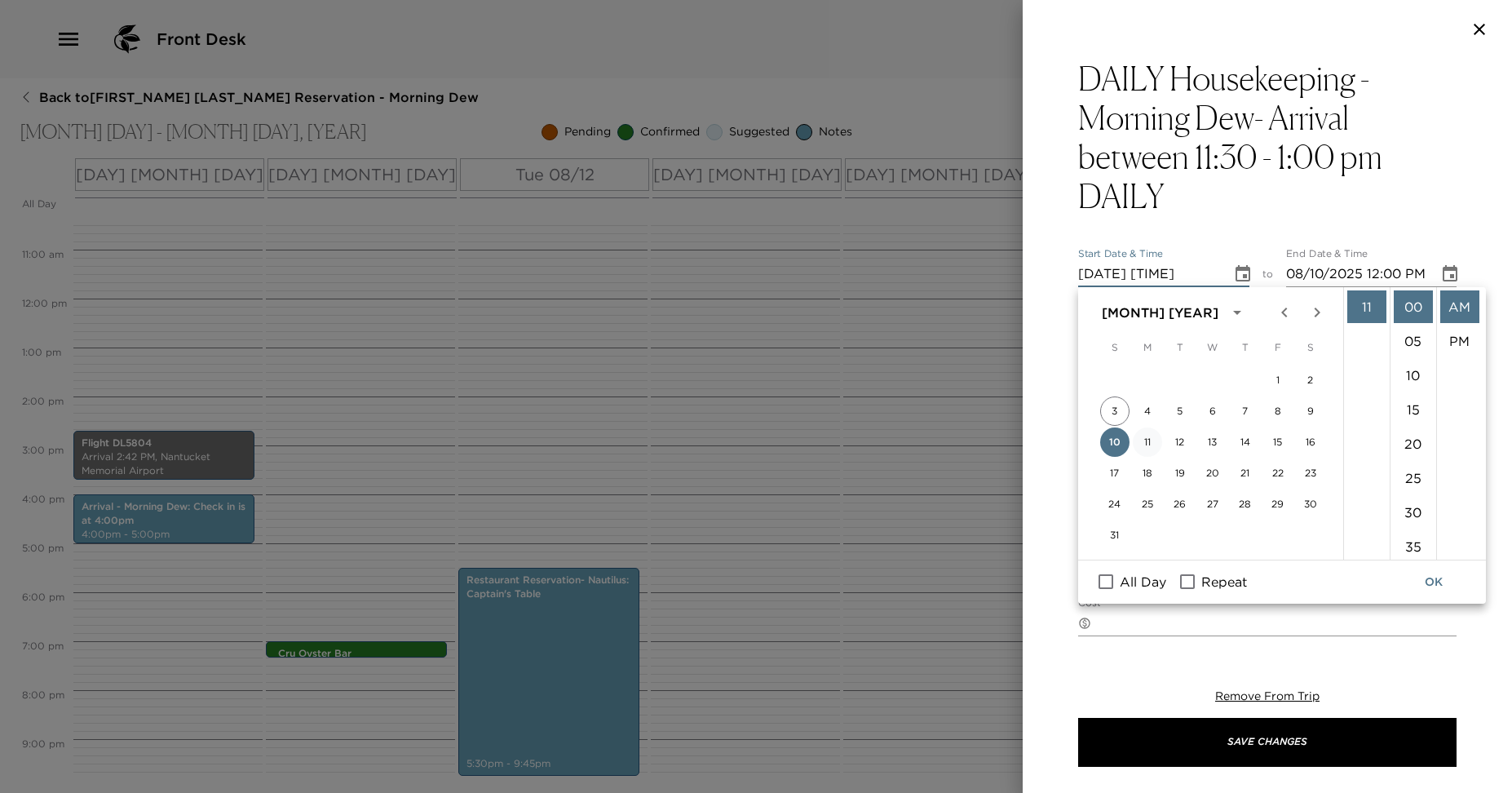 click on "11" at bounding box center (1147, 442) 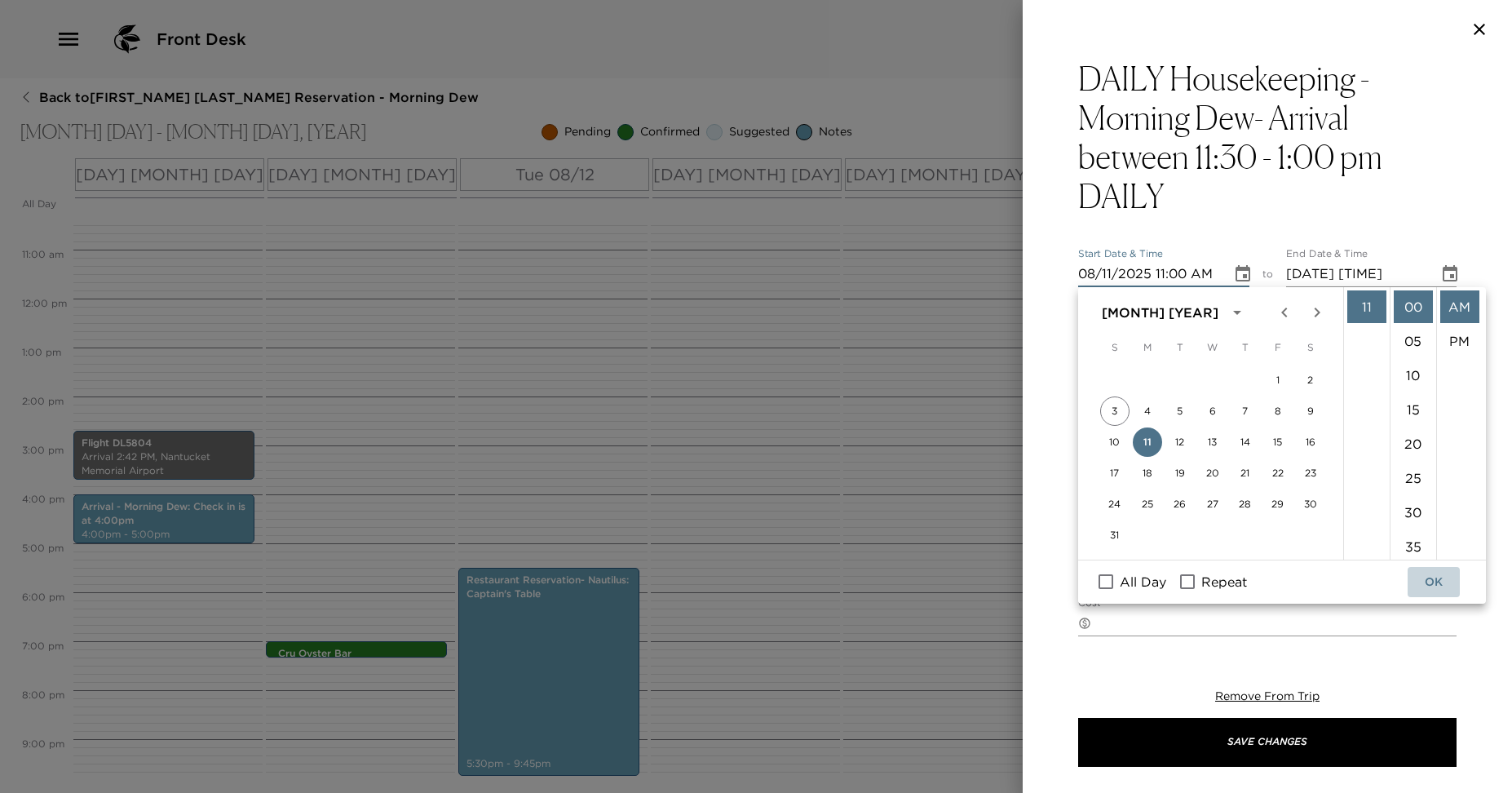 click on "OK" at bounding box center [1434, 582] 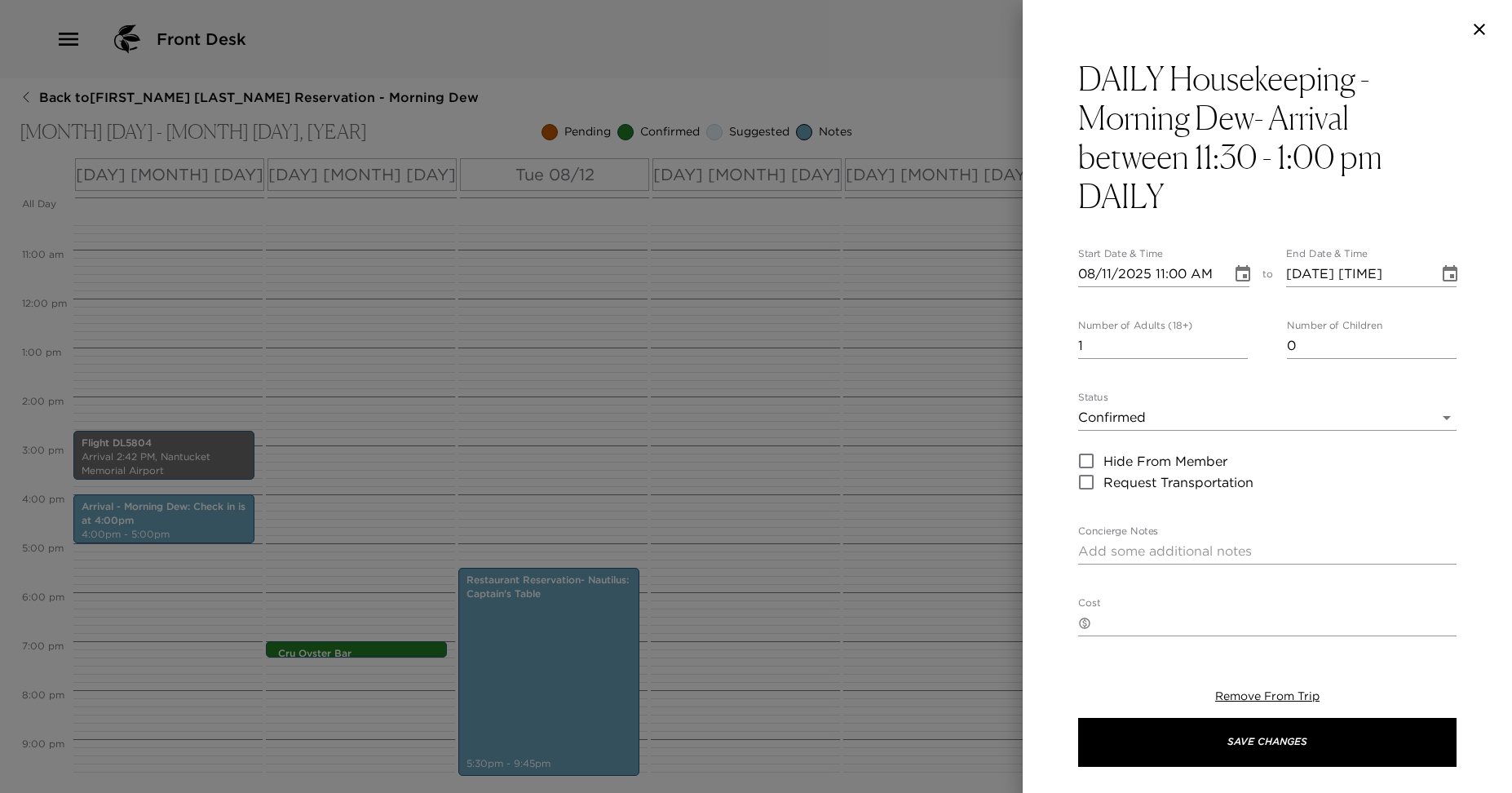 click on "08/11/2025 11:00 AM" at bounding box center (1149, 274) 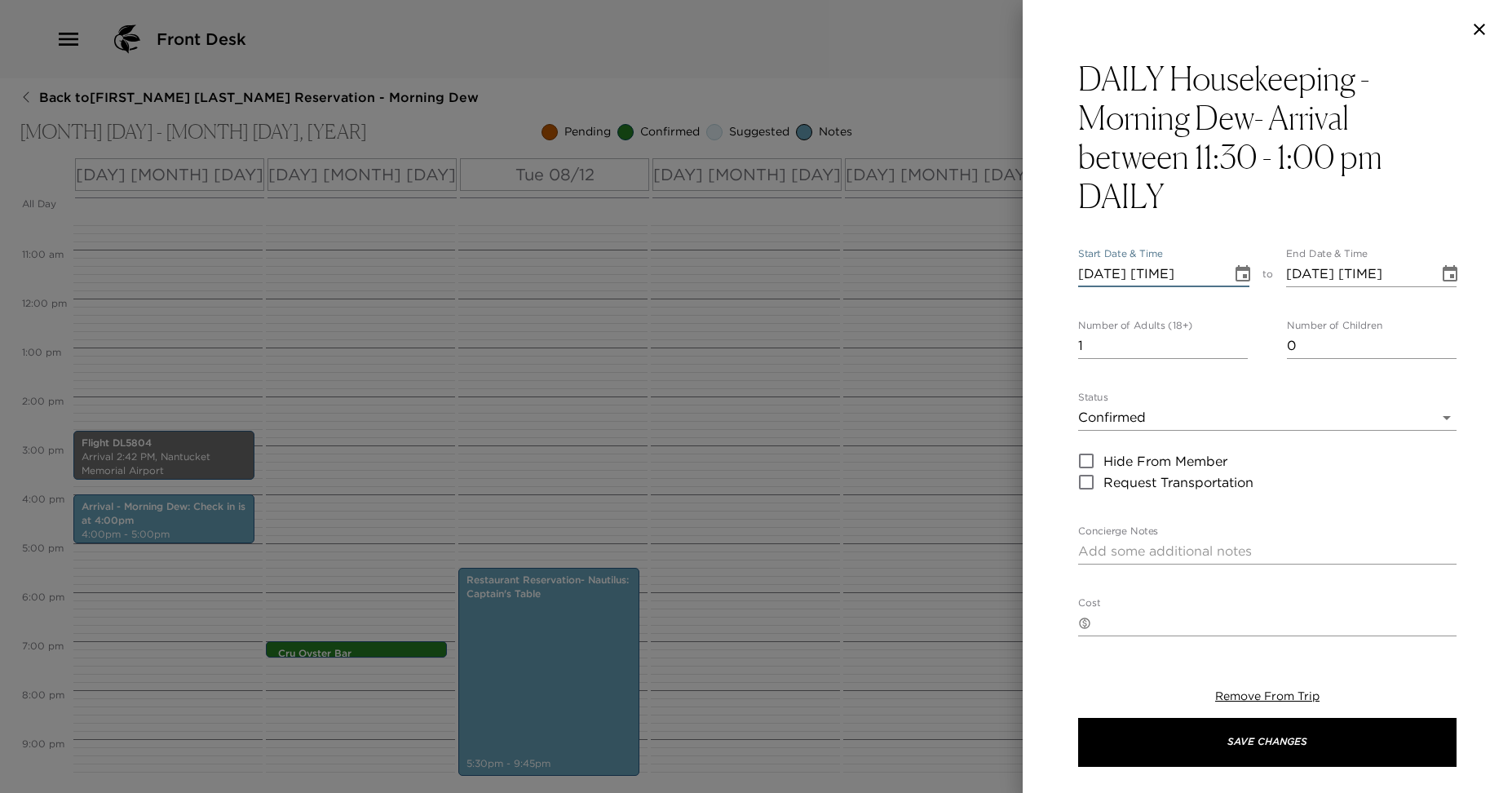type on "[DATE] [TIME]" 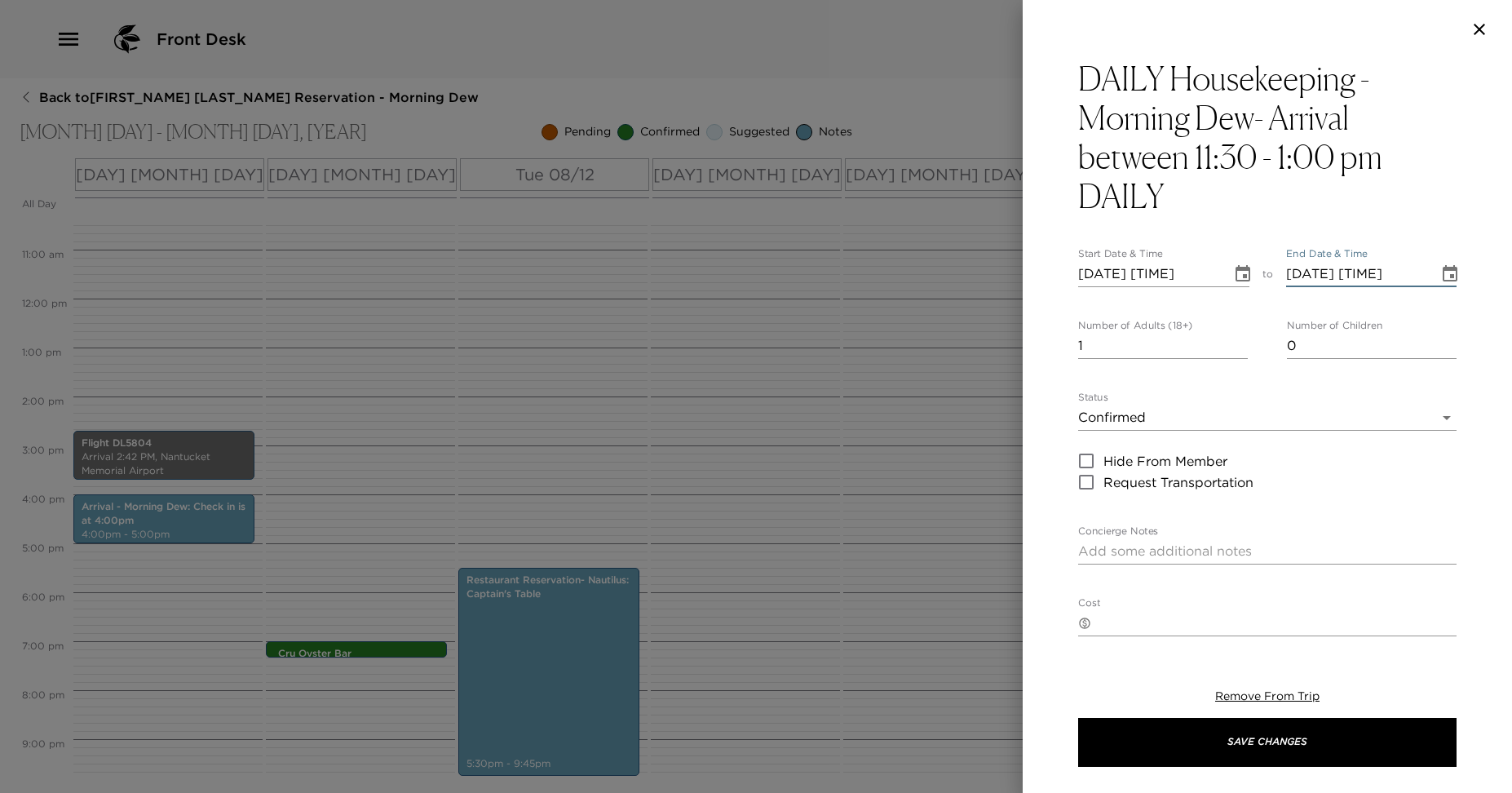 click on "[DATE] [TIME]" at bounding box center (1357, 274) 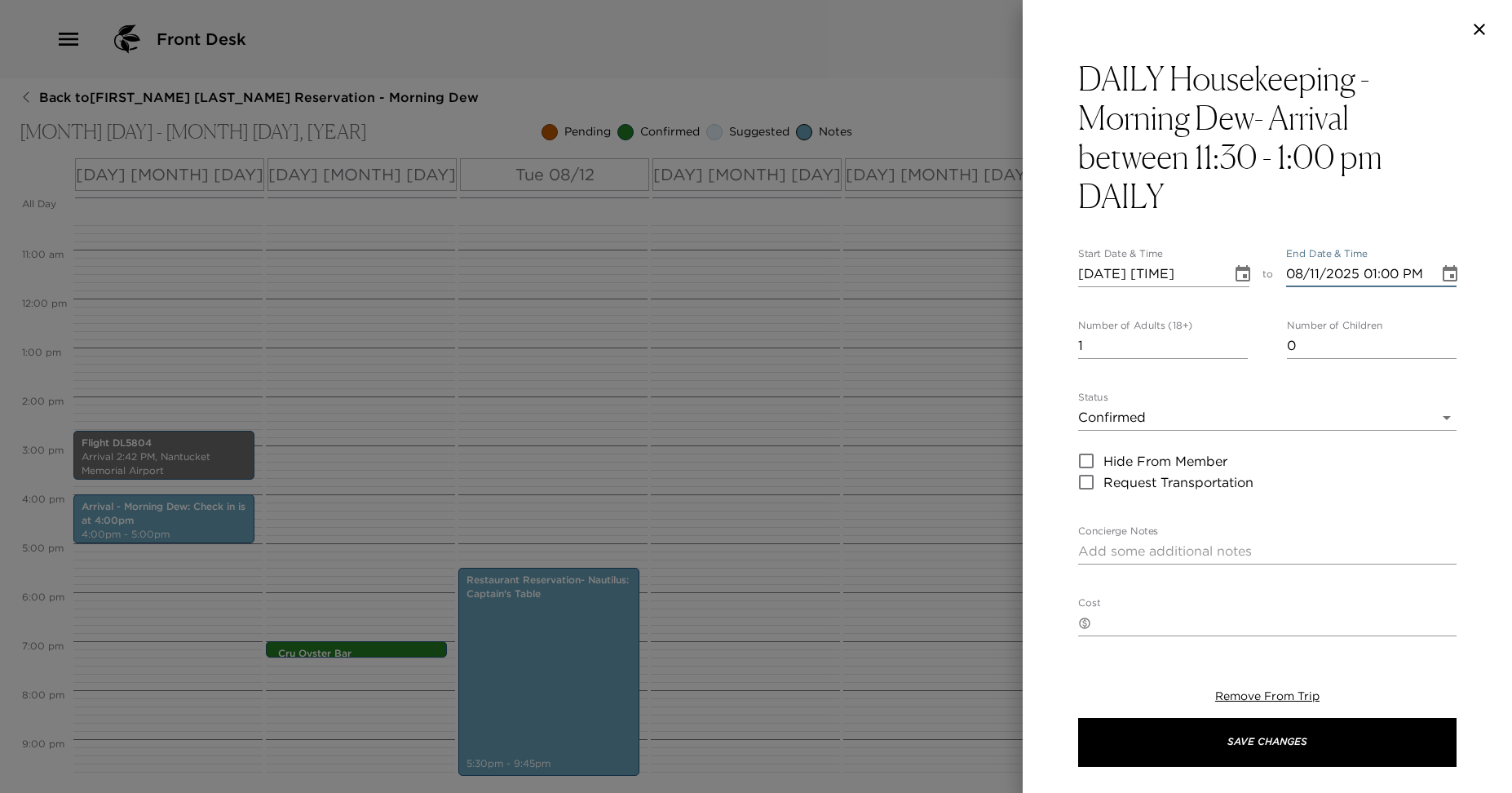 type on "08/11/2025 01:00 PM" 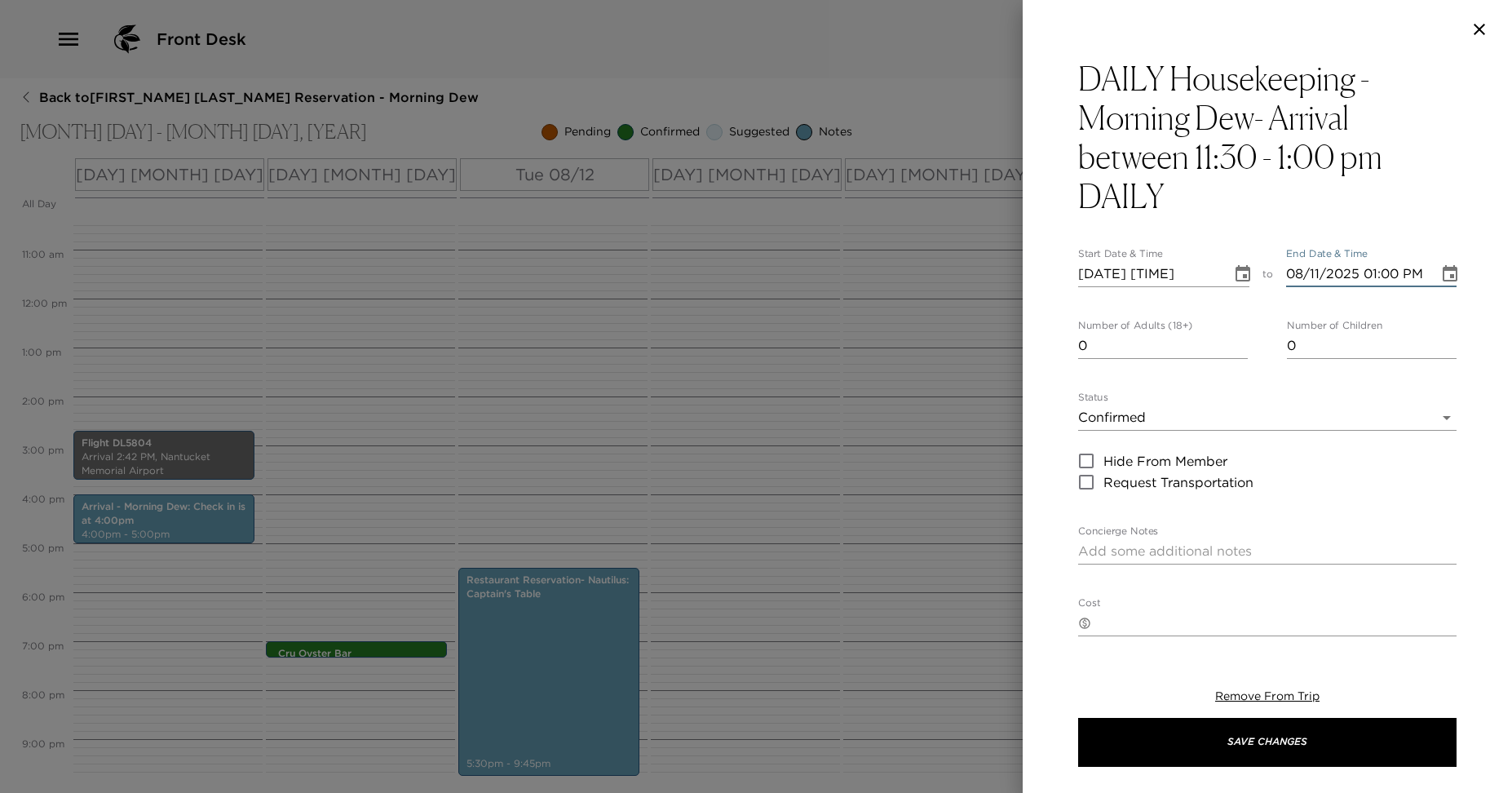 type on "0" 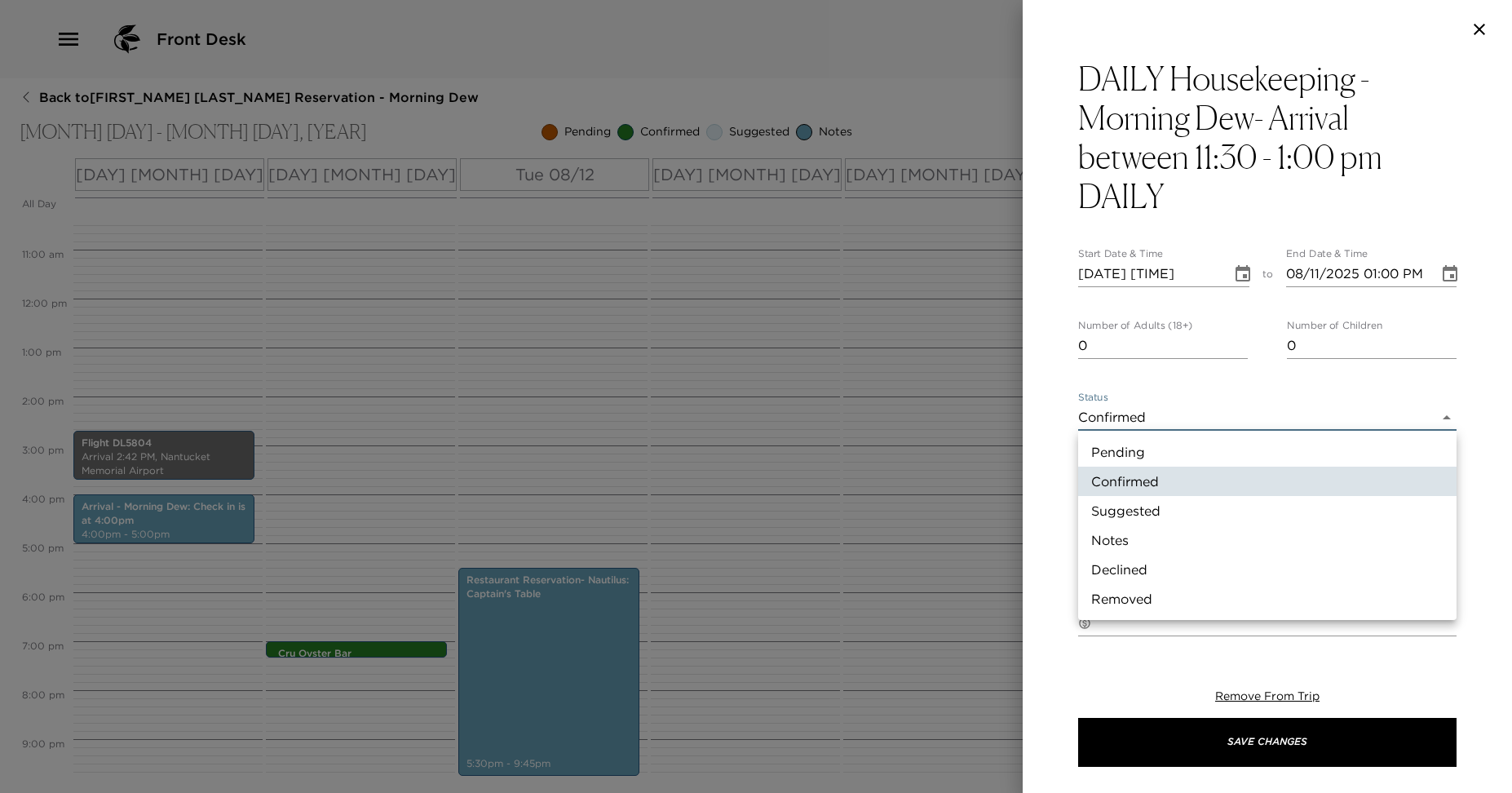 click on "Front Desk Back to [FIRST_NAME] [LAST_NAME] Reservation - Morning Dew [MONTH] [DAY] - [MONTH] [DAY], [YEAR] Pending Confirmed Suggested Notes Trip View Agenda View PDF View Print All Day Sun [MONTH] [DAY] Mon [MONTH] [DAY] Tue [MONTH] [DAY] Wed [MONTH] [DAY] Thu [MONTH] [DAY] Fri [MONTH] [DAY] Sat [MONTH] [DAY] Sun [MONTH] [DAY] 12:00 AM 1:00 AM 2:00 AM 3:00 AM 4:00 AM 5:00 AM 6:00 AM 7:00 AM 8:00 AM 9:00 AM 10:00 AM 11:00 AM 12:00 PM 1:00 PM 2:00 PM 3:00 PM 4:00 PM 5:00 PM 6:00 PM 7:00 PM 8:00 PM 9:00 PM 10:00 PM 11:00 PM Flight DL5804 Arrival 2:42 PM, [AIRPORT] Arrival - Morning Dew: Check in is at [TIME] [TIME] - [TIME] Cru Oyster Bar 7:00pm - 7:00pm Restaurant Reservation- Nautilus: Captain's Table 5:30pm - 9:45pm Endeavor Sailing Excursions 5:00pm - 6:30pm Flight [FLIGHT_NUMBER] Departure 2:25 PM, [AIRPORT] Clone Custom mor ​ Results (5) Arrival -Morning Dew Housekeeping - Morning Dew Oran Mor Helpful Hints - Morning Dew Ultra Member Arrival - Morning Dew DAILY Housekeeping - Morning Dew- Arrival between 11:30 - 1:00 pm DAILY Start Date ​& Time [DATE] [TIME] to" at bounding box center [756, 396] 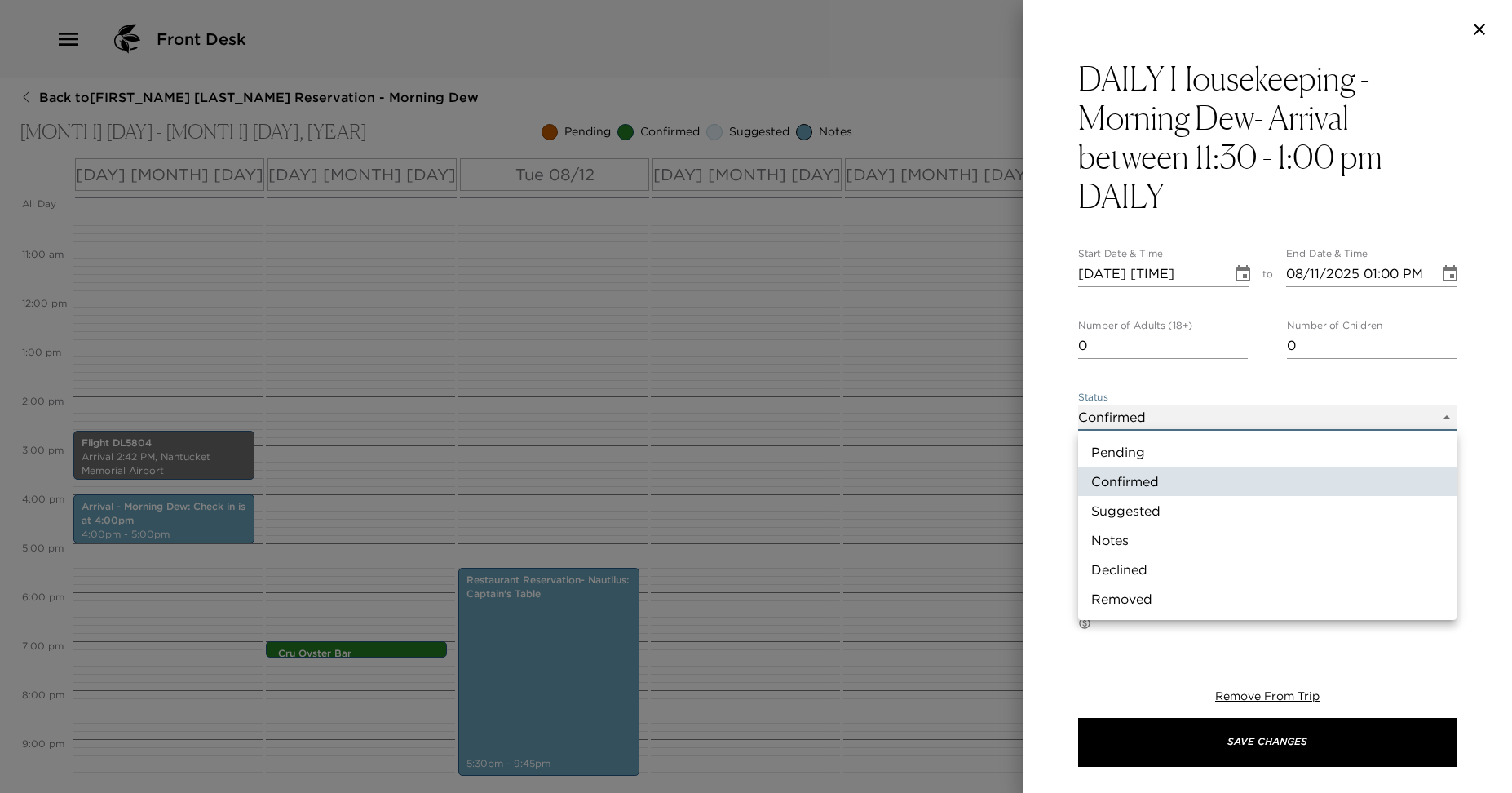 type on "Concierge Note" 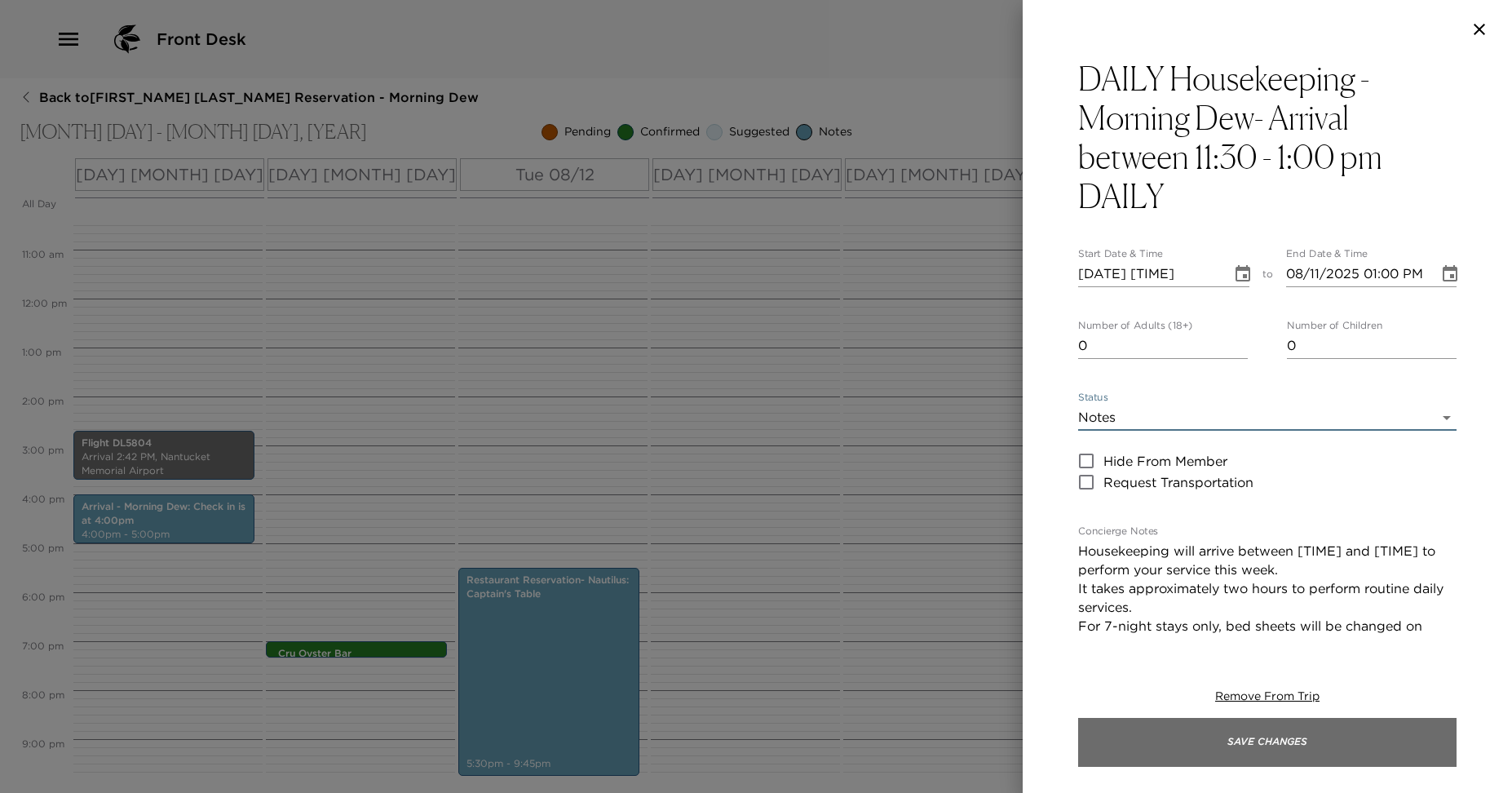 click on "Save Changes" at bounding box center [1267, 742] 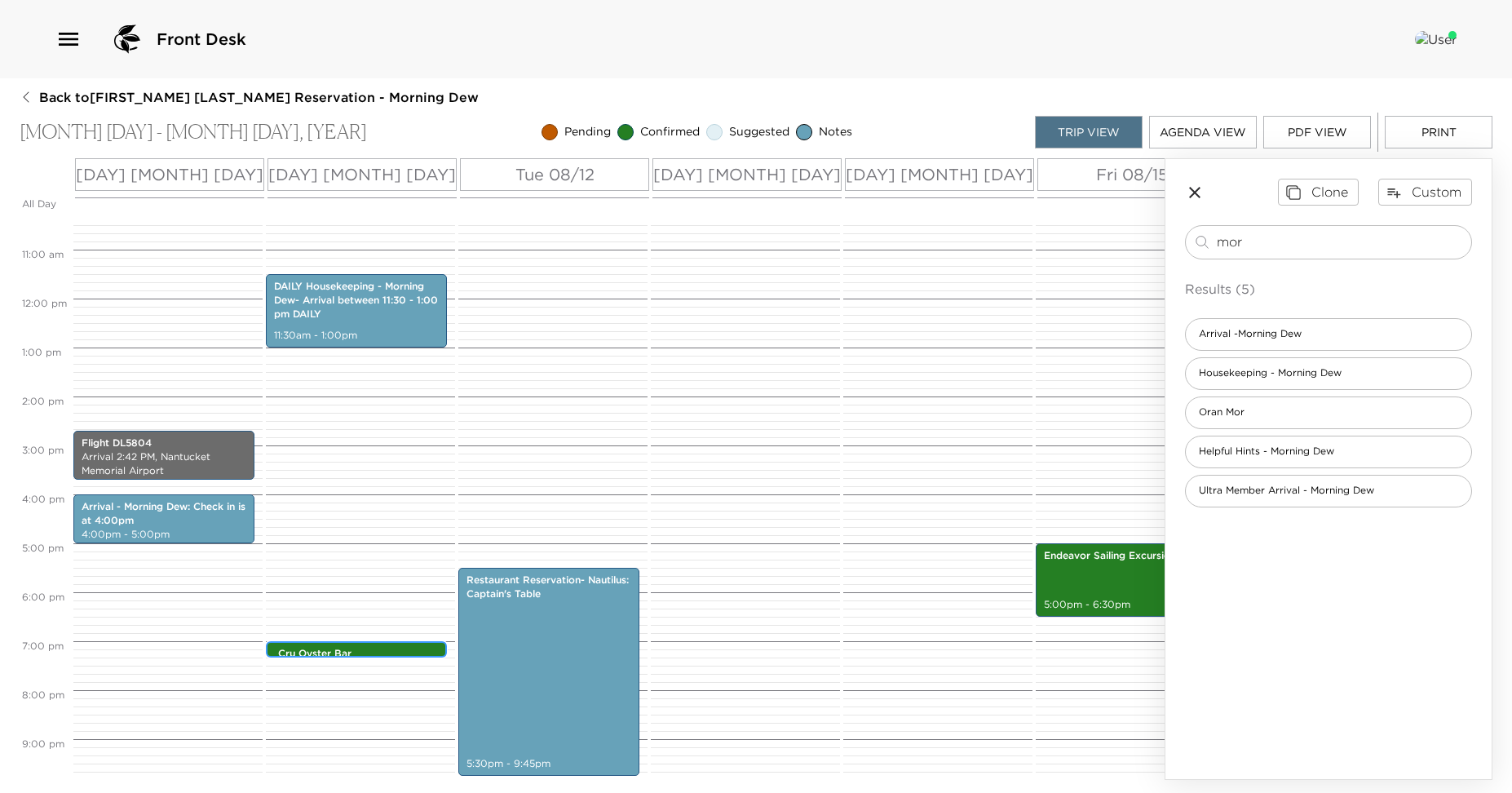 click on "Cru Oyster Bar 7:00pm - 7:00pm" at bounding box center [360, 650] 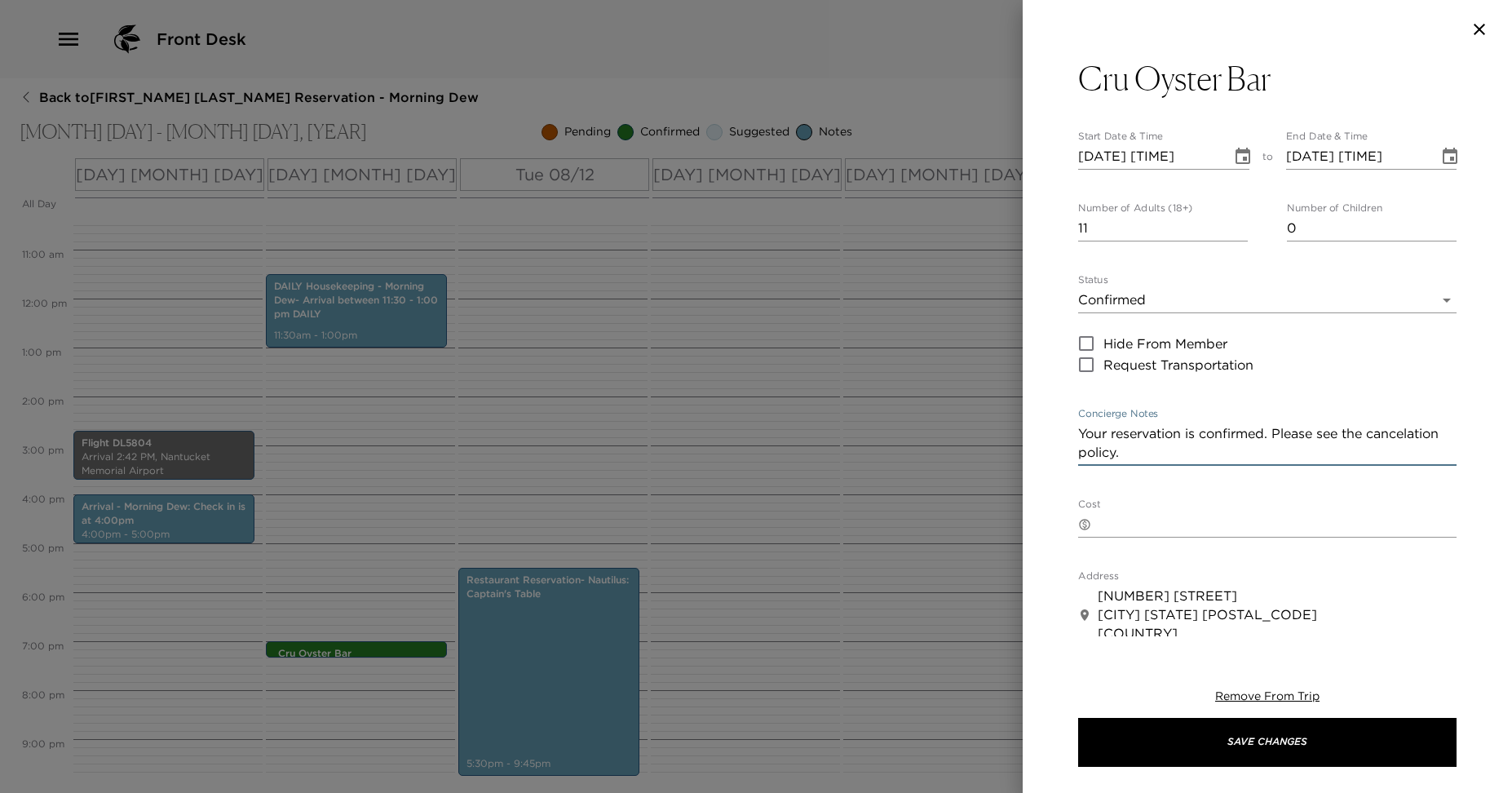 click on "Your reservation is confirmed. Please see the cancelation policy." at bounding box center (1267, 443) 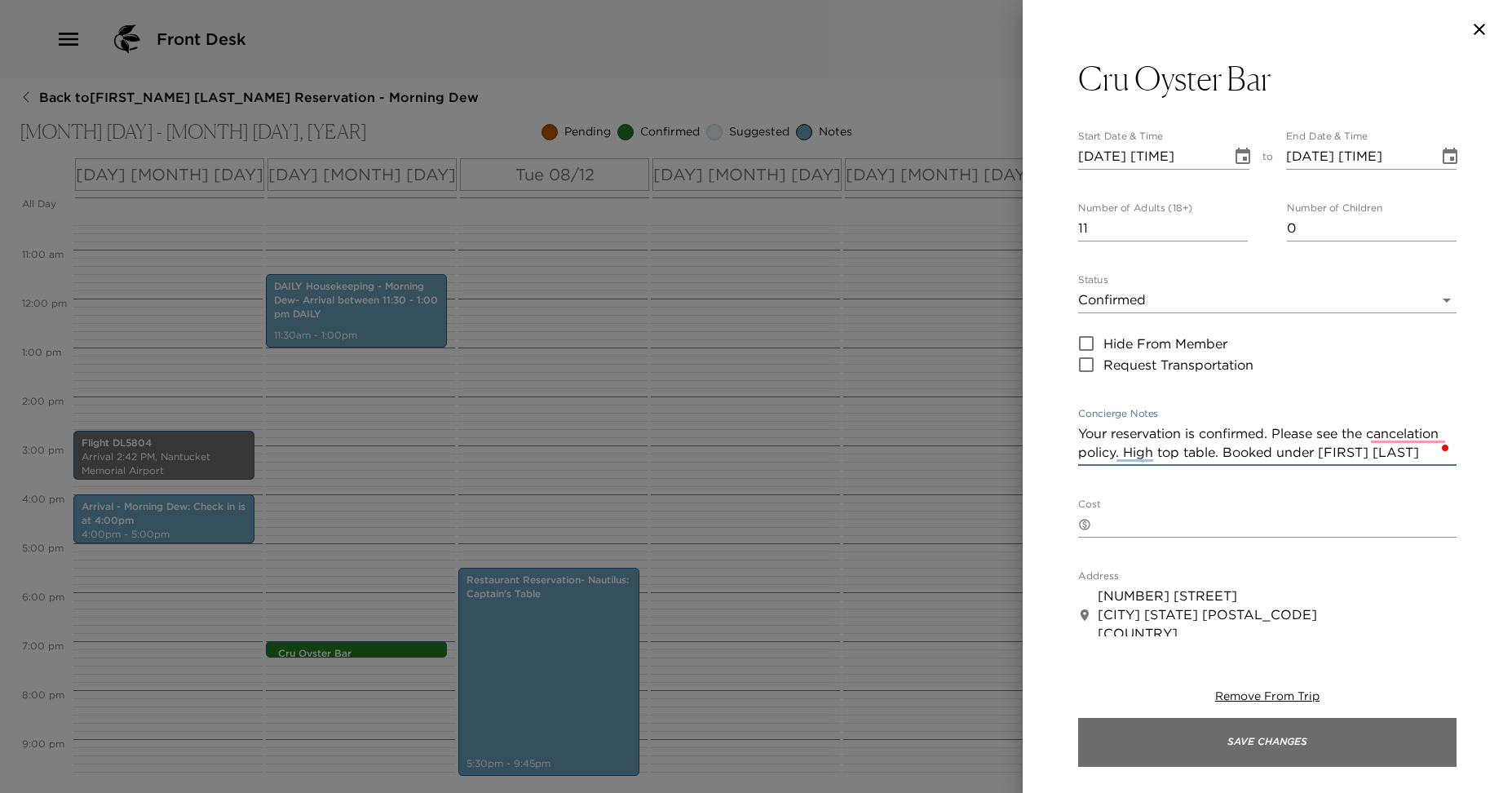 type on "Your reservation is confirmed. Please see the cancelation policy. High top table. Booked under [FIRST] [LAST]" 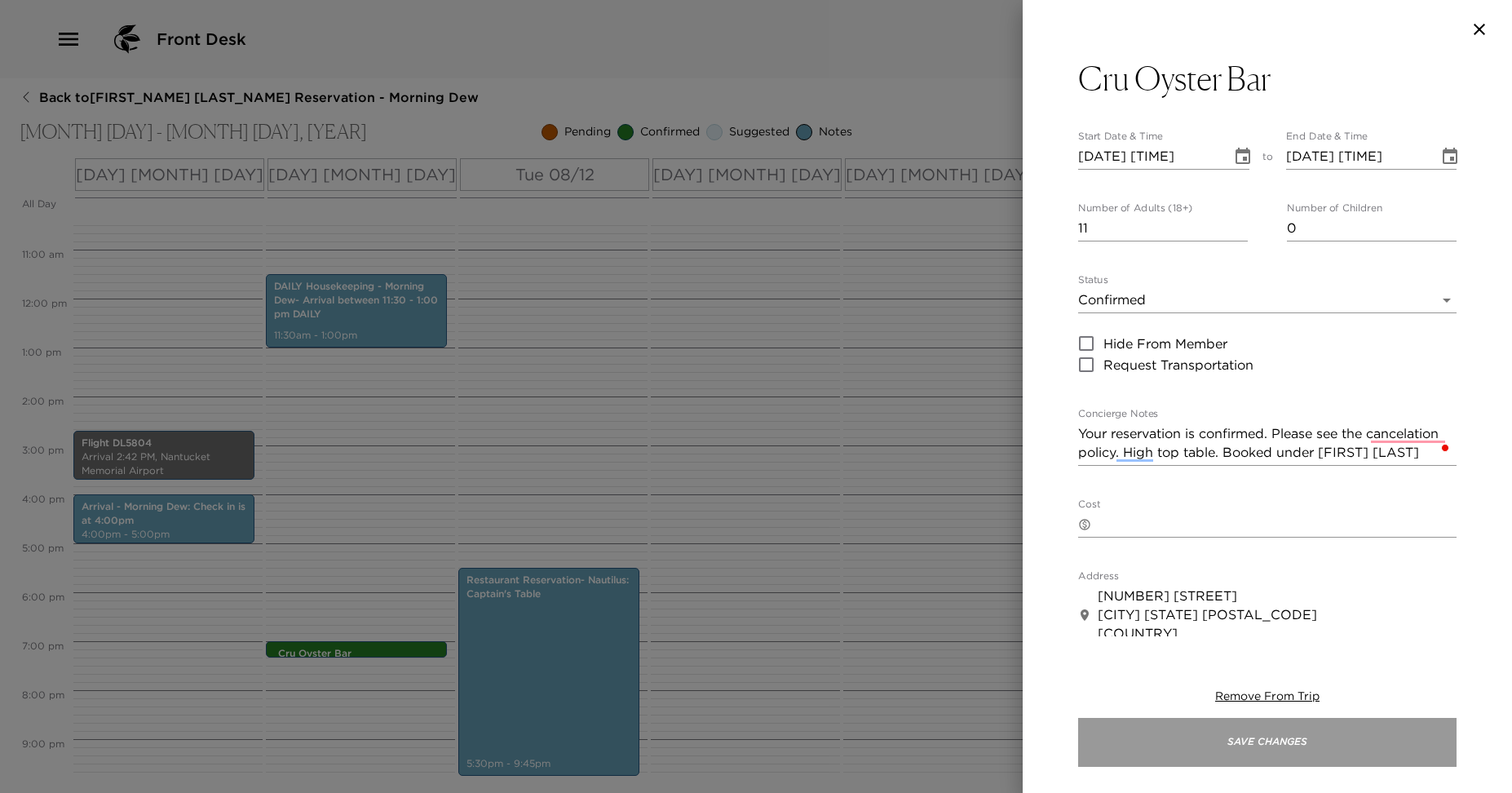 click on "Save Changes" at bounding box center (1267, 742) 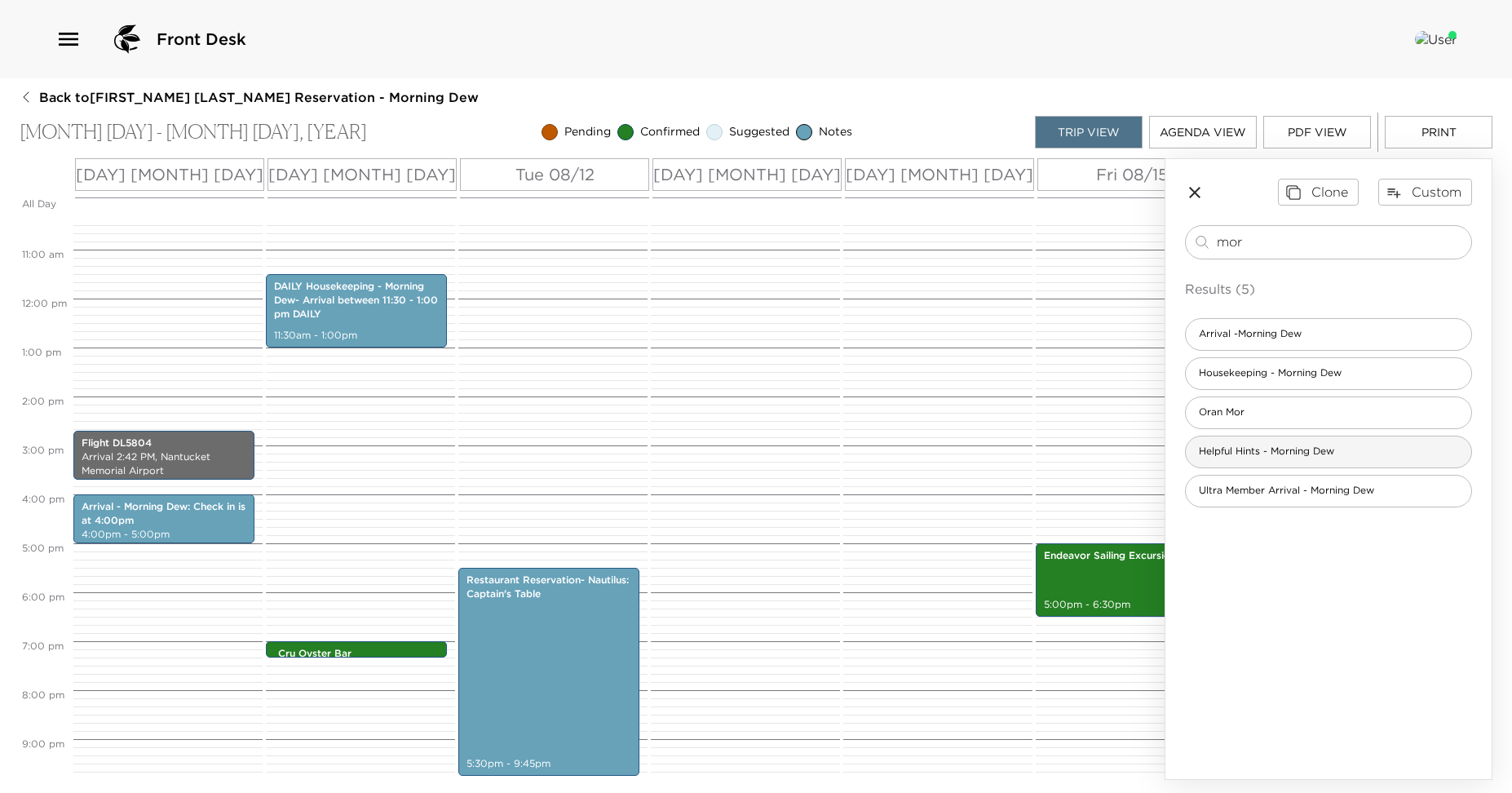 click on "Helpful Hints - Morning Dew" at bounding box center [1267, 451] 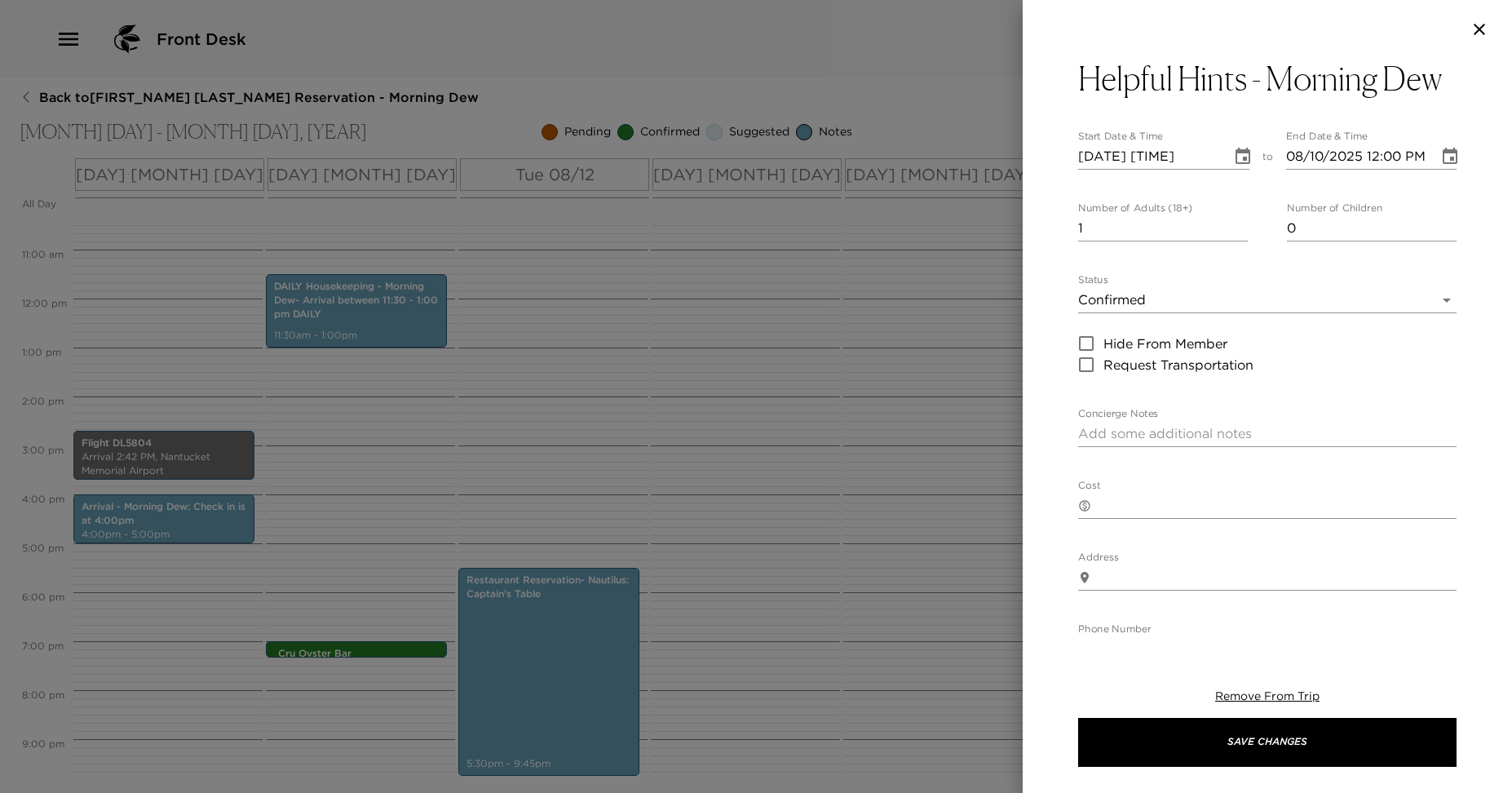 click 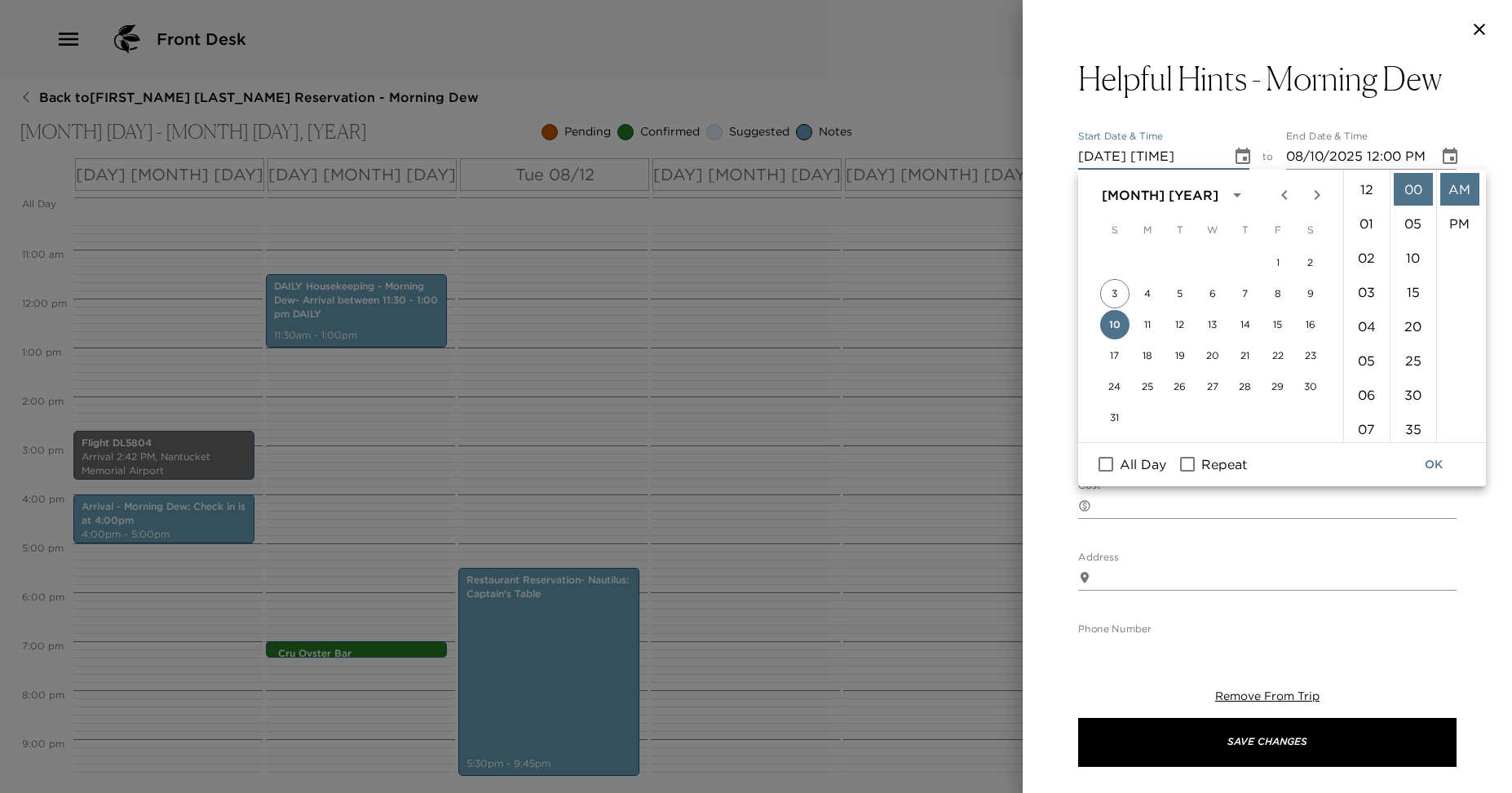 scroll, scrollTop: 377, scrollLeft: 0, axis: vertical 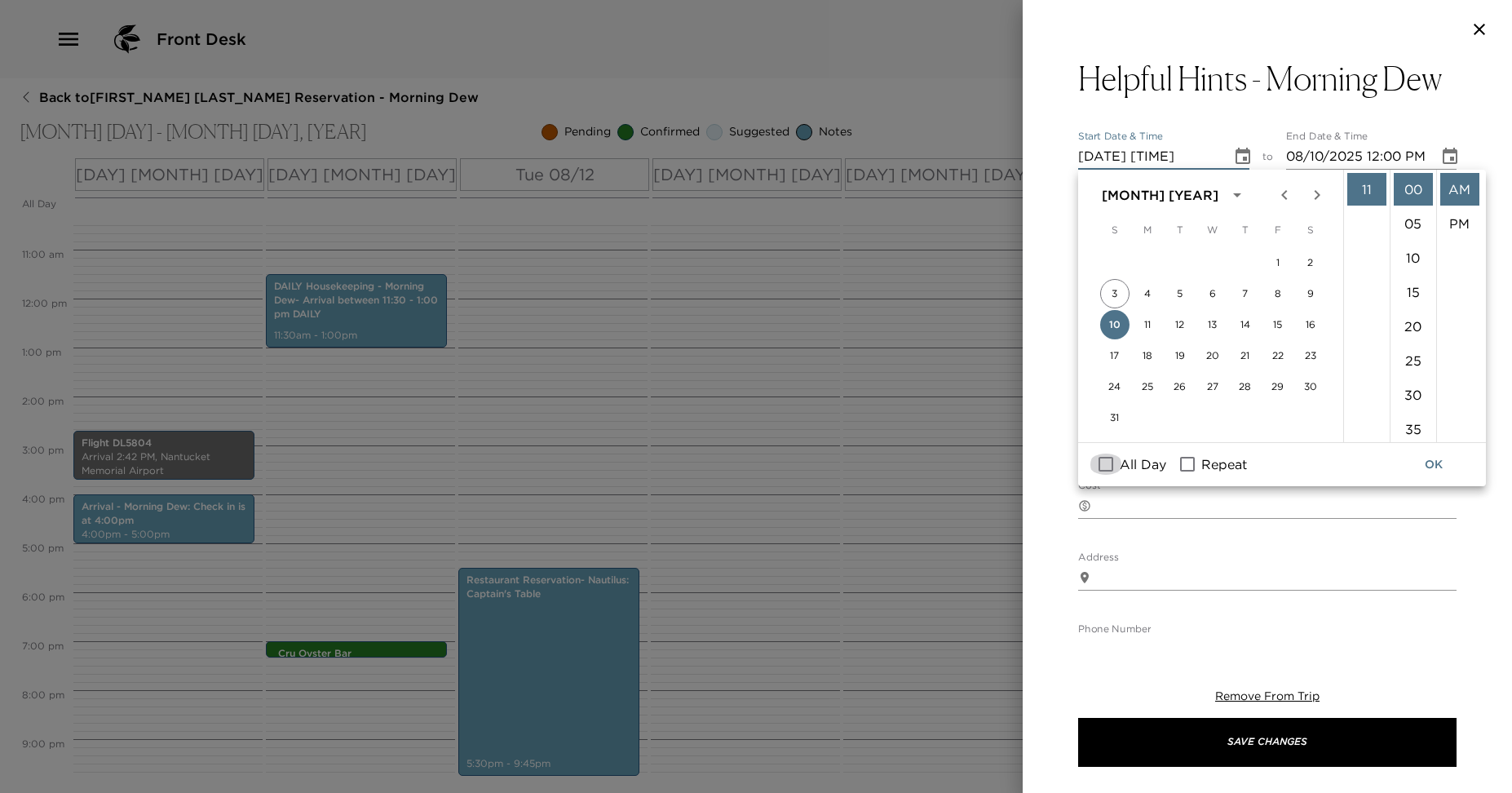 click on "All Day" at bounding box center (1106, 464) 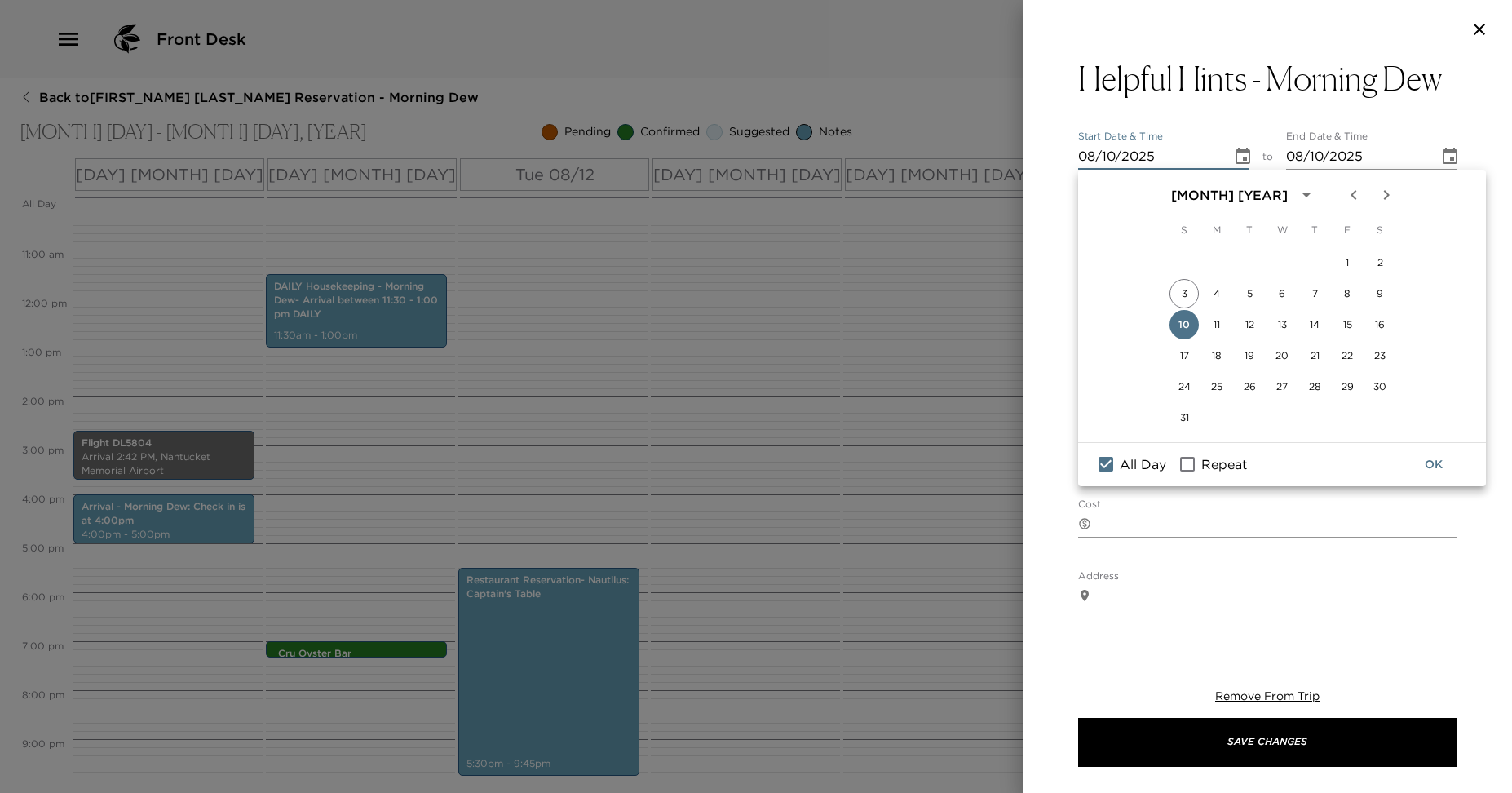 click on "OK" at bounding box center [1434, 464] 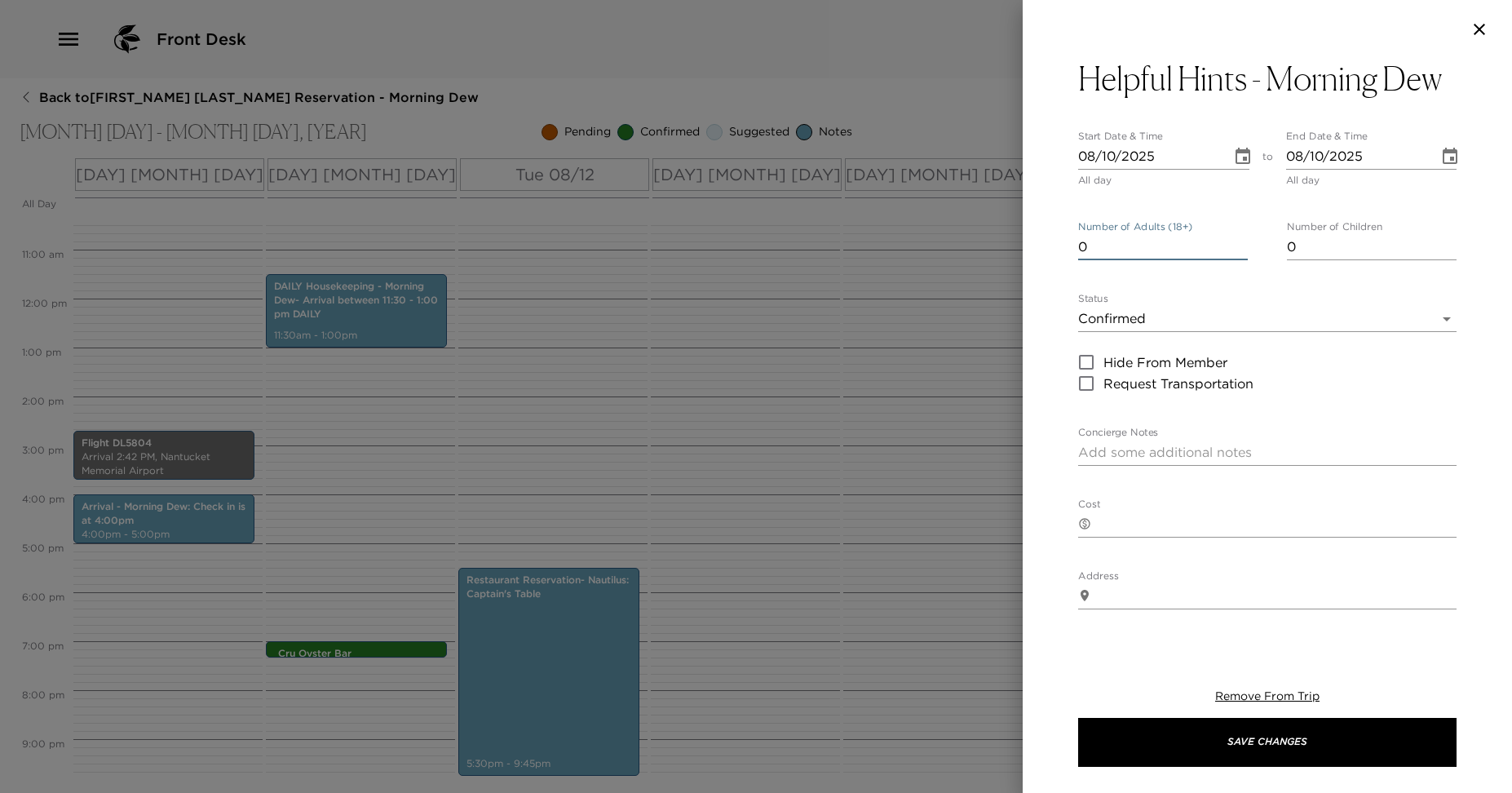 type on "0" 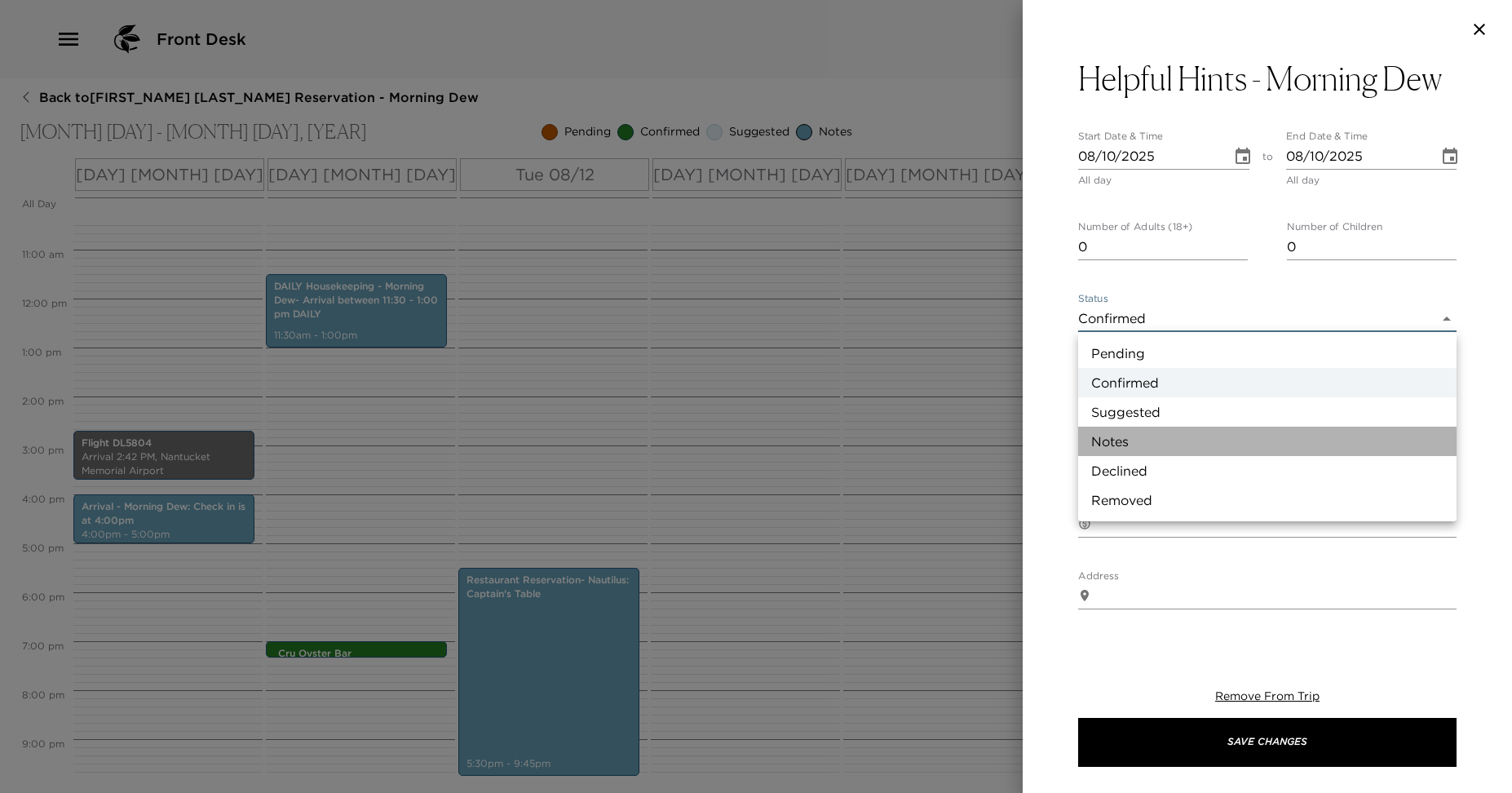 click on "Notes" at bounding box center (1267, 441) 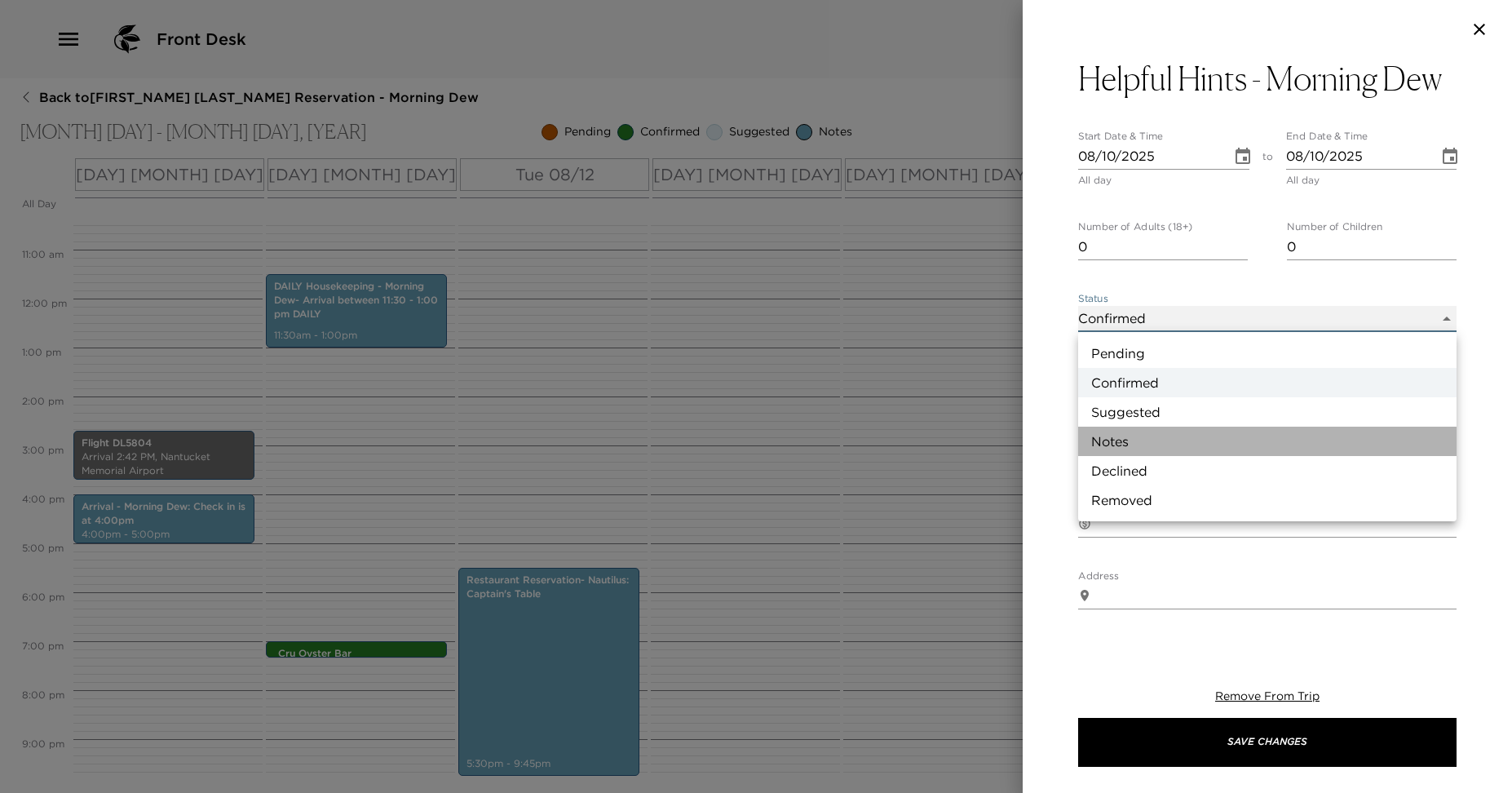 type on "Concierge Note" 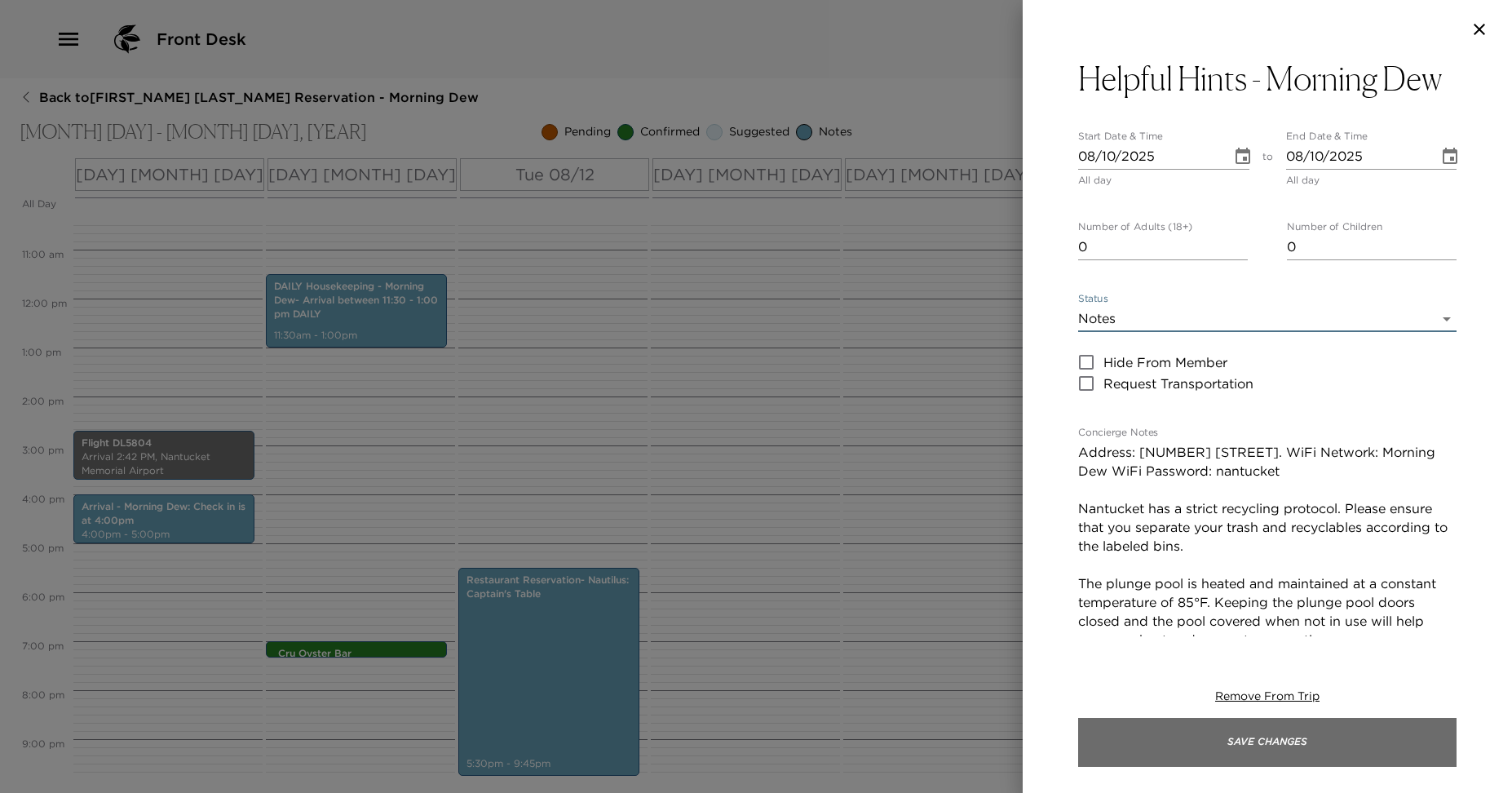 click on "Save Changes" at bounding box center (1267, 742) 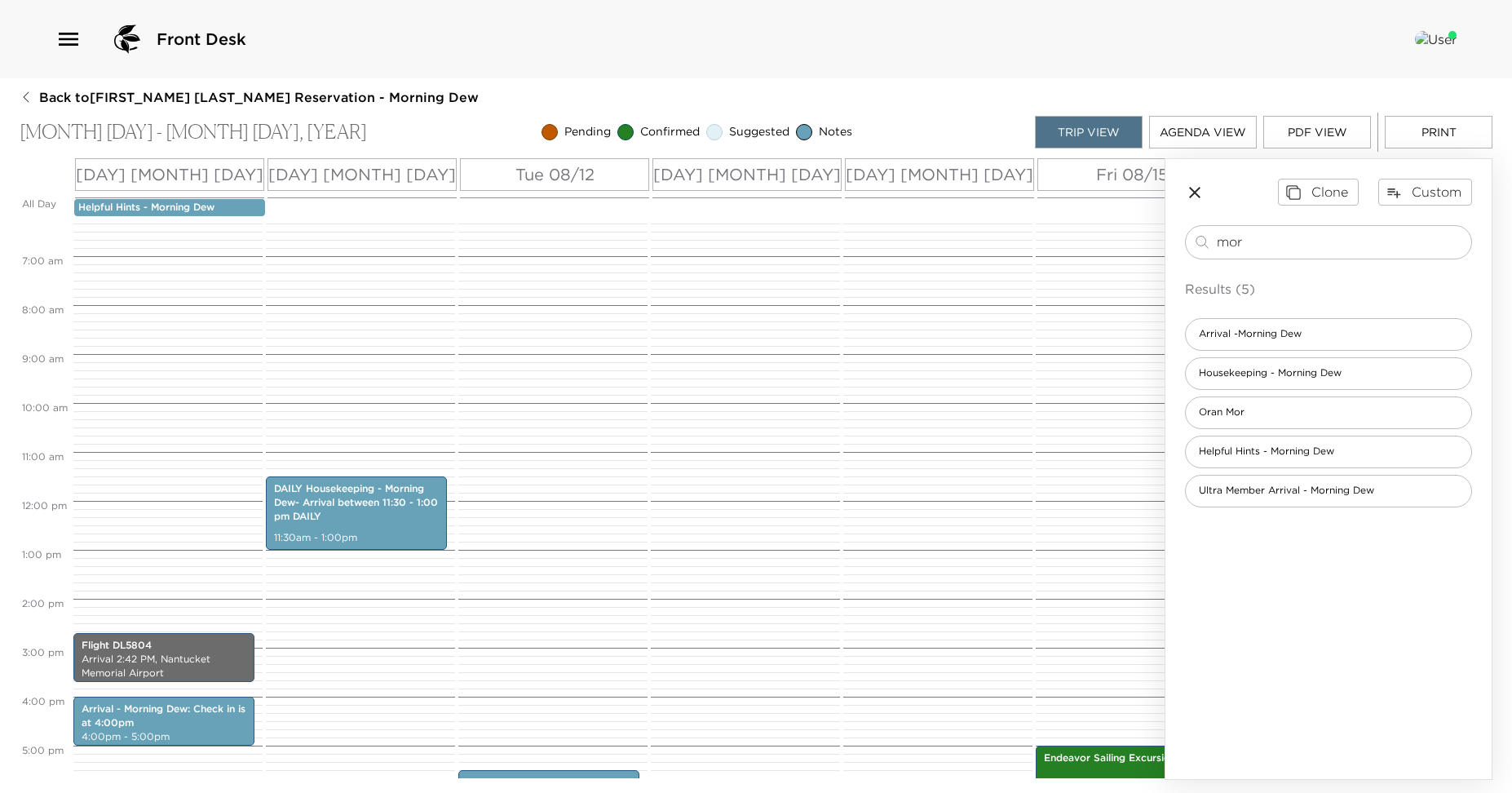 scroll, scrollTop: 315, scrollLeft: 0, axis: vertical 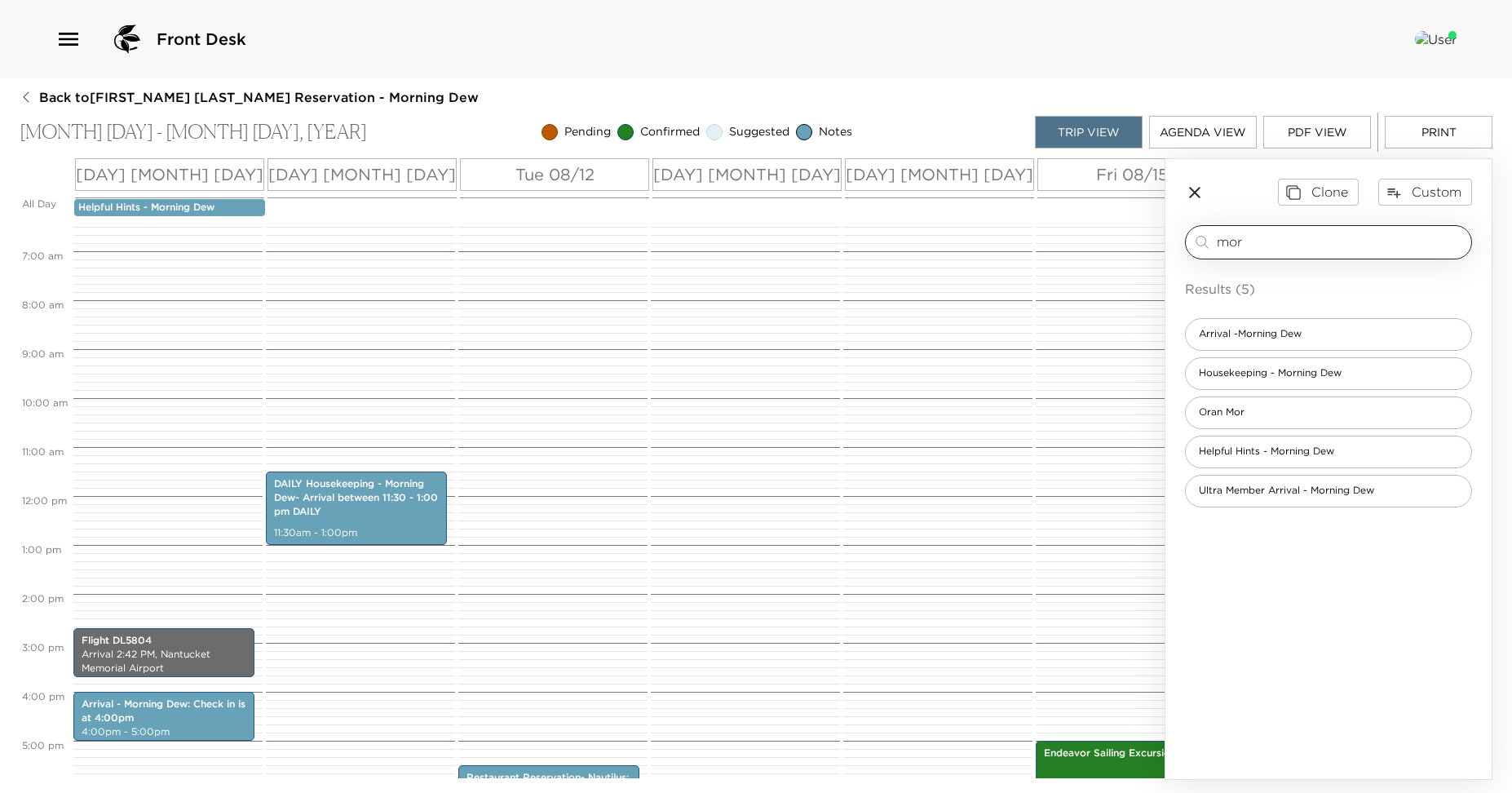 click on "mor" at bounding box center [1341, 241] 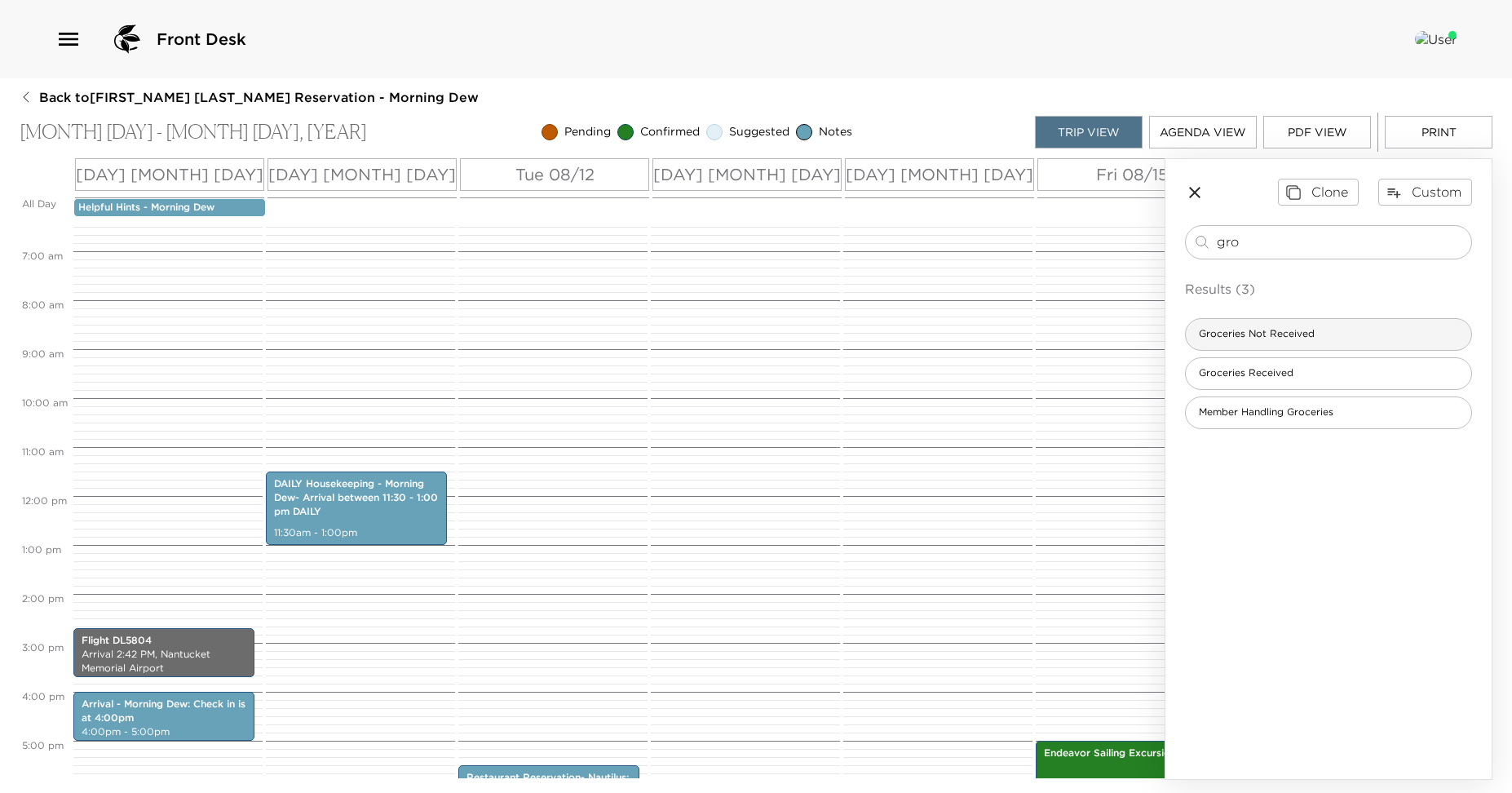 type on "gro" 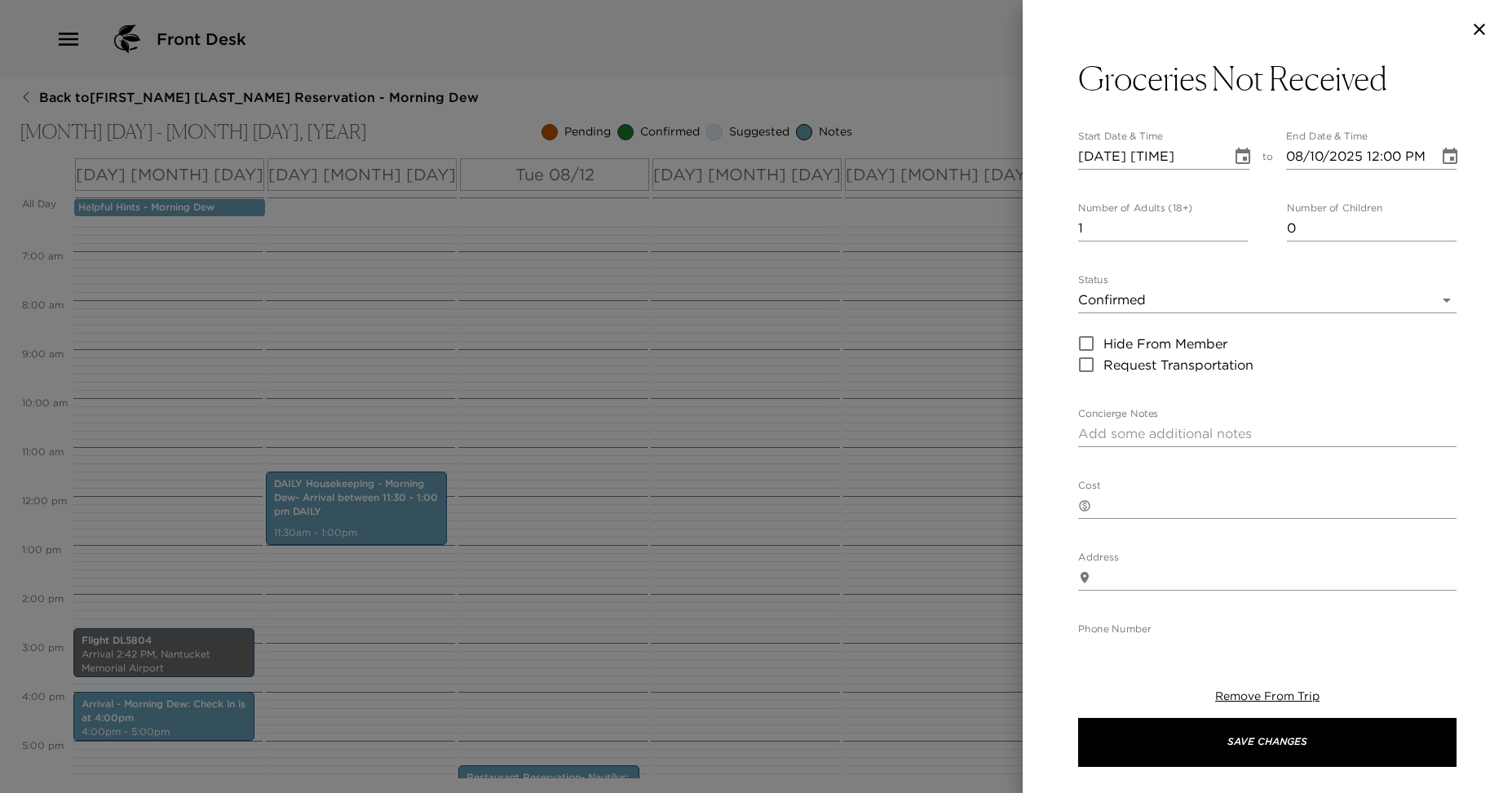 click on "1" at bounding box center [1163, 228] 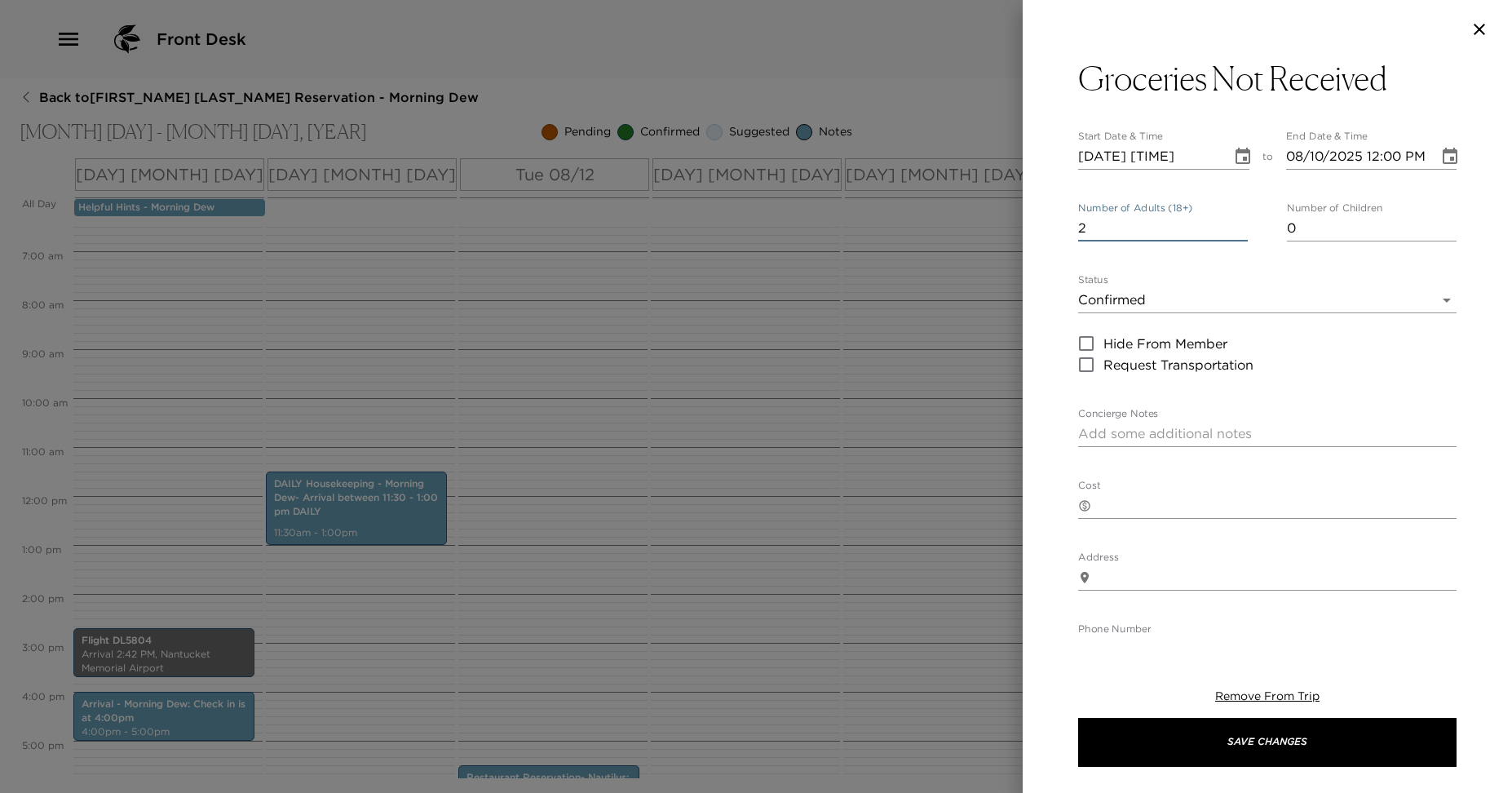 click on "2" at bounding box center [1163, 228] 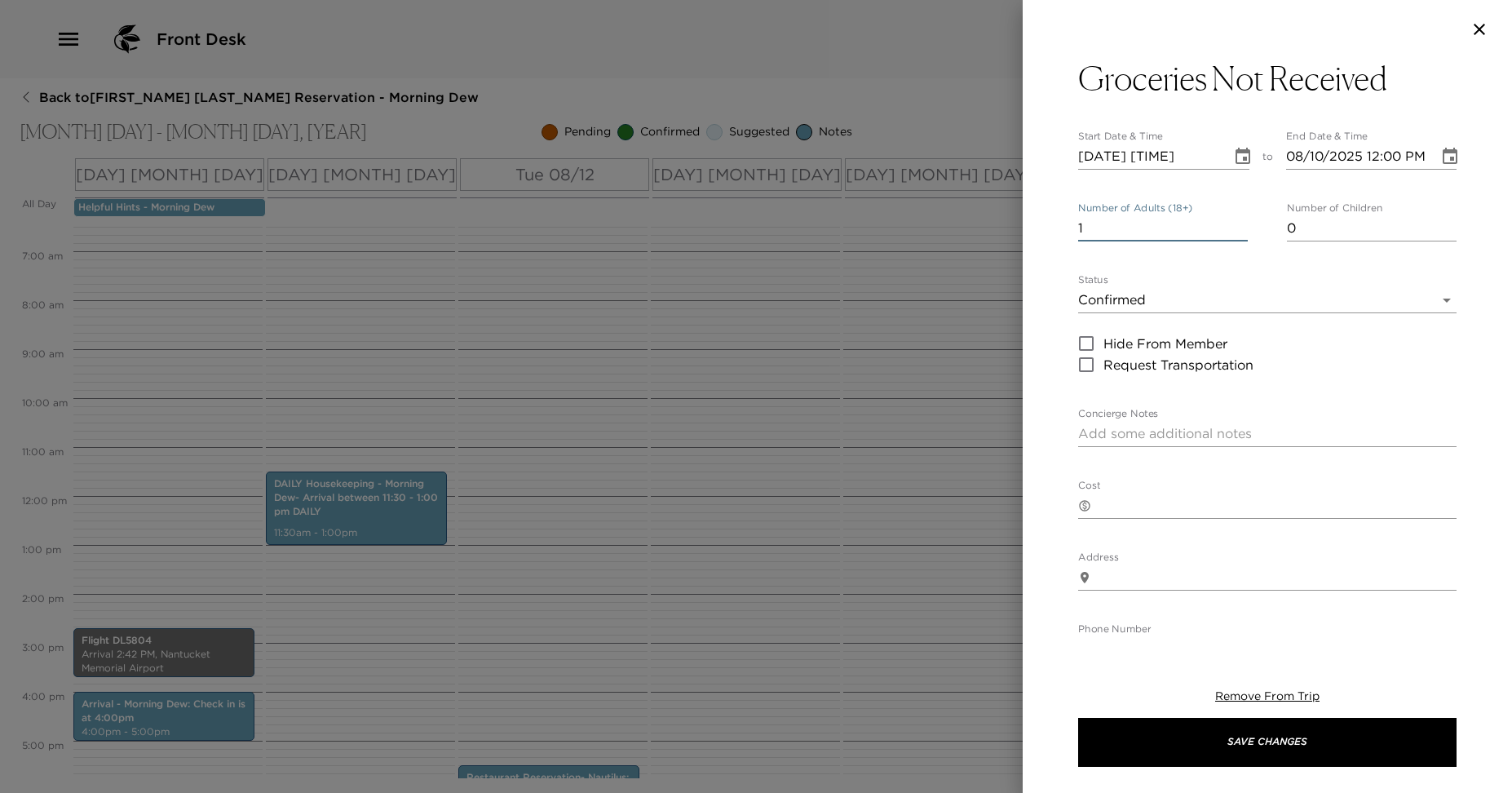 click on "1" at bounding box center (1163, 228) 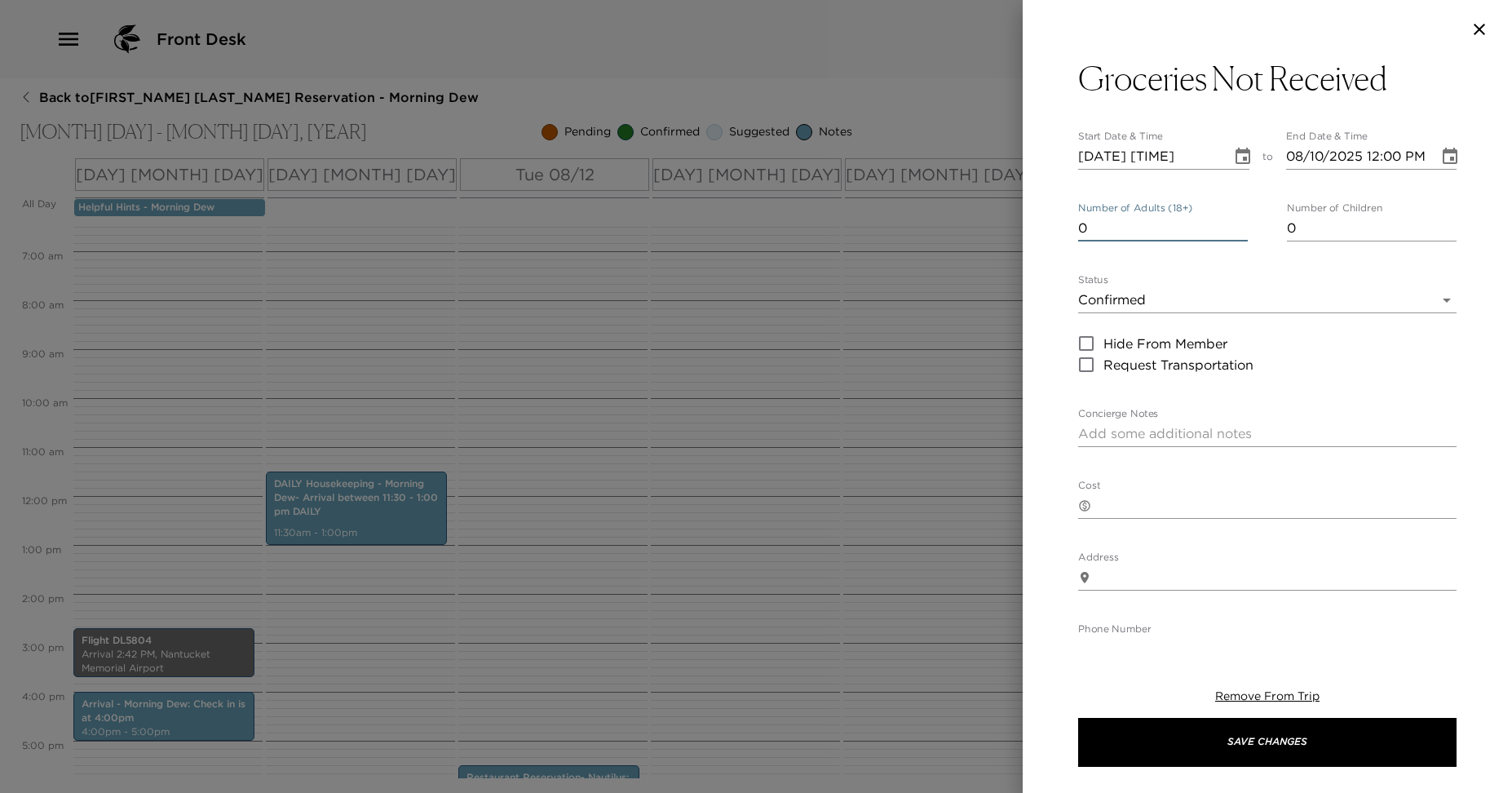 type on "0" 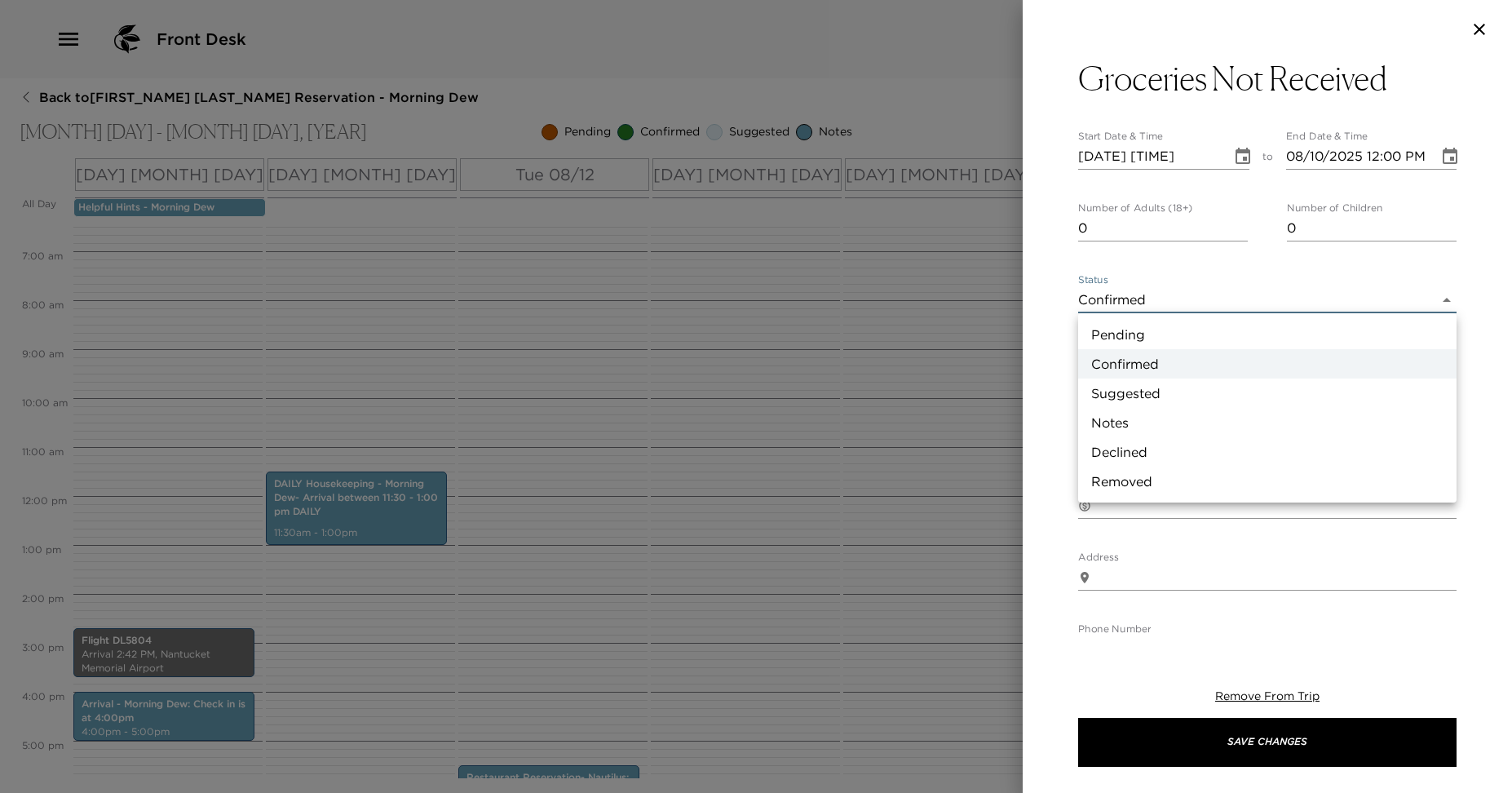 click on "Notes" at bounding box center [1267, 423] 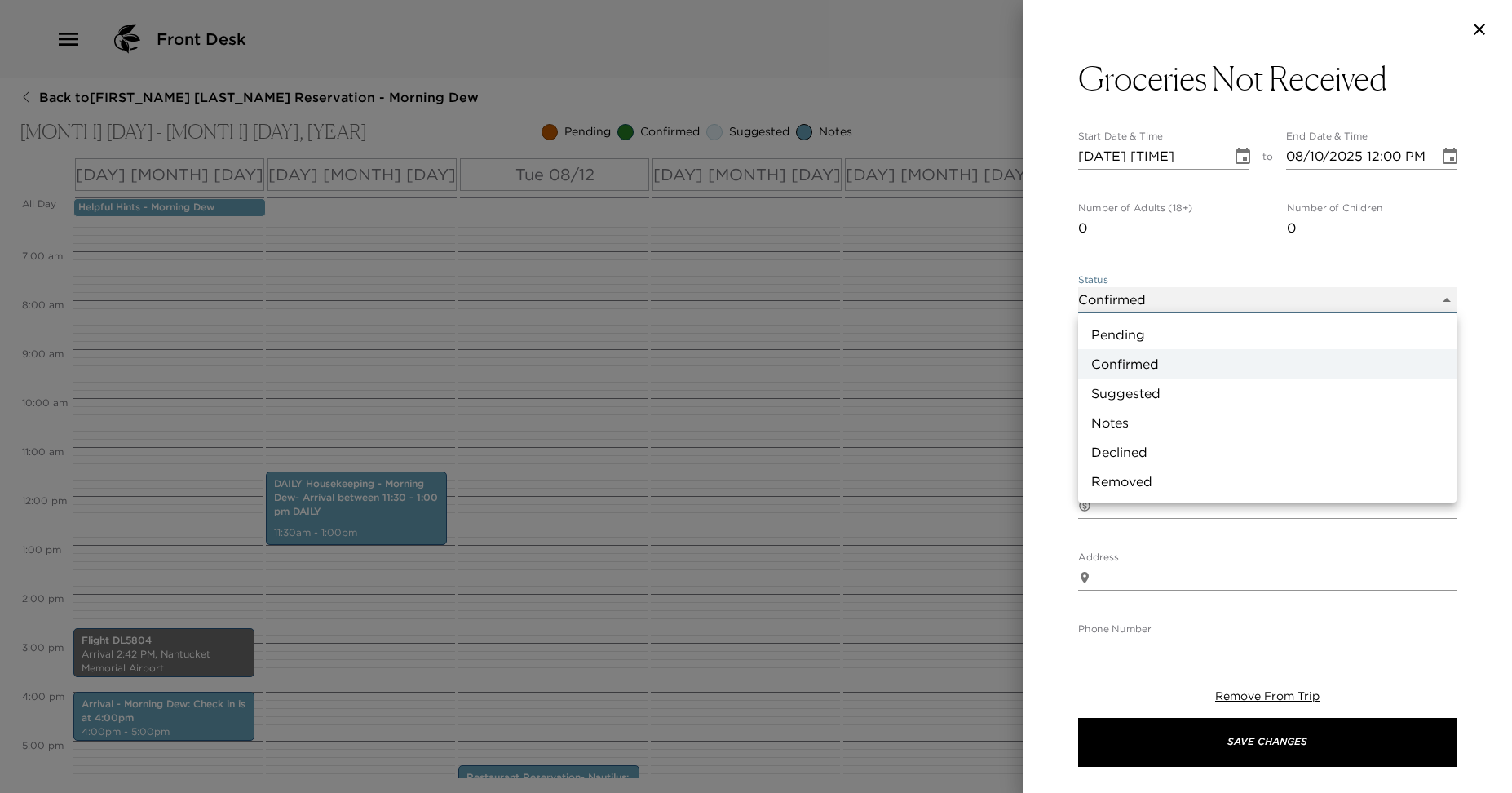 type on "Concierge Note" 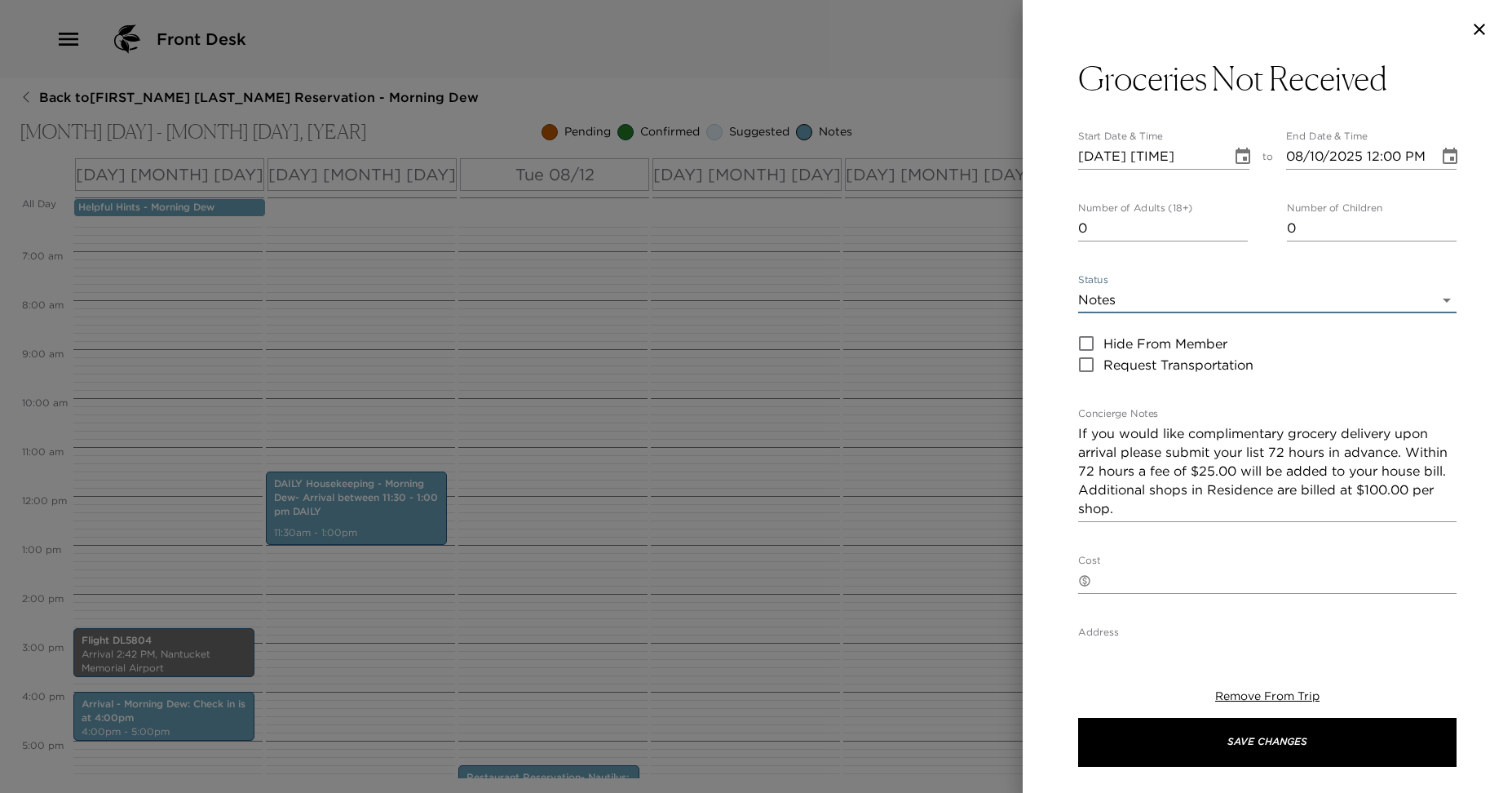 click 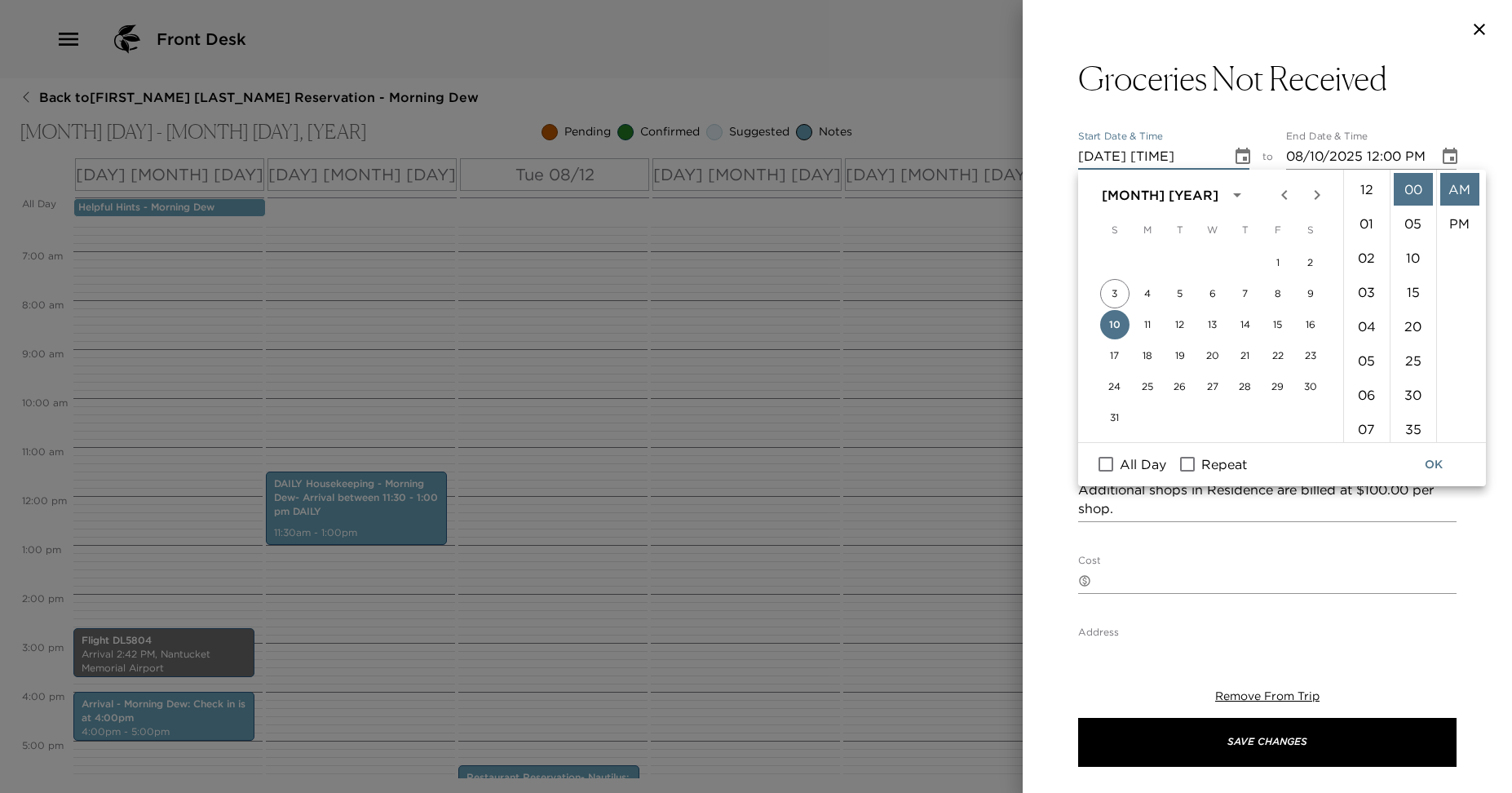 scroll, scrollTop: 377, scrollLeft: 0, axis: vertical 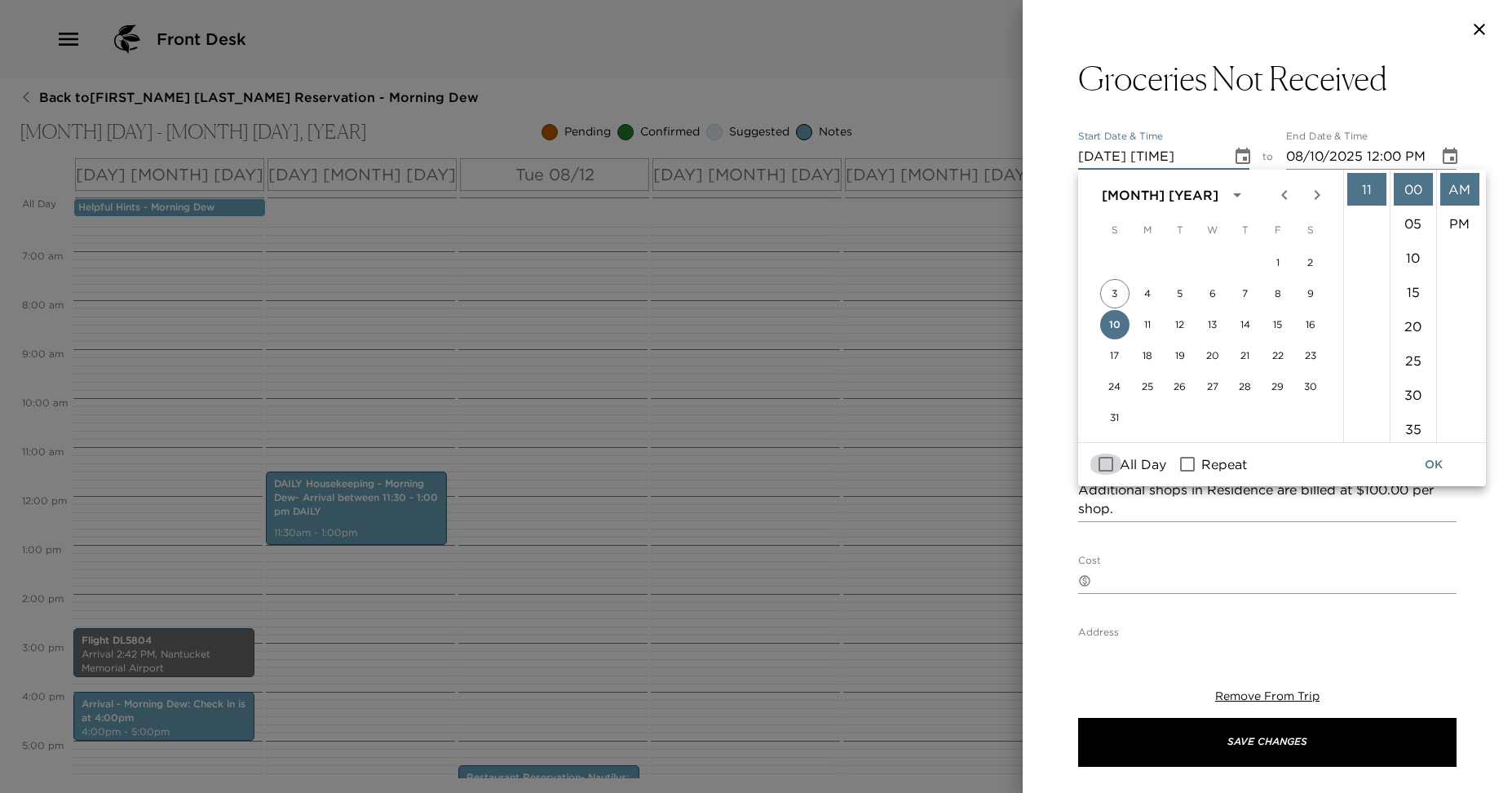 click on "All Day" at bounding box center (1106, 464) 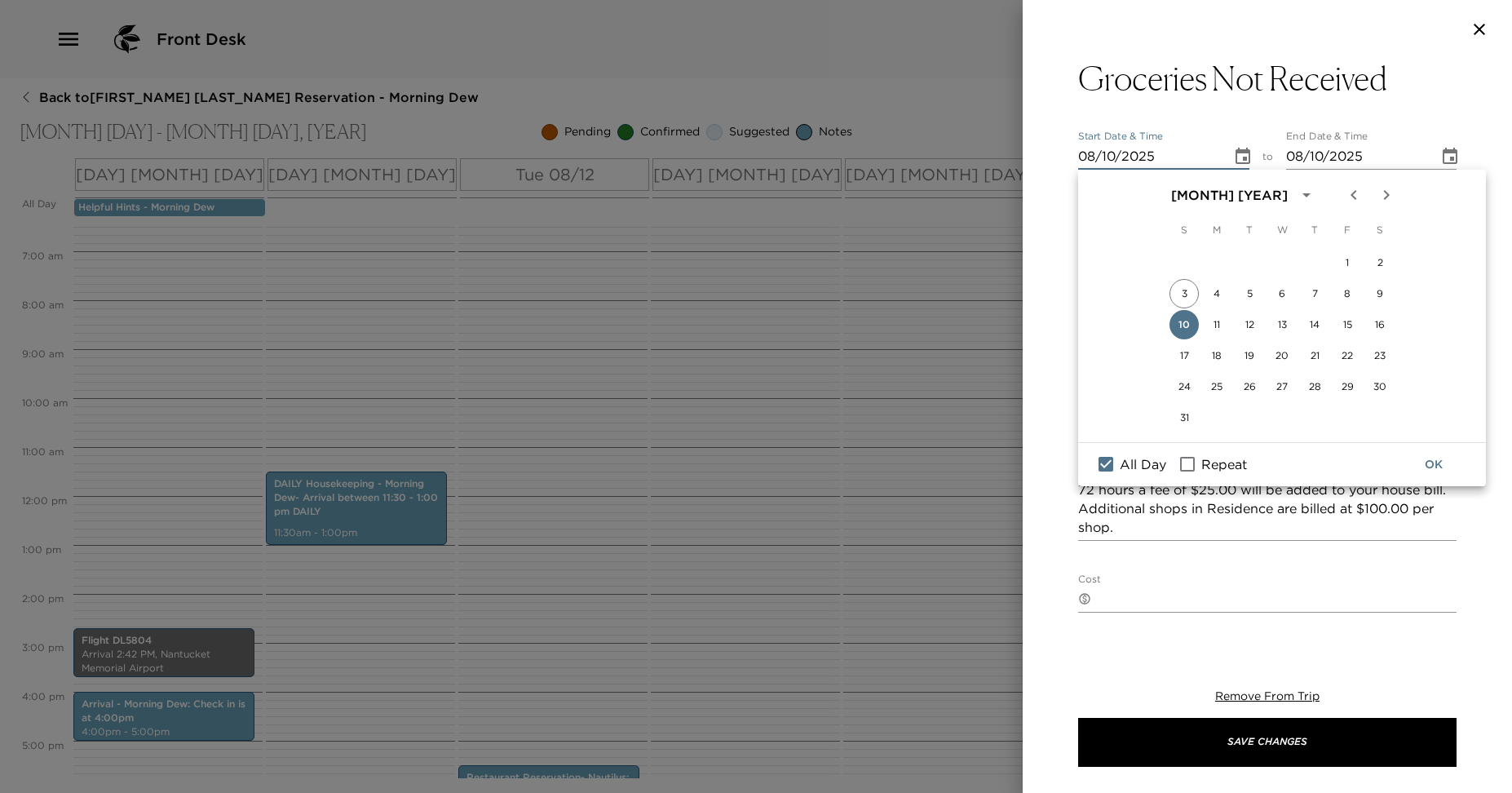 click on "If you would like complimentary grocery delivery upon arrival please submit your list 72 hours in advance. Within 72 hours a fee of $25.00 will be added to your house bill. Additional shops in Residence are billed at $100.00 per shop." at bounding box center (1267, 490) 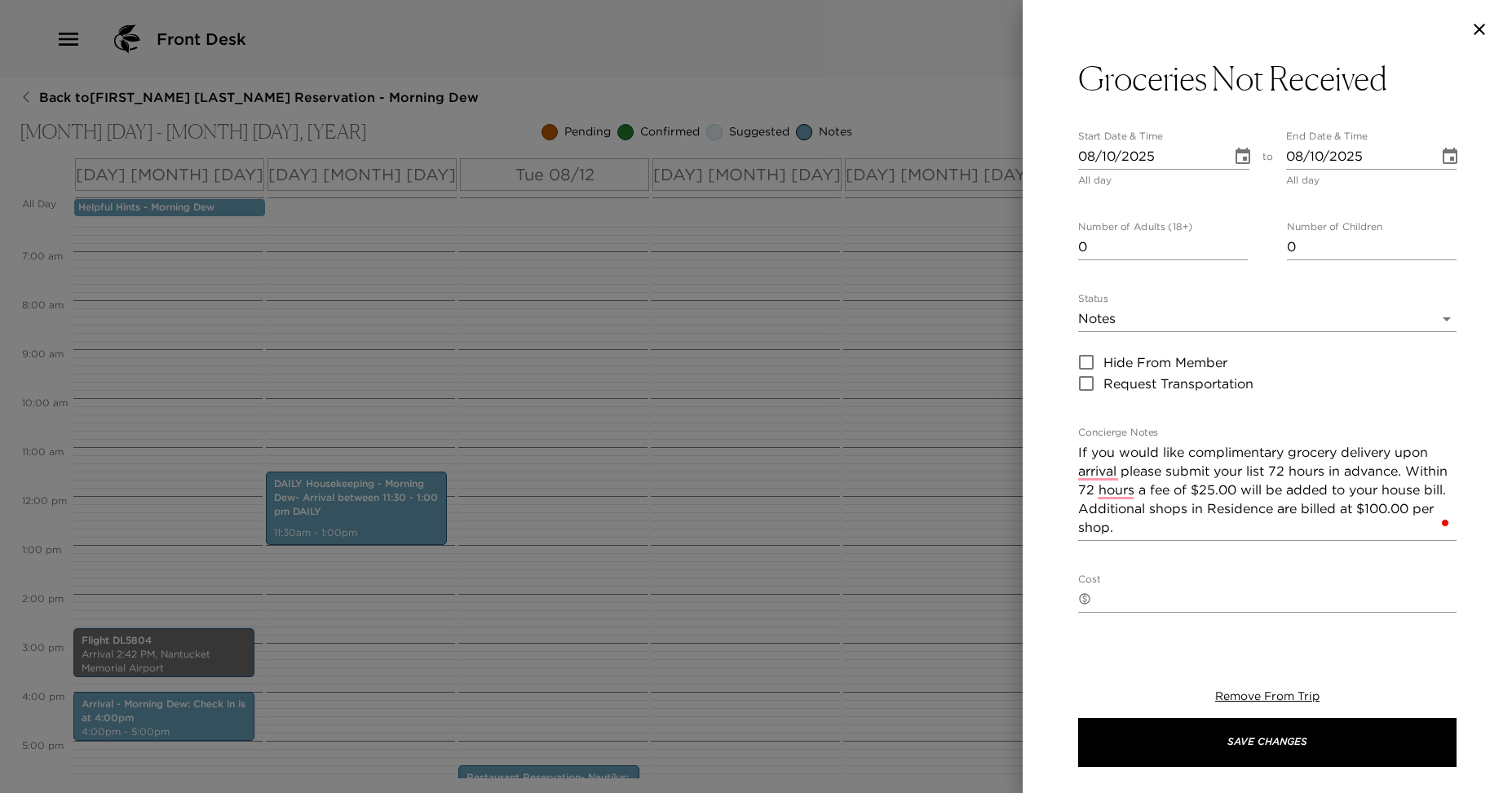 click on "If you would like complimentary grocery delivery upon arrival please submit your list 72 hours in advance. Within 72 hours a fee of $25.00 will be added to your house bill. Additional shops in Residence are billed at $100.00 per shop." at bounding box center (1267, 490) 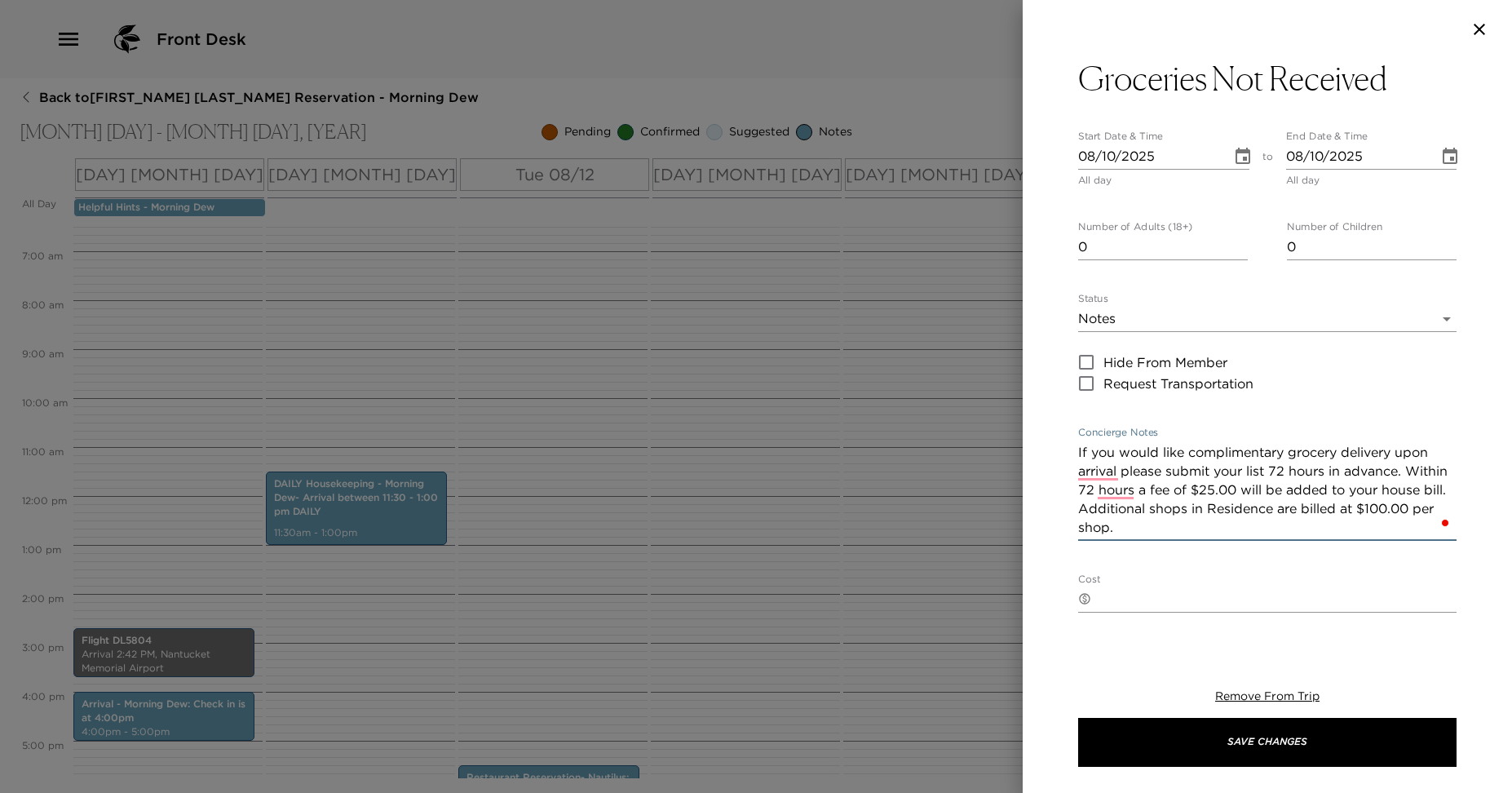 click on "If you would like complimentary grocery delivery upon arrival please submit your list 72 hours in advance. Within 72 hours a fee of $25.00 will be added to your house bill. Additional shops in Residence are billed at $100.00 per shop." at bounding box center (1267, 490) 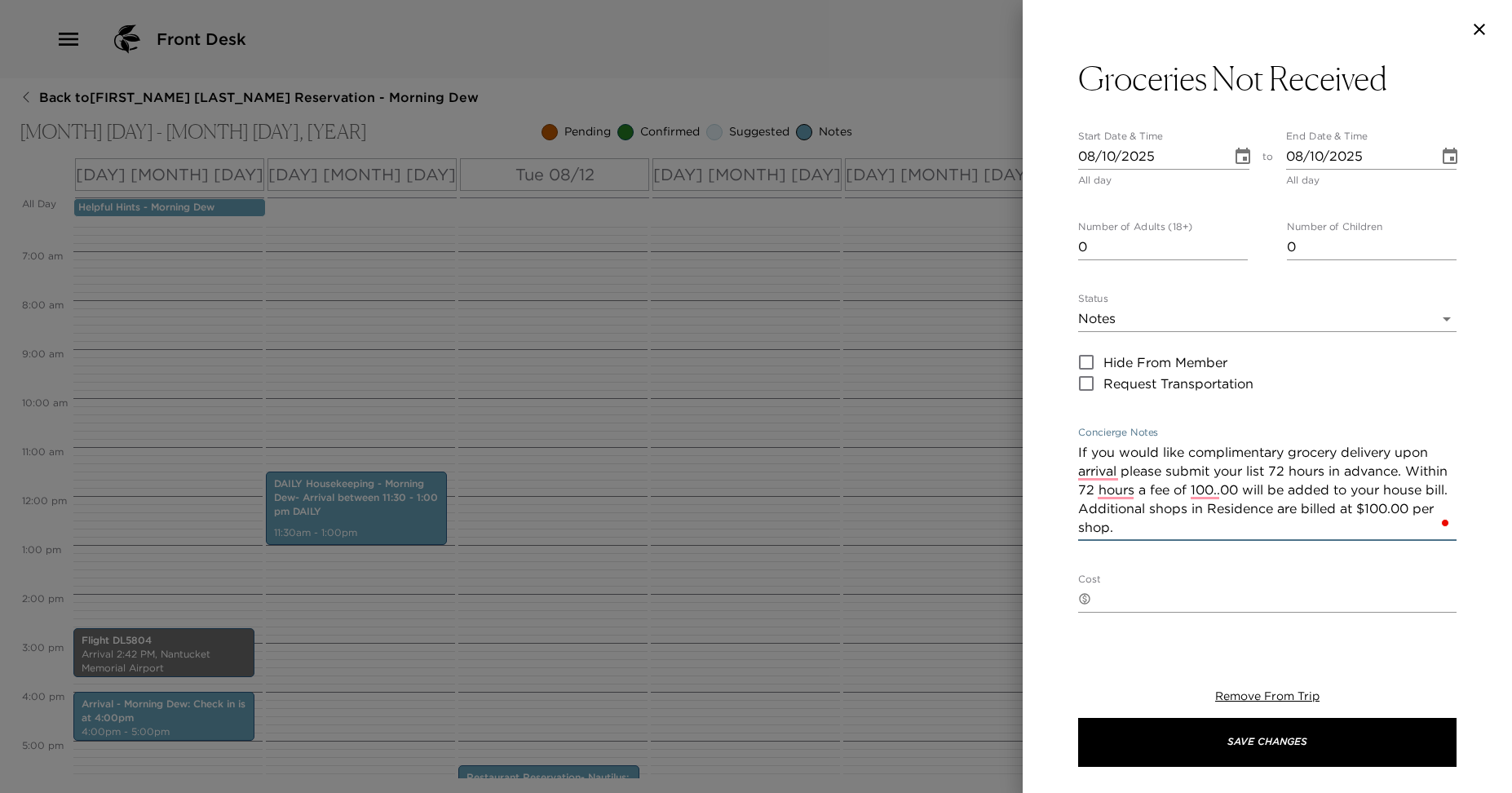 click on "If you would like complimentary grocery delivery upon arrival please submit your list 72 hours in advance. Within 72 hours a fee of 100..00 will be added to your house bill. Additional shops in Residence are billed at $100.00 per shop." at bounding box center [1267, 490] 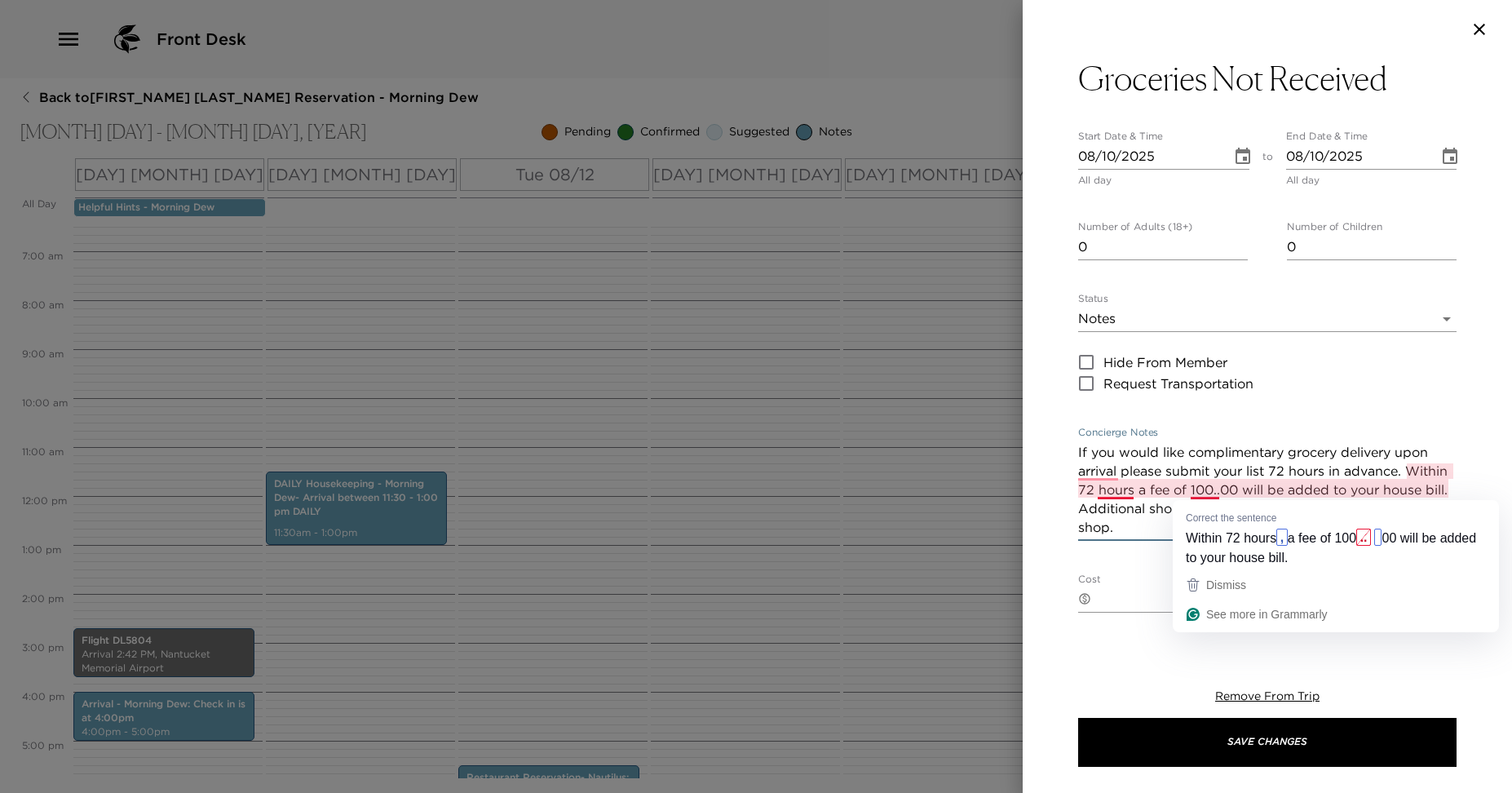click on "If you would like complimentary grocery delivery upon arrival please submit your list 72 hours in advance. Within 72 hours a fee of 100..00 will be added to your house bill. Additional shops in Residence are billed at $100.00 per shop." at bounding box center (1267, 490) 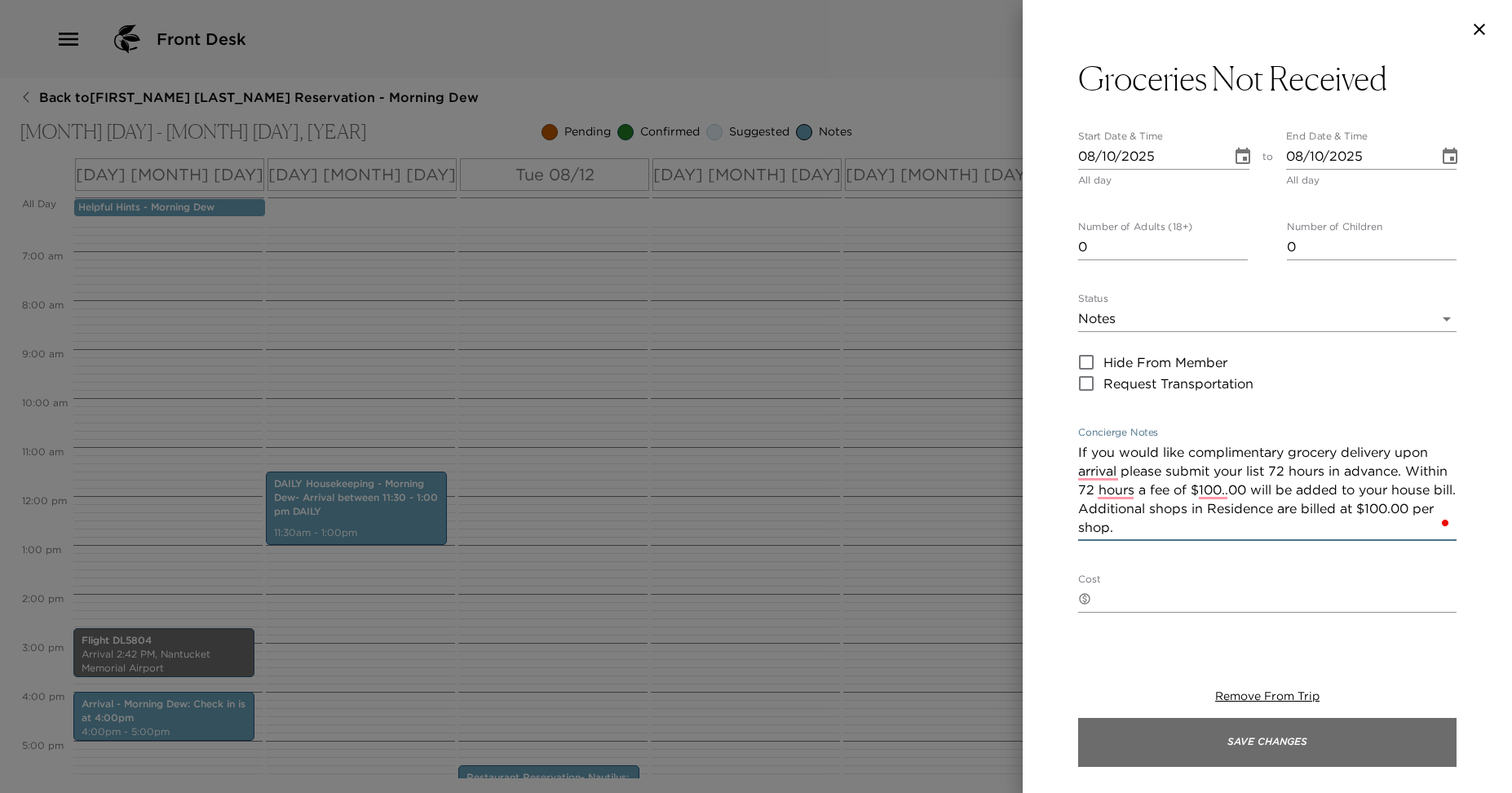 type on "If you would like complimentary grocery delivery upon arrival please submit your list 72 hours in advance. Within 72 hours a fee of $100..00 will be added to your house bill. Additional shops in Residence are billed at $100.00 per shop." 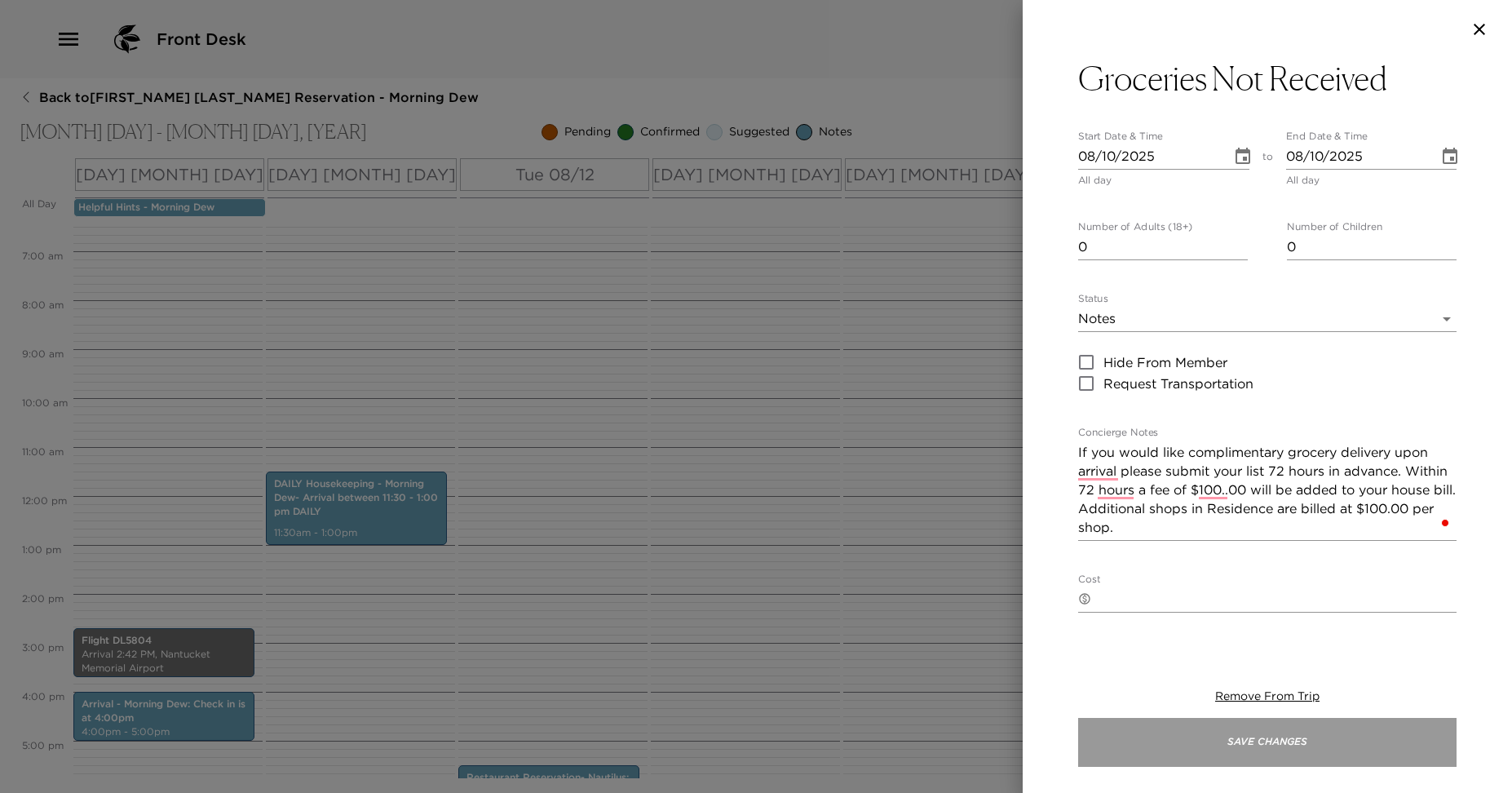 click on "Save Changes" at bounding box center [1267, 742] 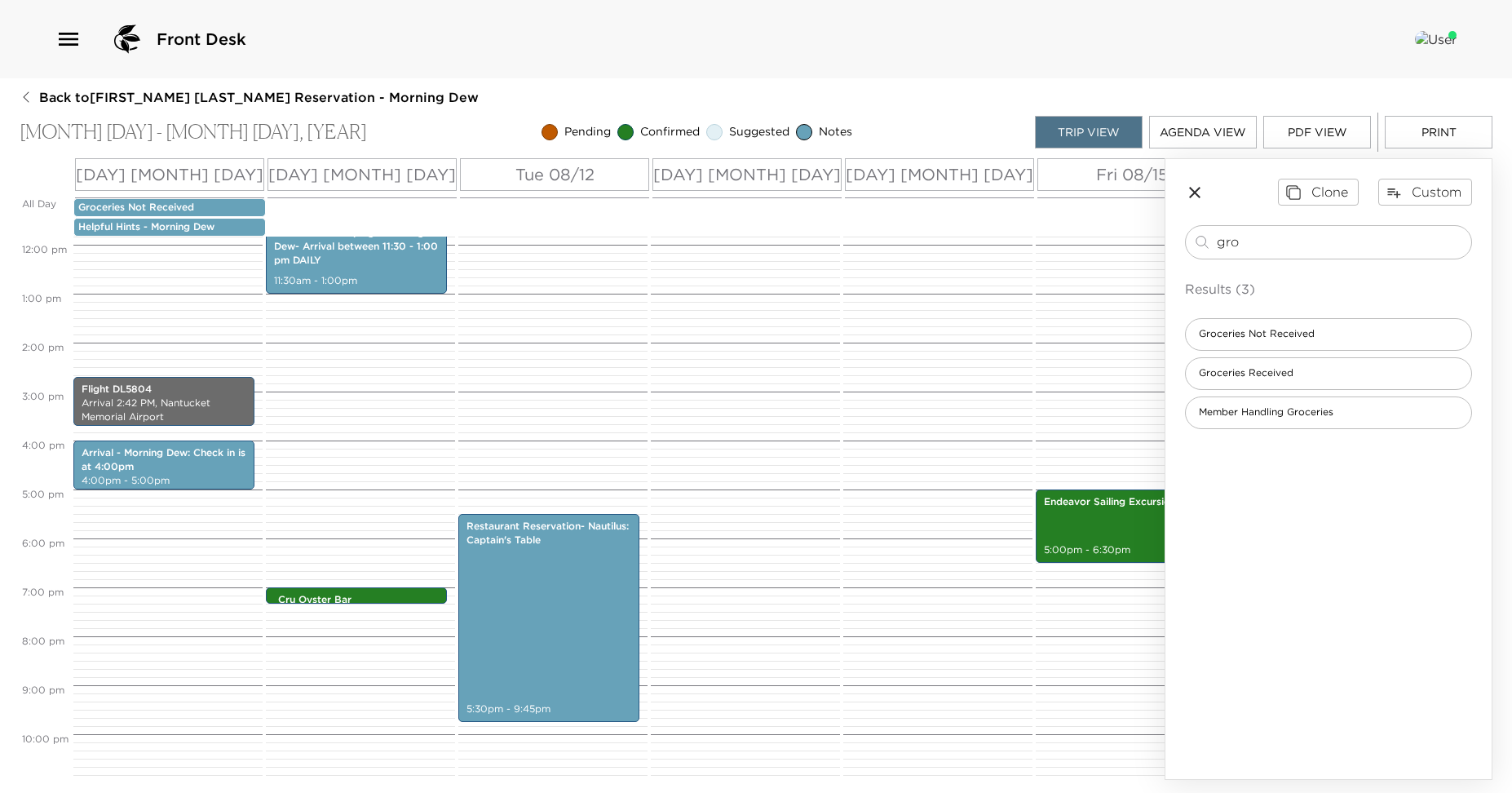 scroll, scrollTop: 633, scrollLeft: 0, axis: vertical 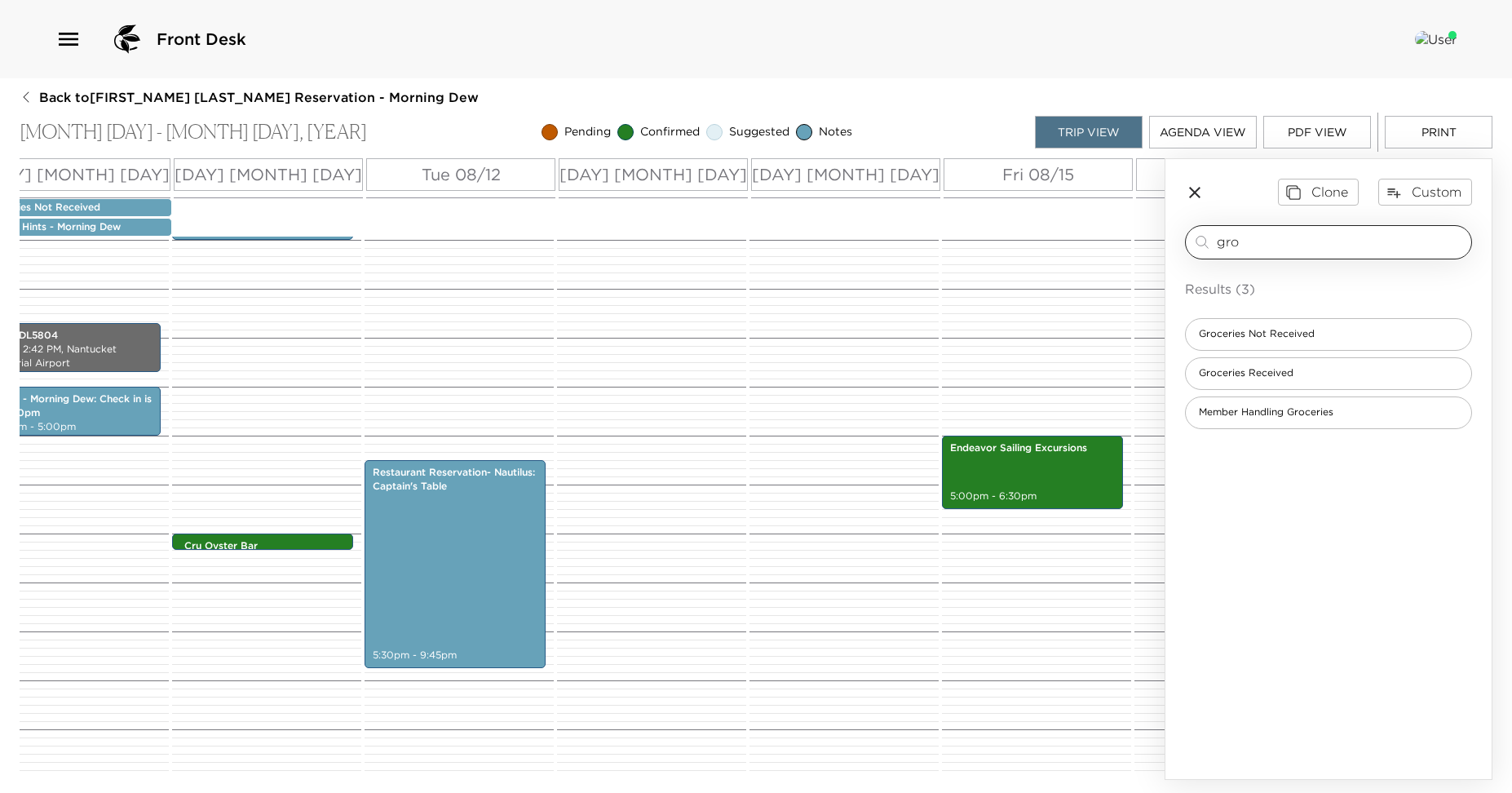 click on "gro" at bounding box center (1341, 241) 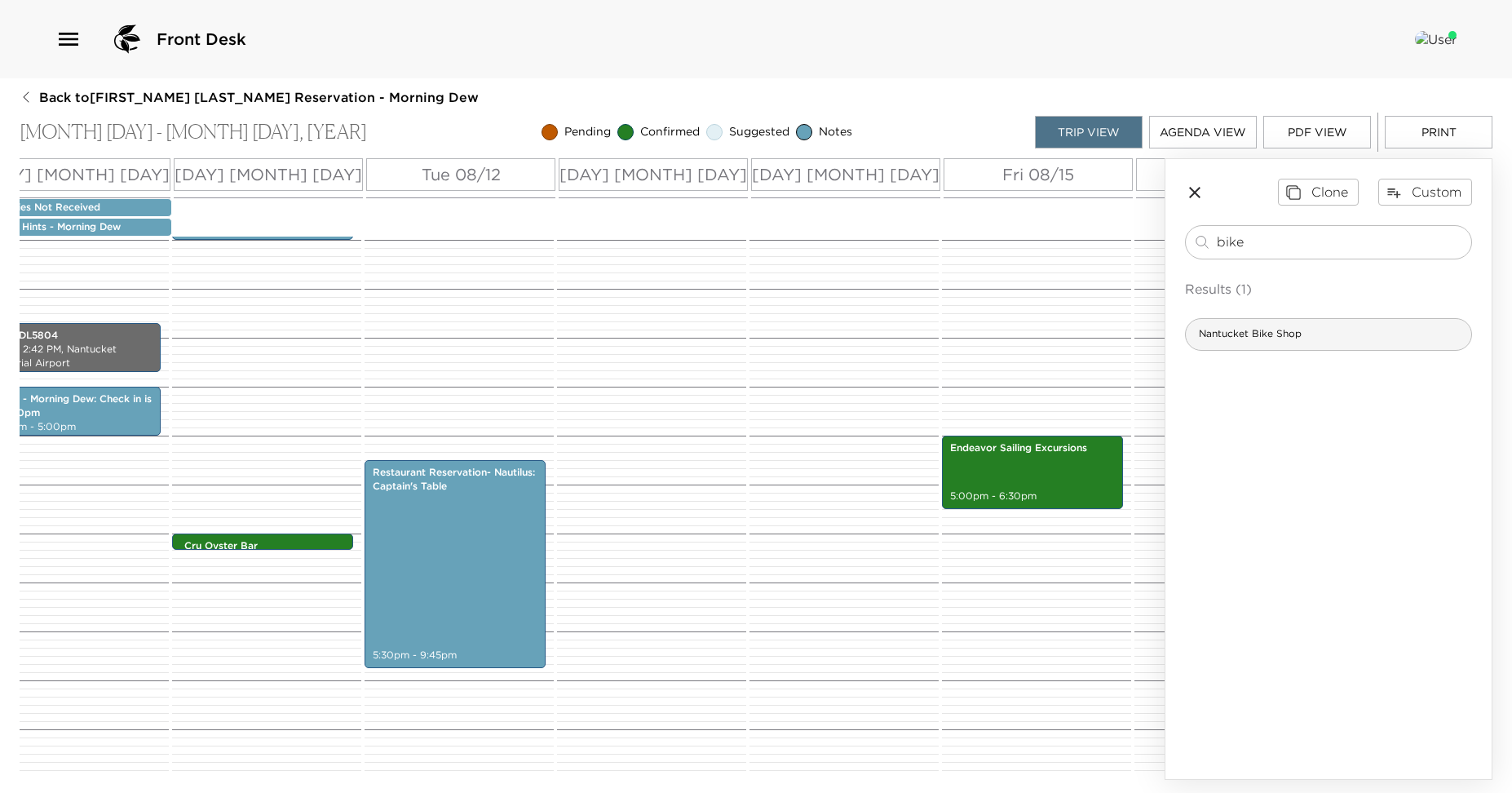 type on "bike" 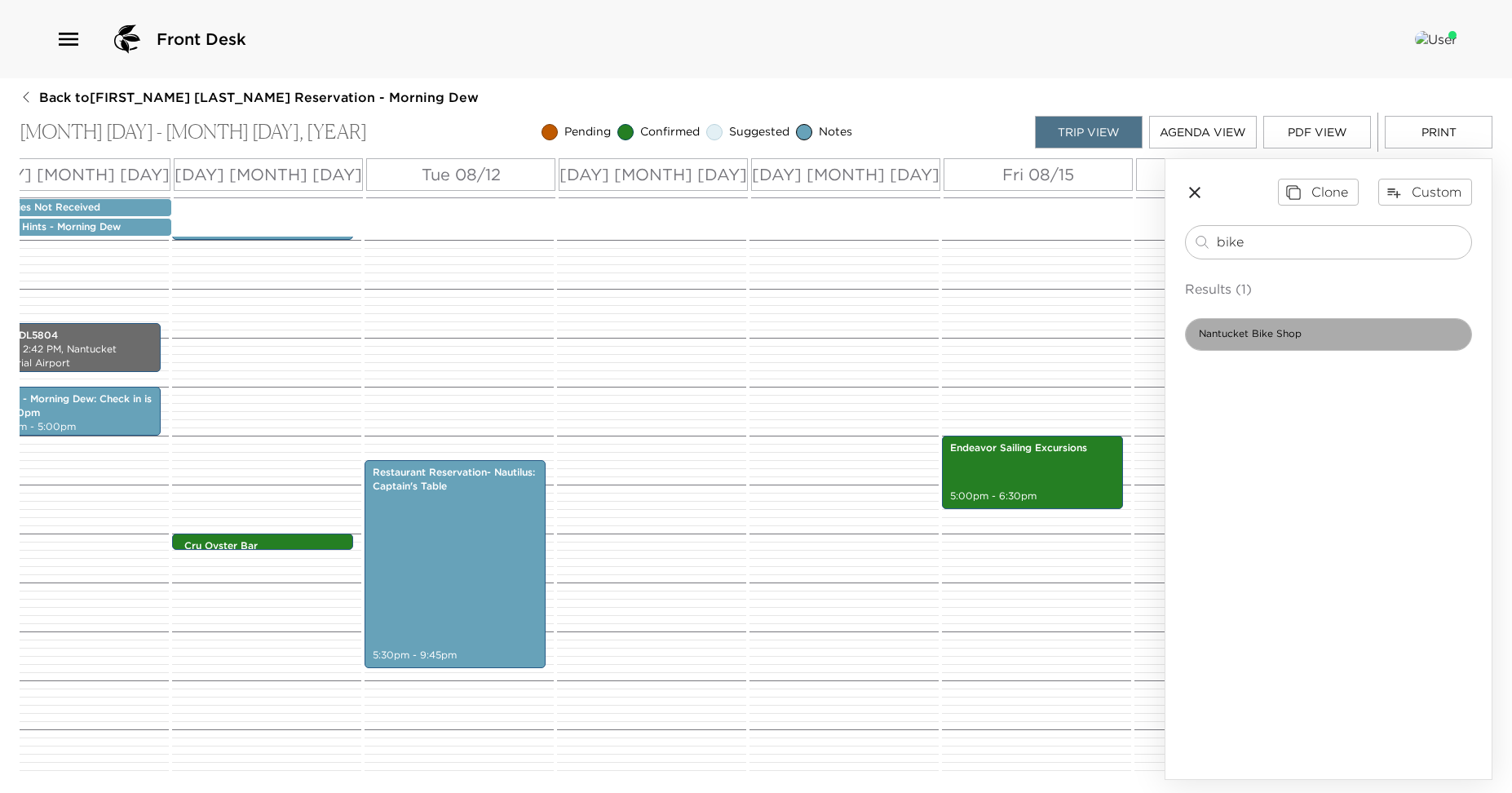 click on "Nantucket Bike Shop" at bounding box center (1329, 334) 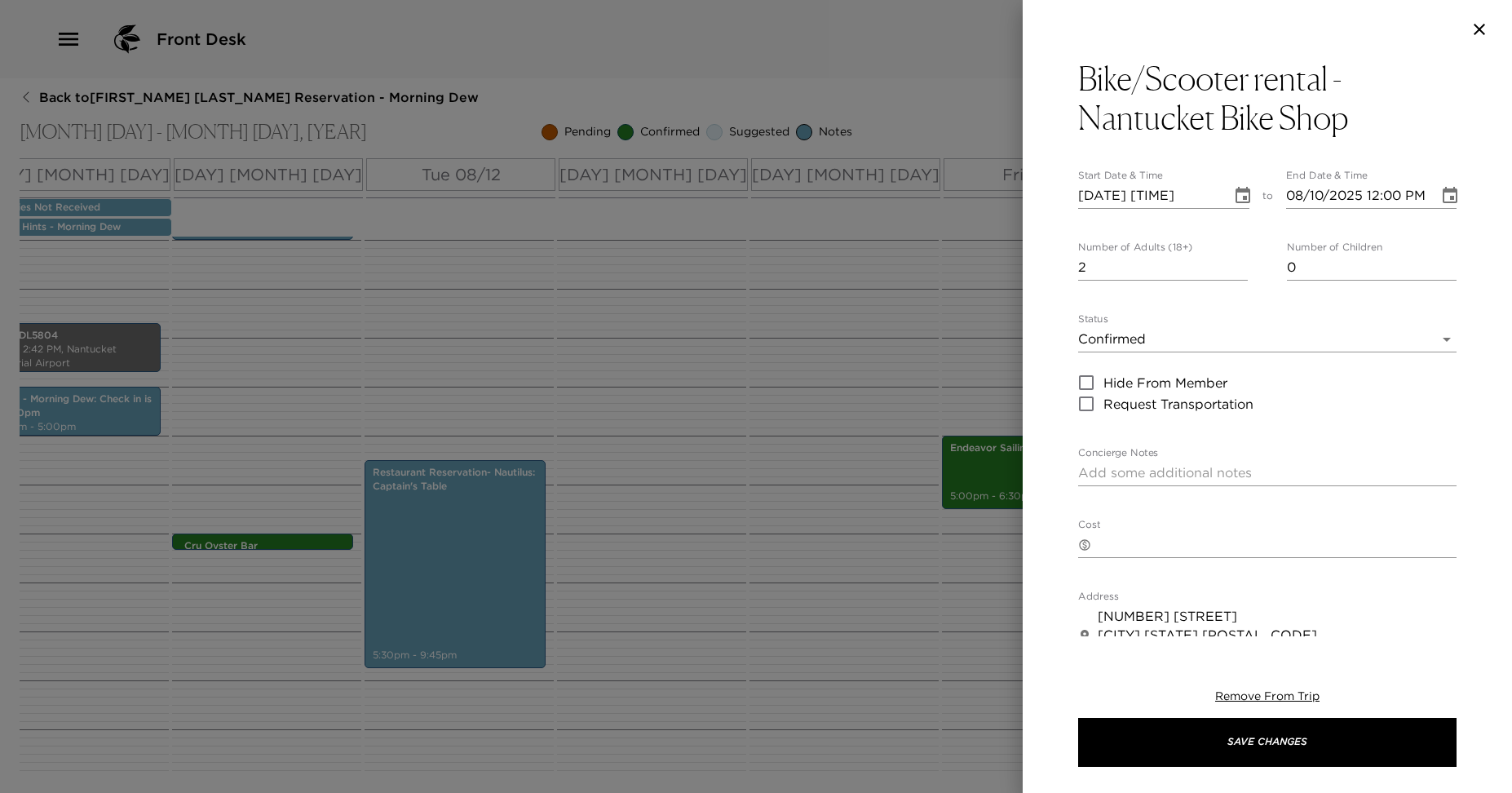click on "2" at bounding box center [1163, 268] 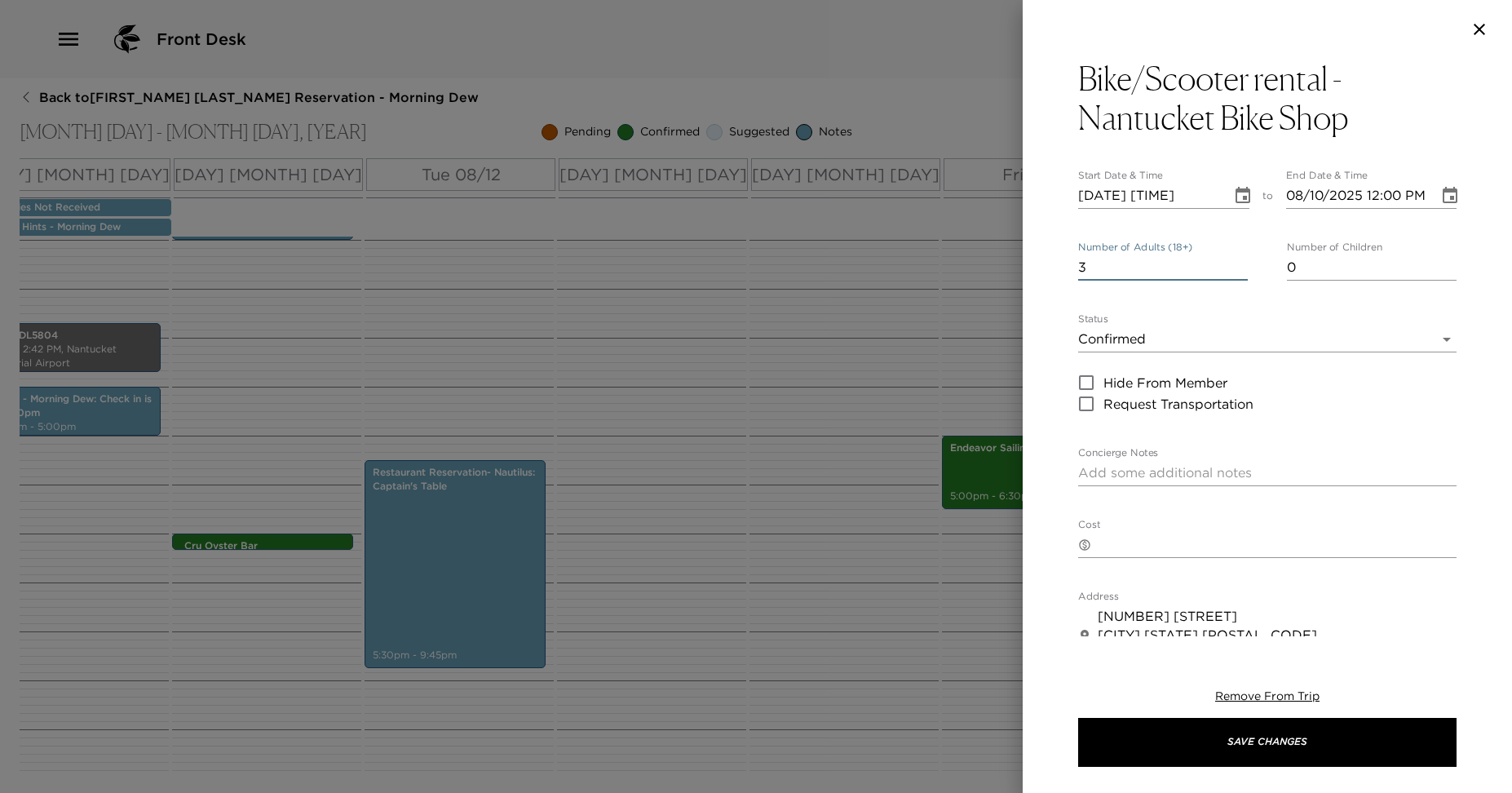 click on "3" at bounding box center (1163, 268) 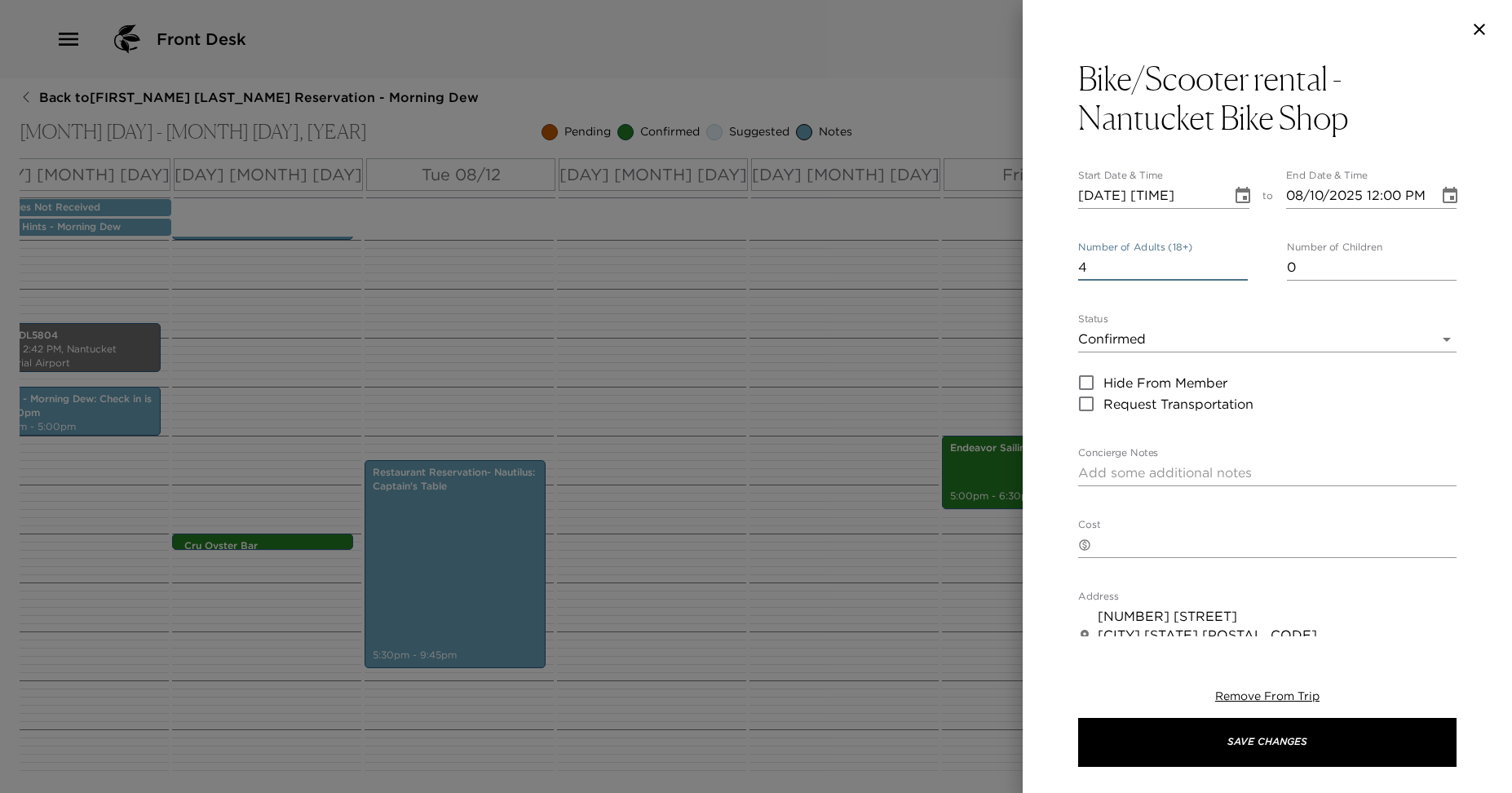 click on "4" at bounding box center [1163, 268] 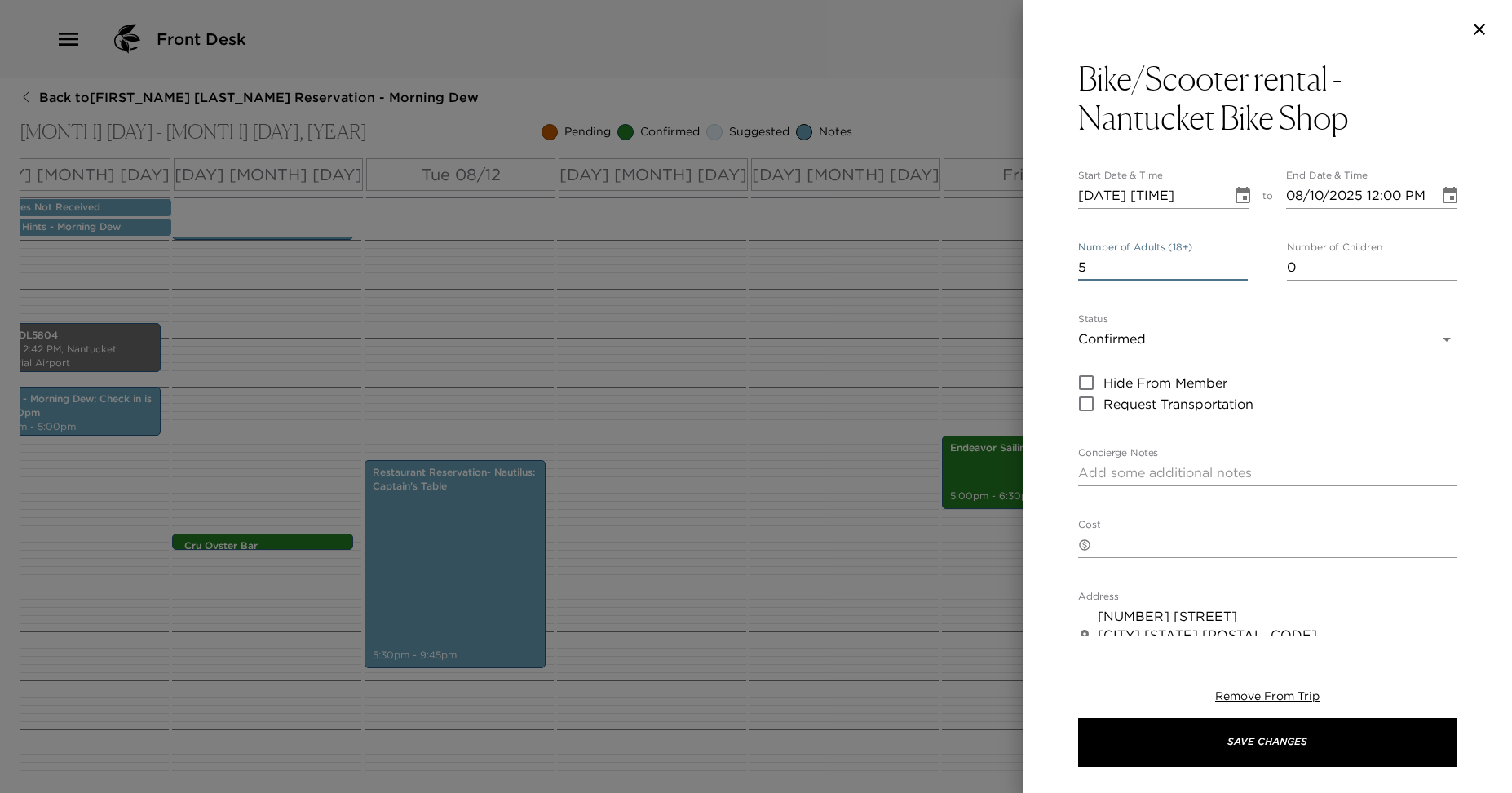 click on "5" at bounding box center [1163, 268] 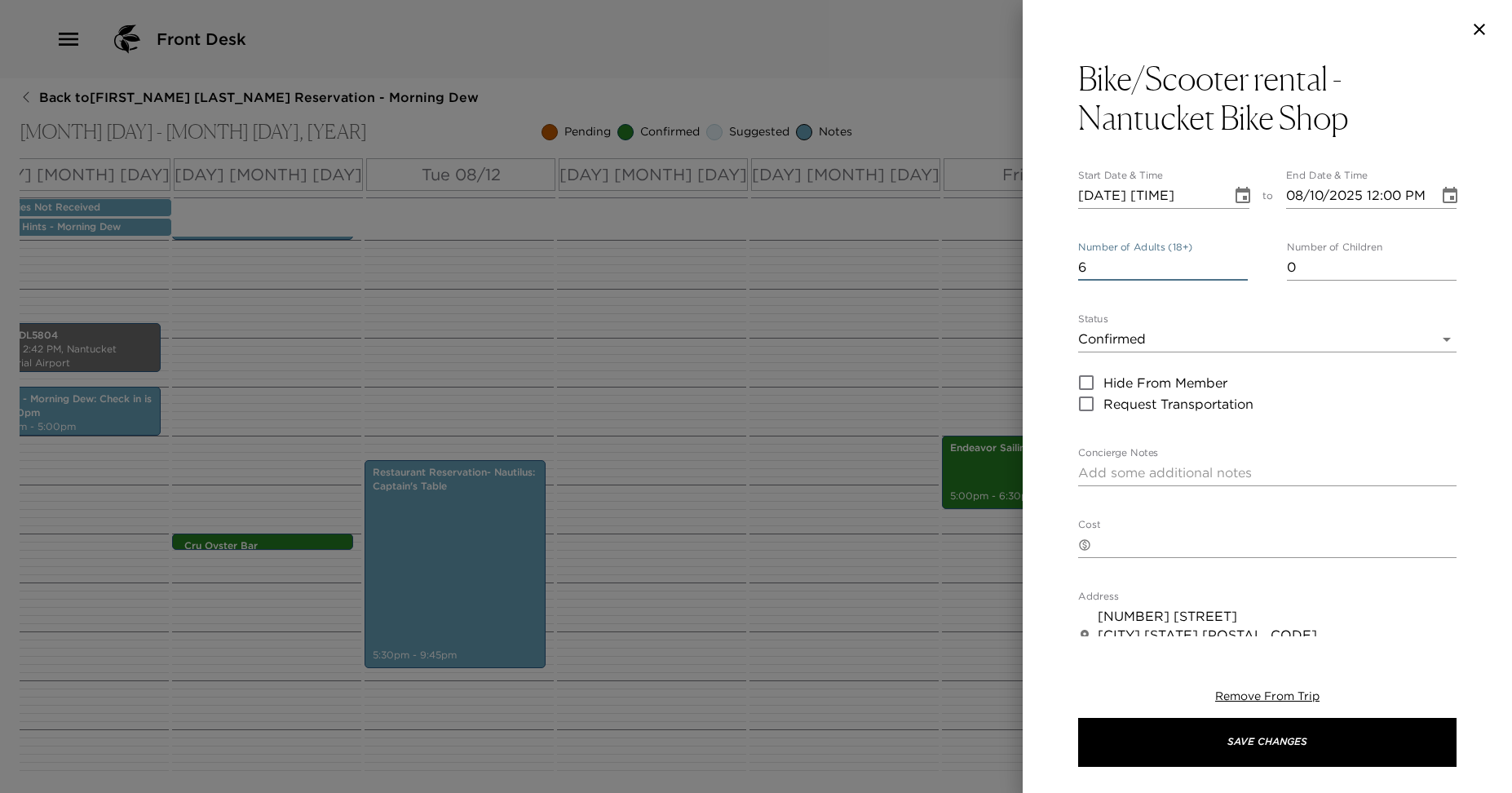click on "6" at bounding box center (1163, 268) 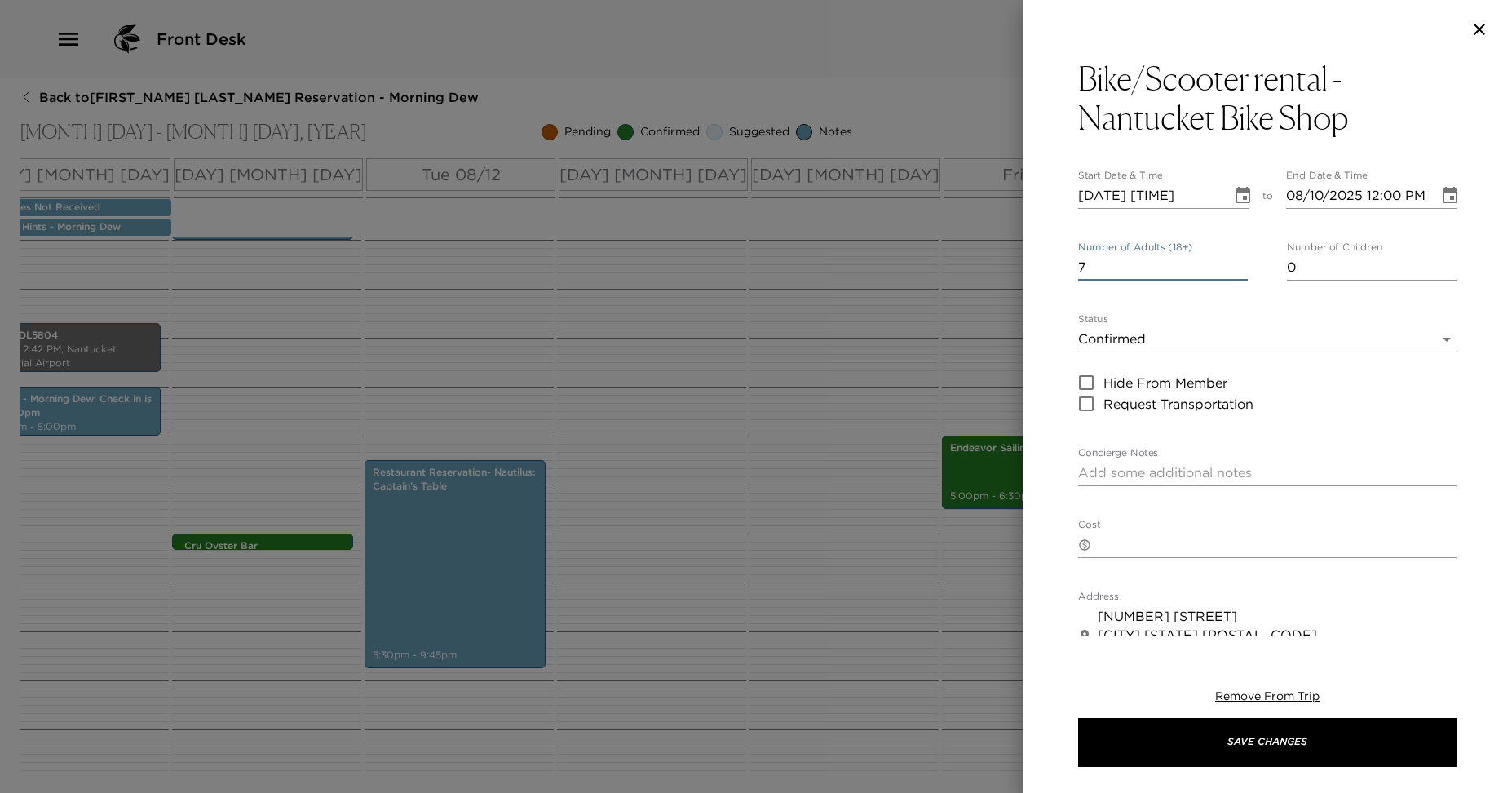 click on "7" at bounding box center [1163, 268] 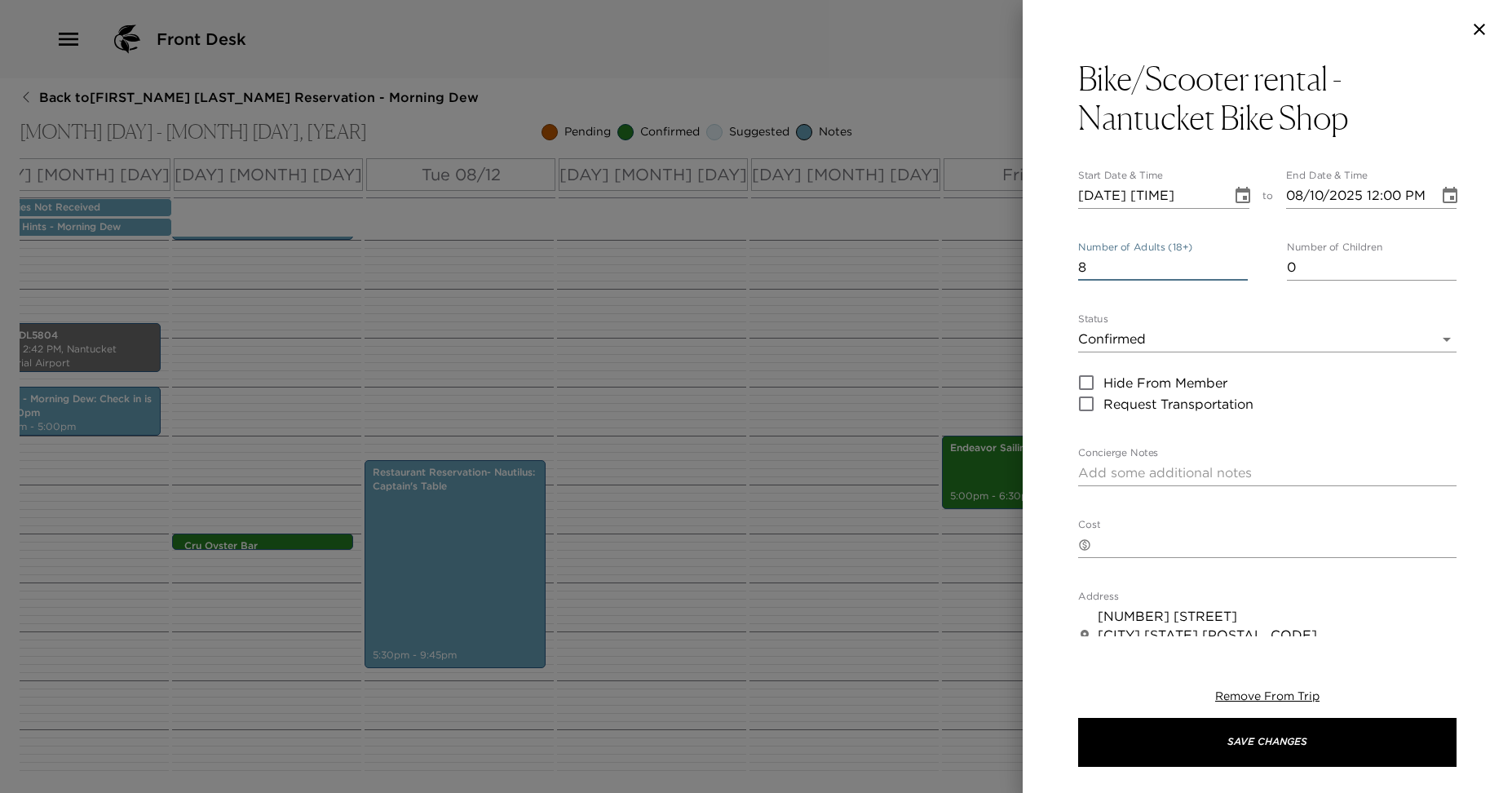 click on "8" at bounding box center [1163, 268] 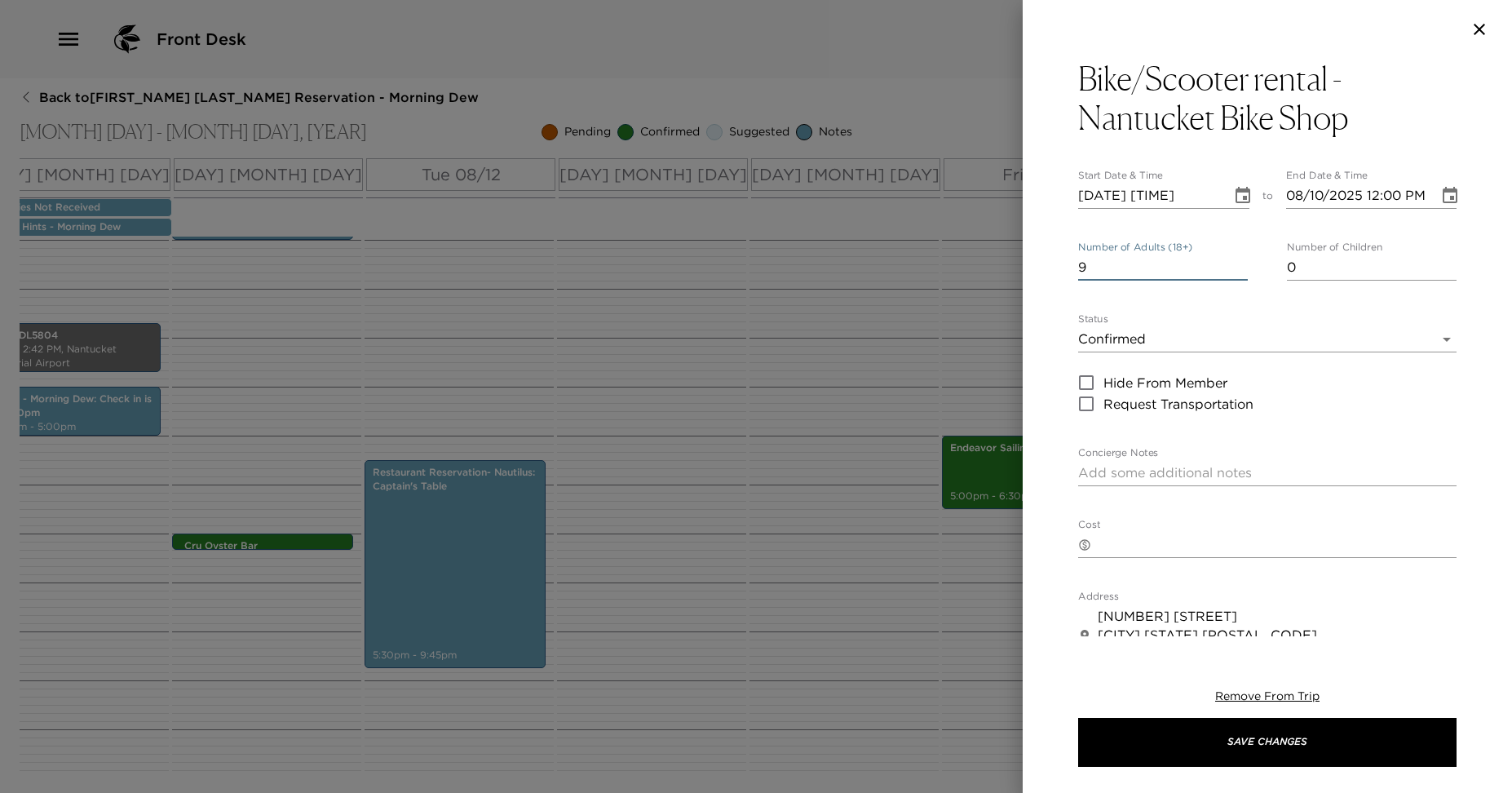 click on "9" at bounding box center (1163, 268) 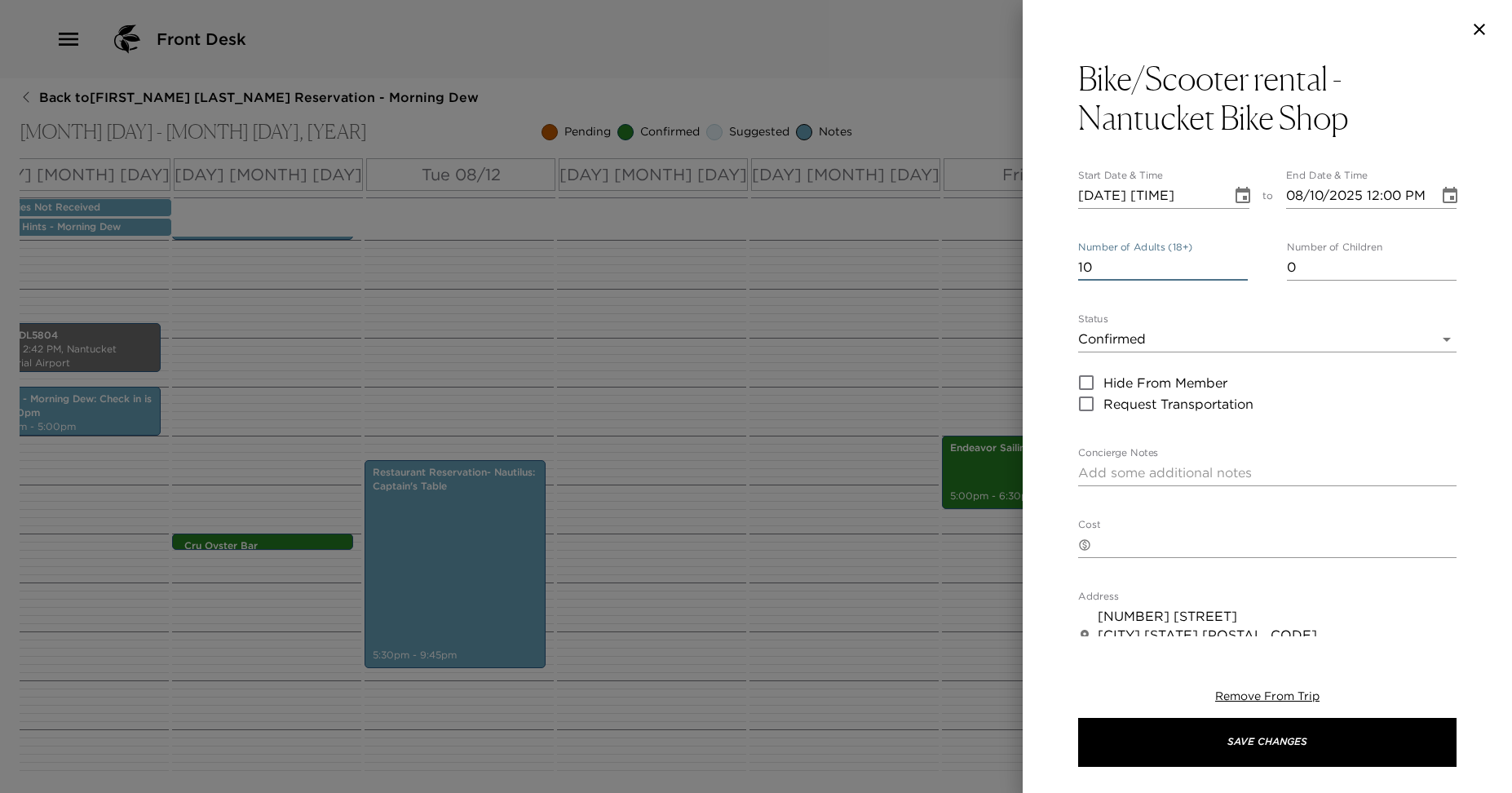 click on "10" at bounding box center [1163, 268] 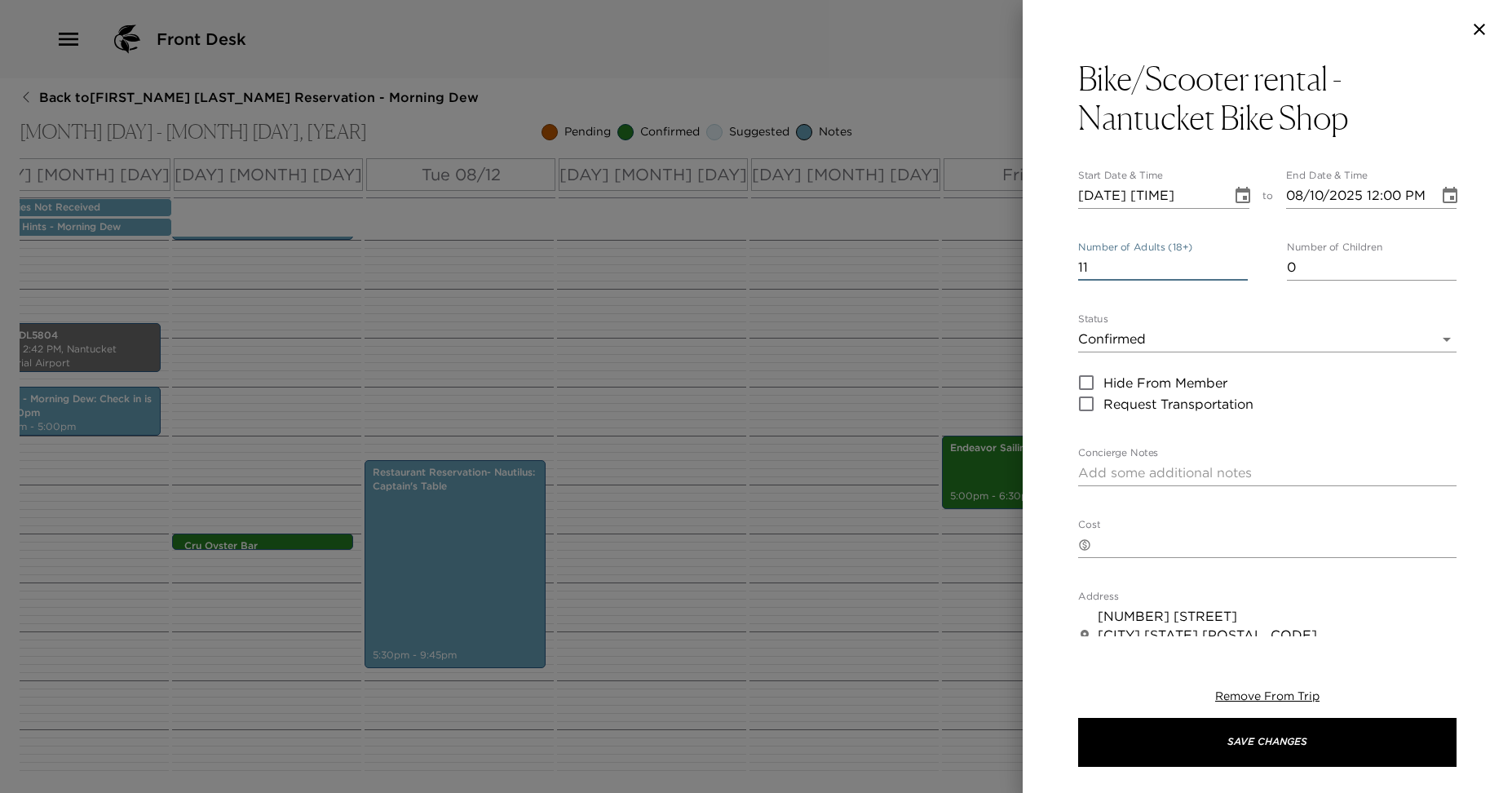 type on "11" 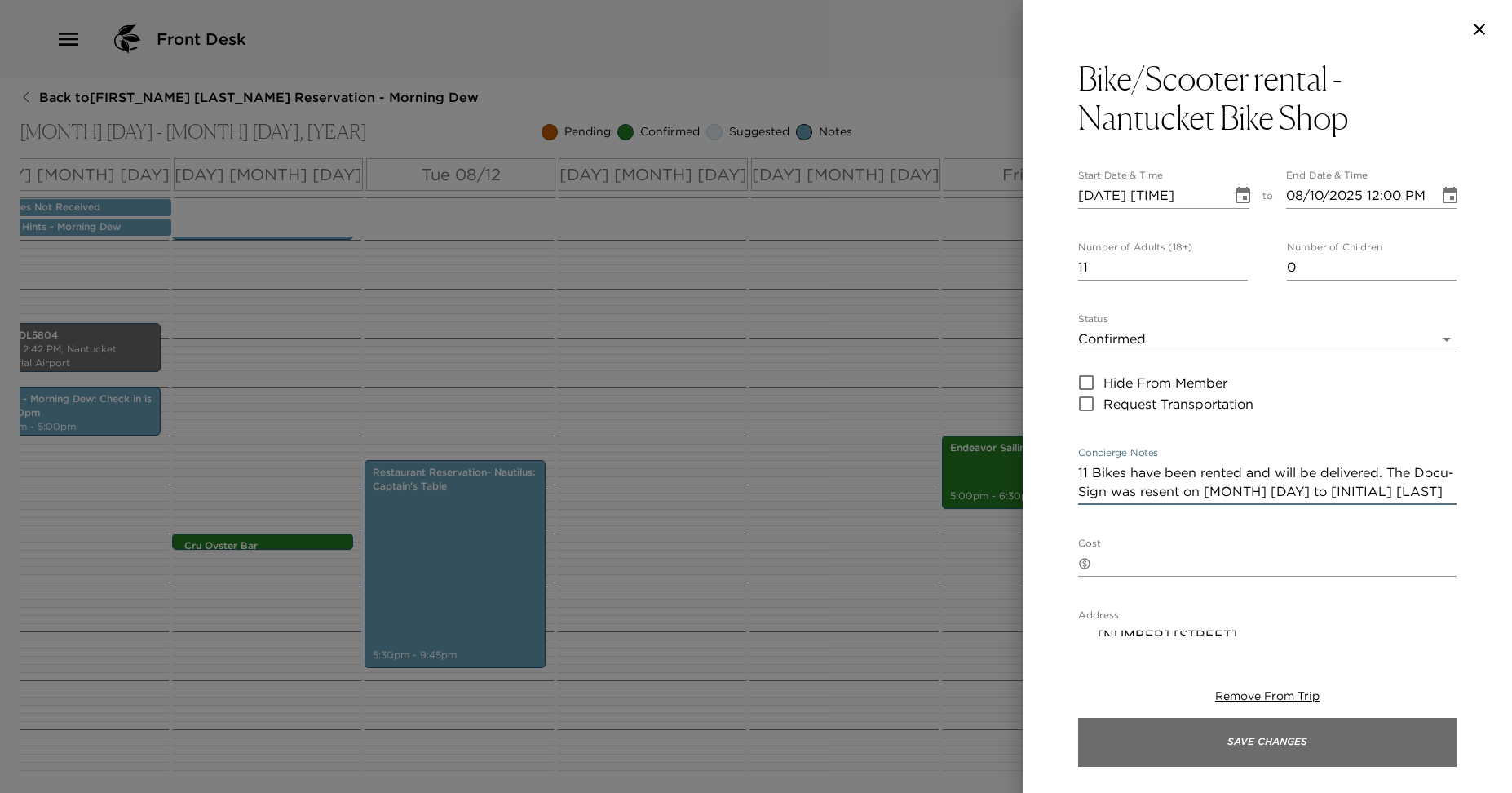 type on "11 Bikes have been rented and will be delivered. The Docu-Sign was resent on [MONTH] [DAY] to [INITIAL] [LAST] email" 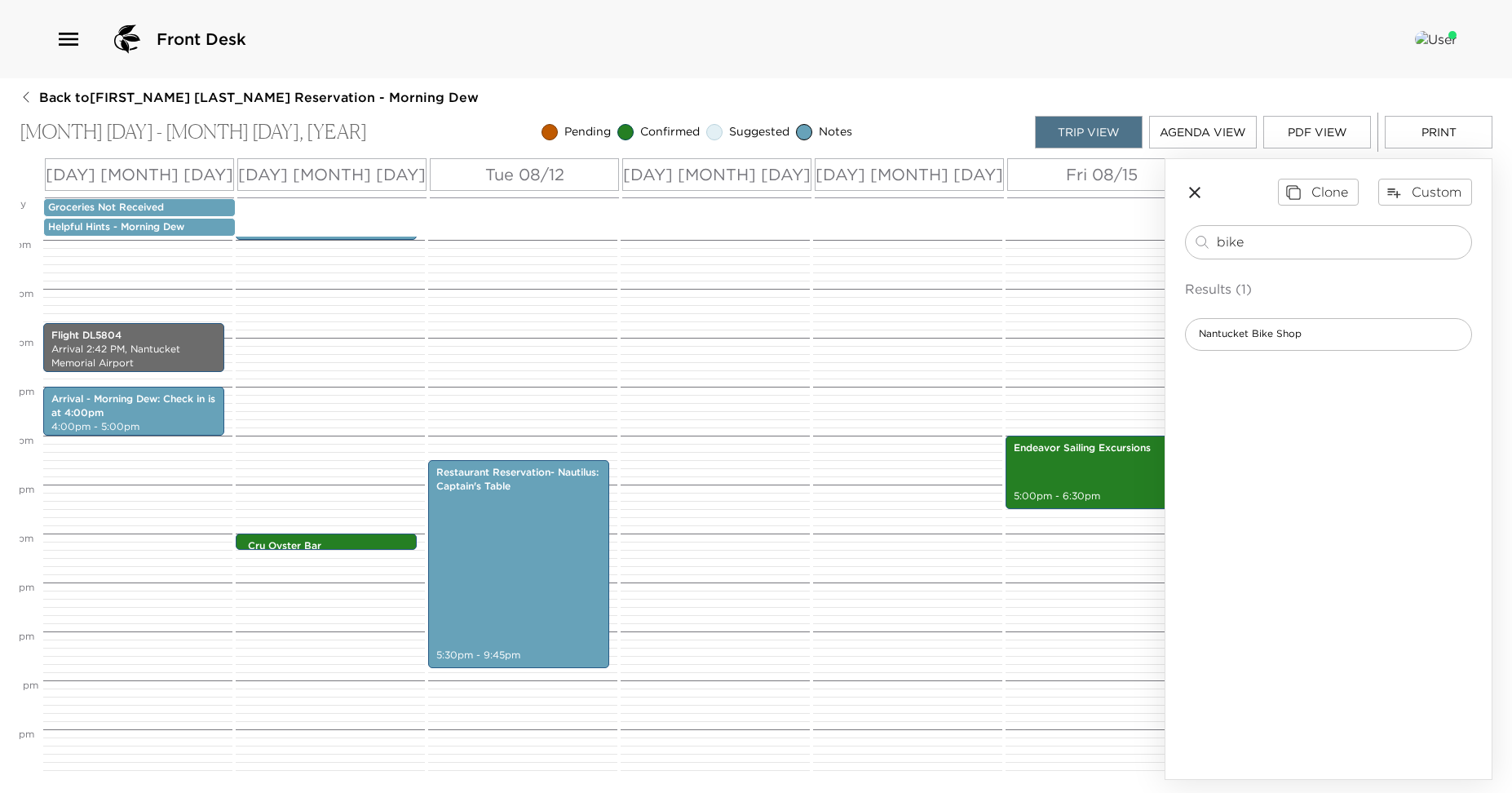 scroll, scrollTop: 0, scrollLeft: 0, axis: both 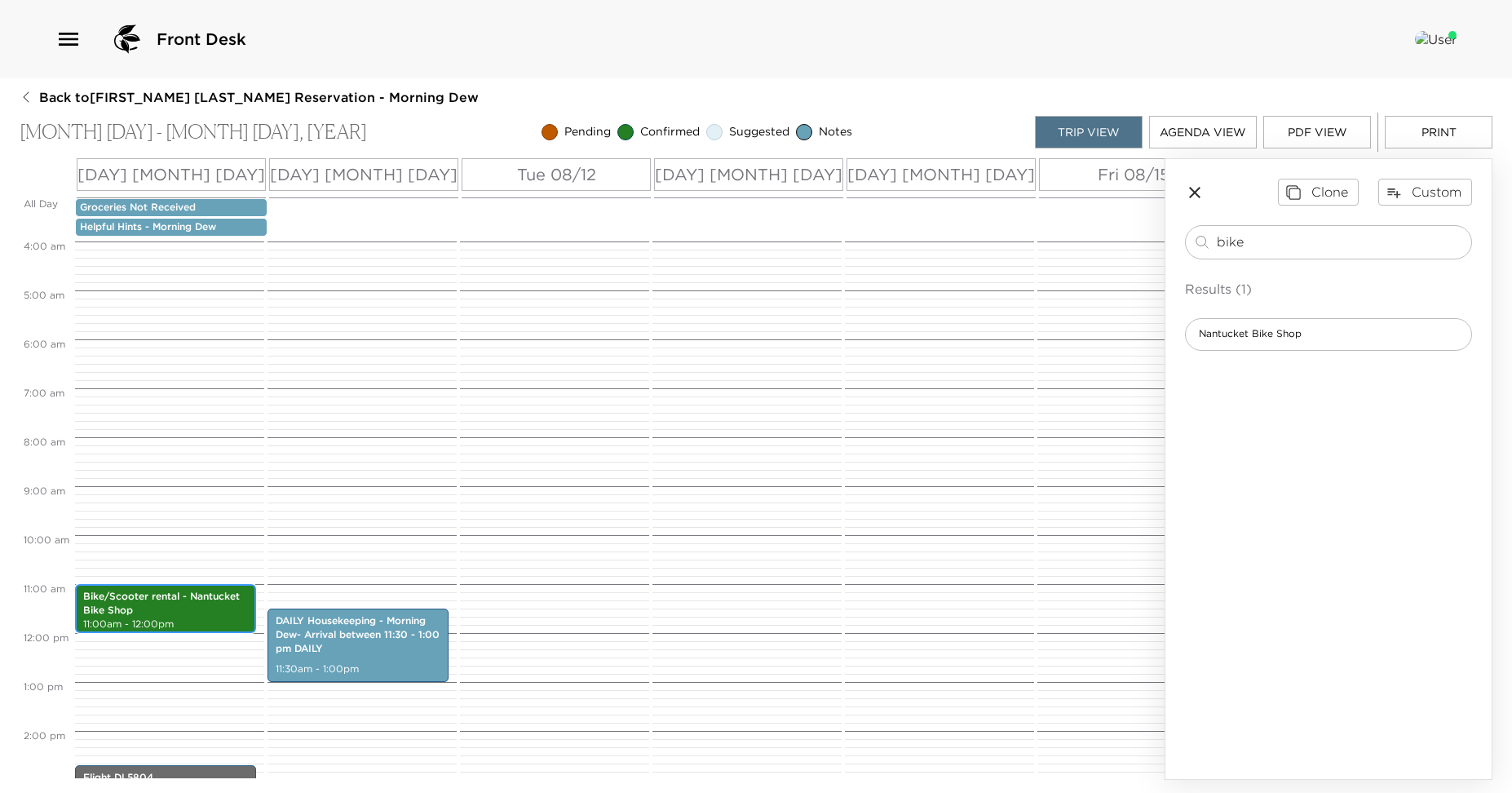 click on "Bike/Scooter rental - Nantucket Bike Shop" at bounding box center [166, 604] 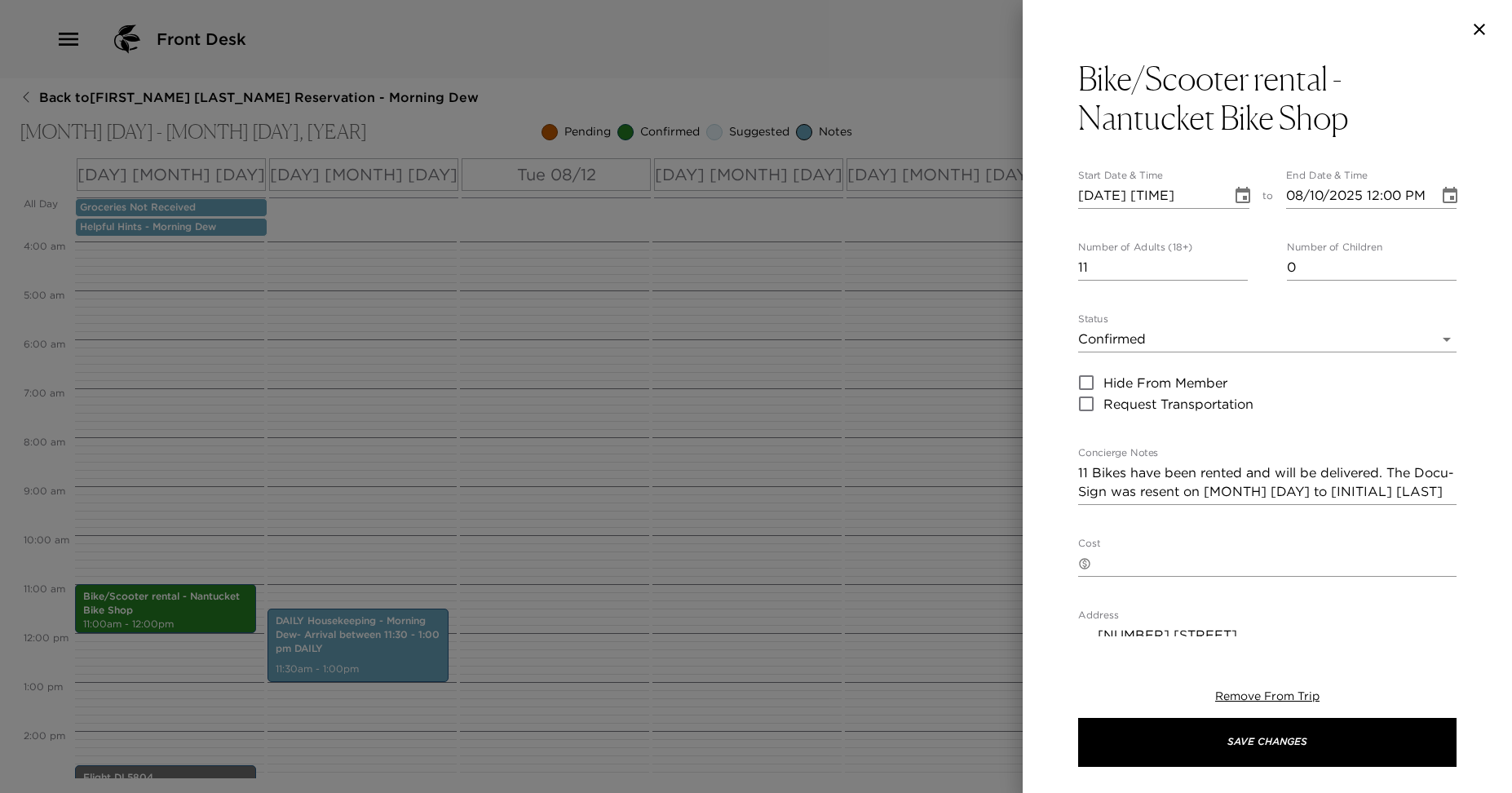 click on "[DATE] [TIME]" at bounding box center [1149, 196] 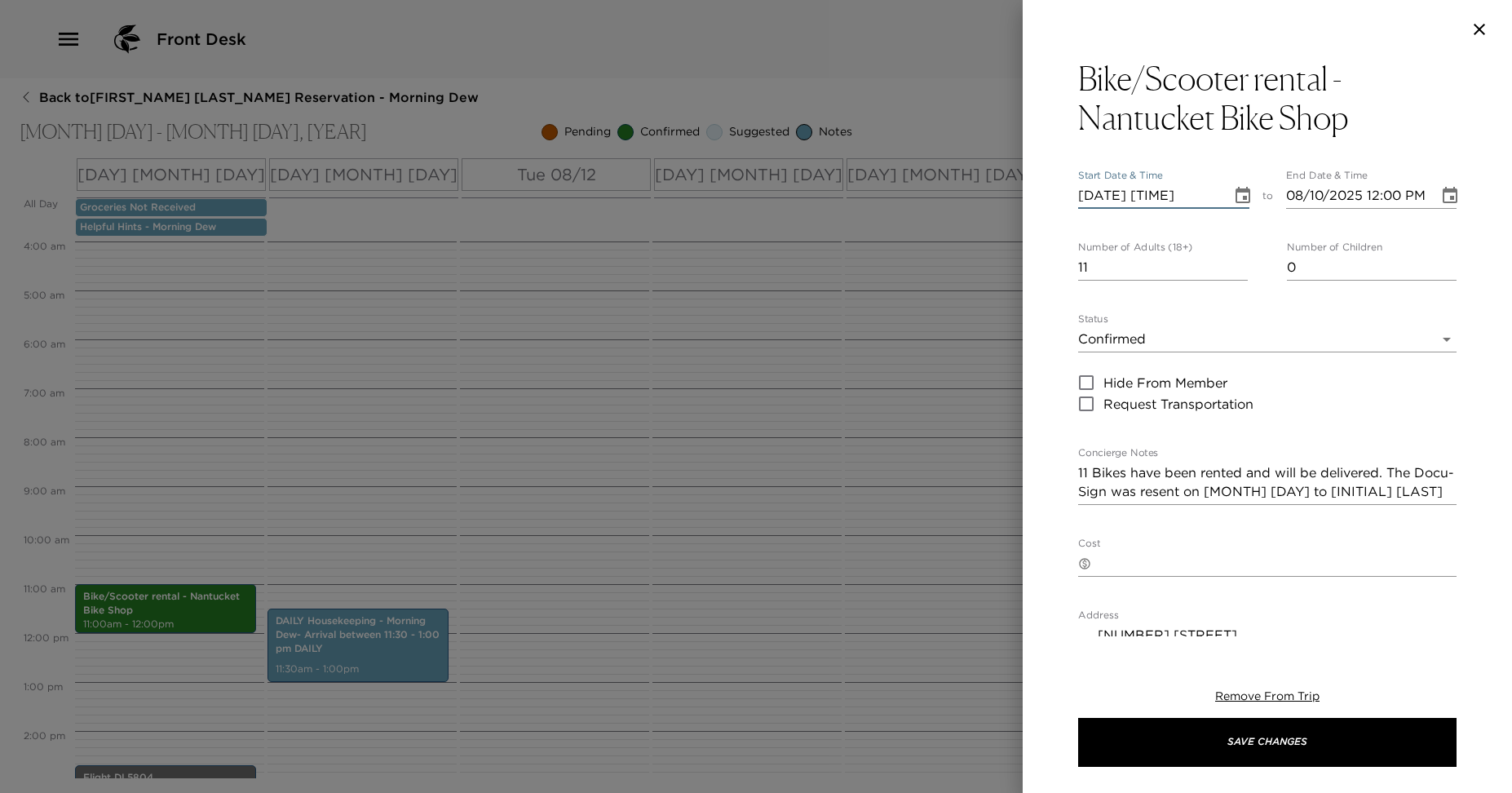 type on "08/10/2025 03:00 PM" 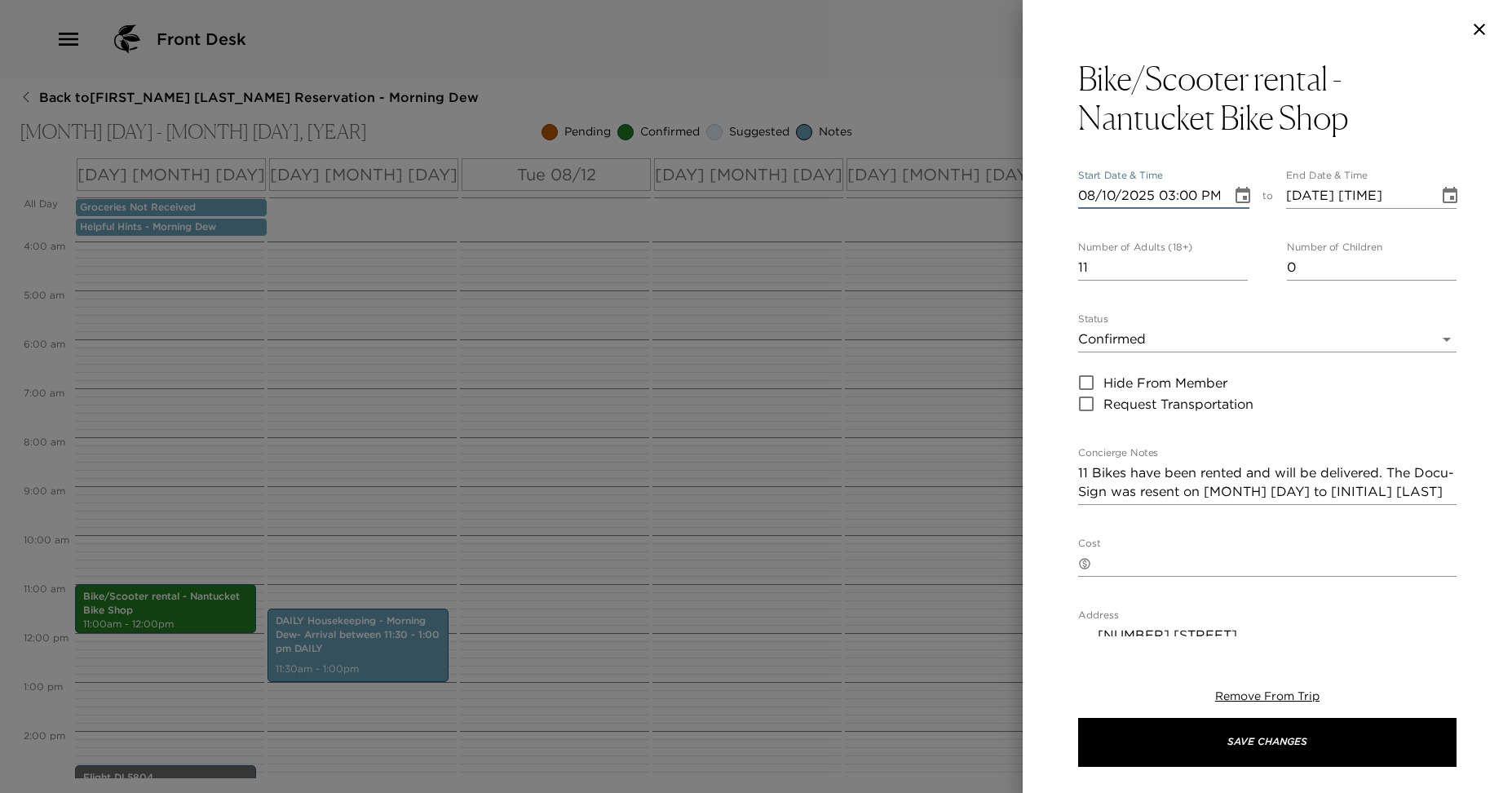 type on "[DATE] [TIME]" 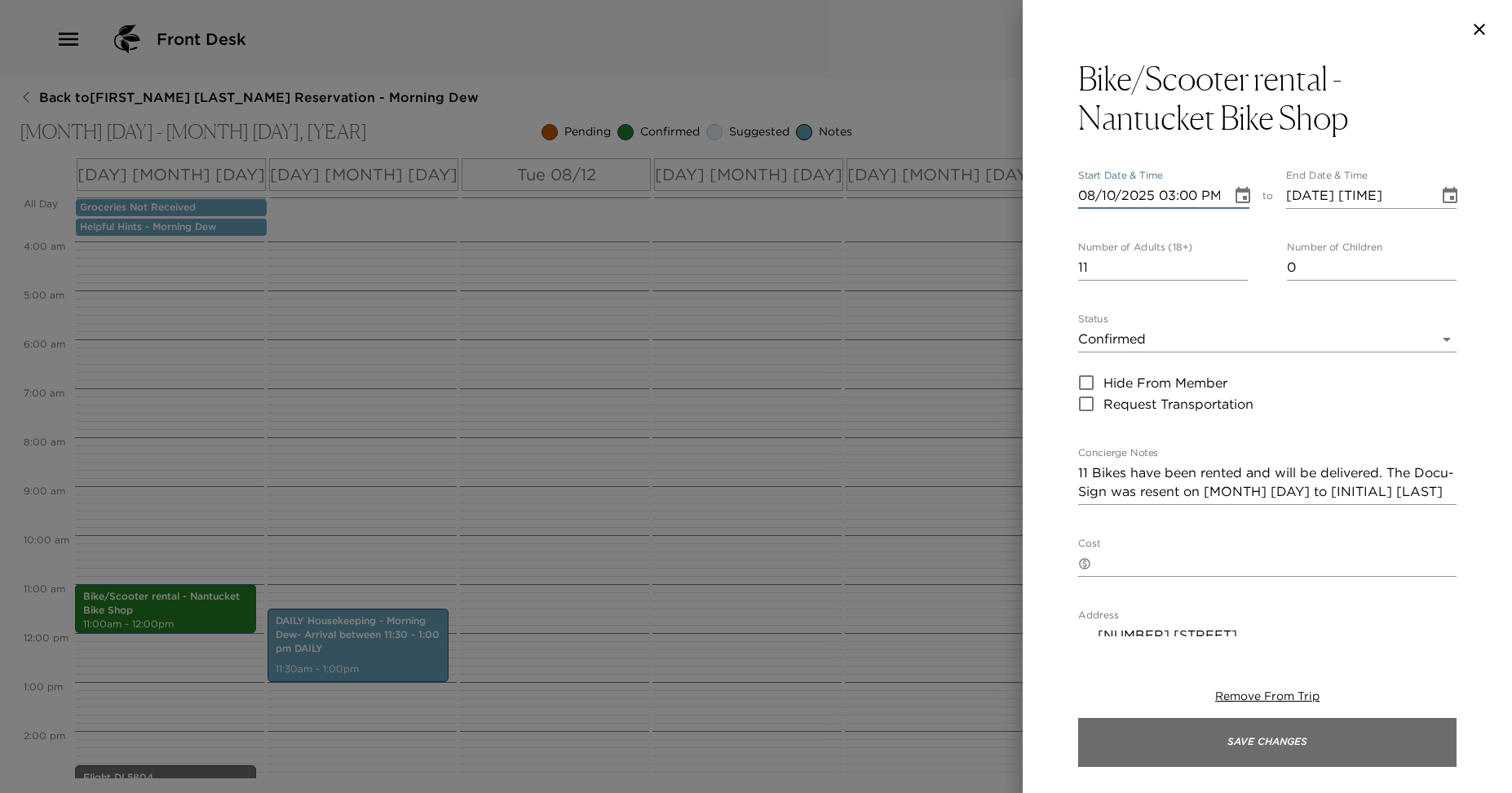 type on "08/10/2025 03:00 PM" 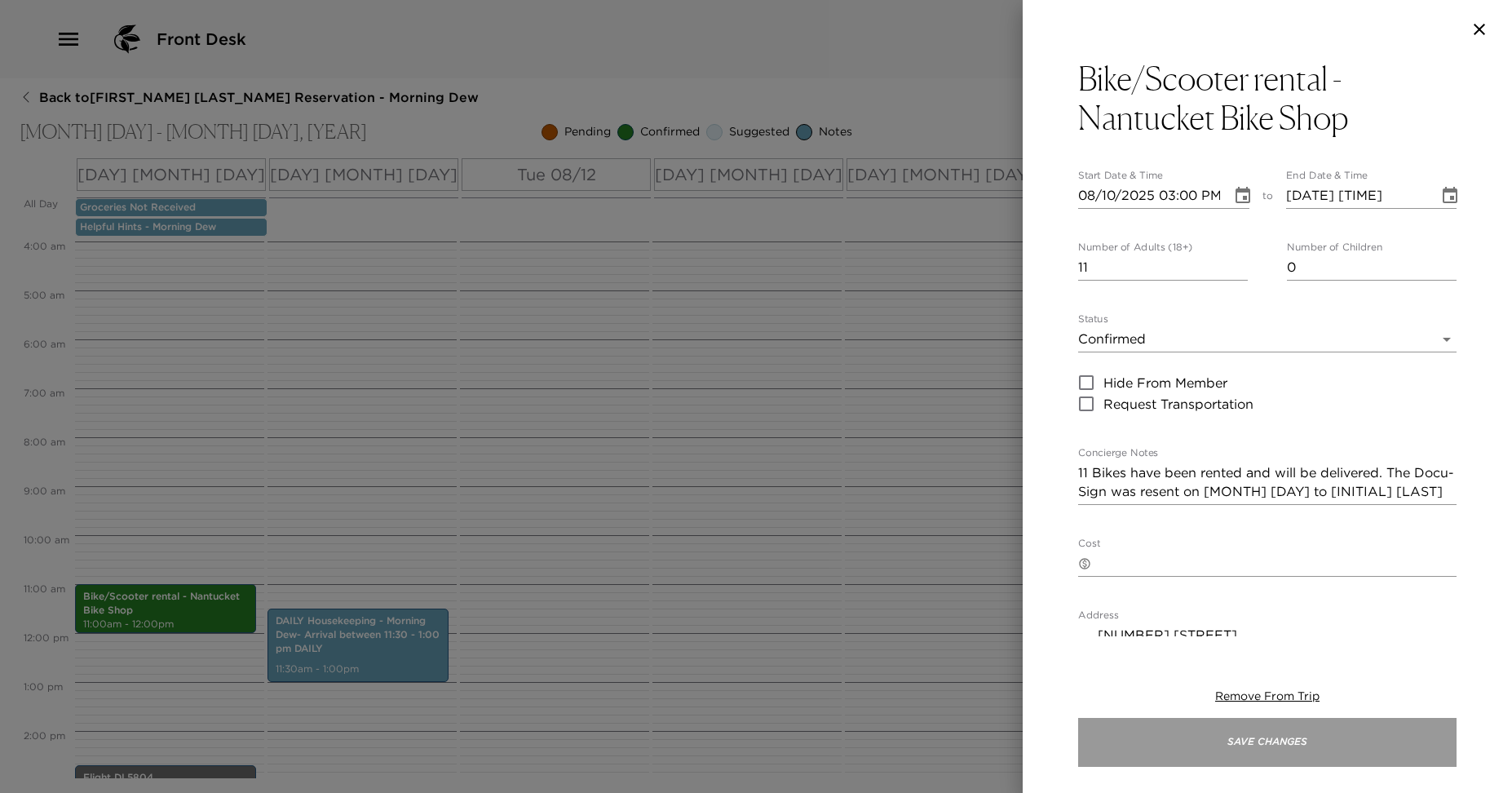 click on "Save Changes" at bounding box center (1267, 742) 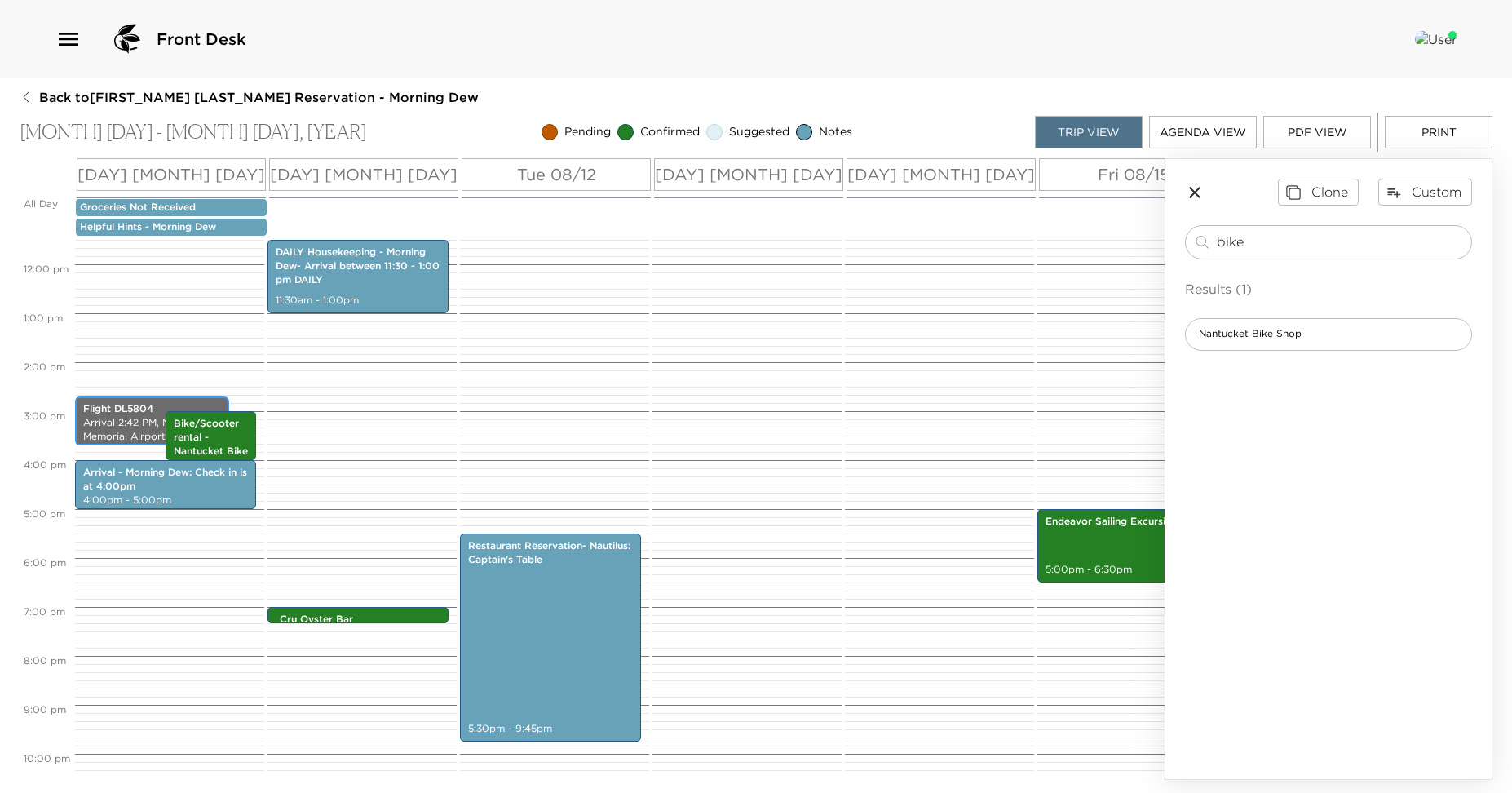 scroll, scrollTop: 600, scrollLeft: 0, axis: vertical 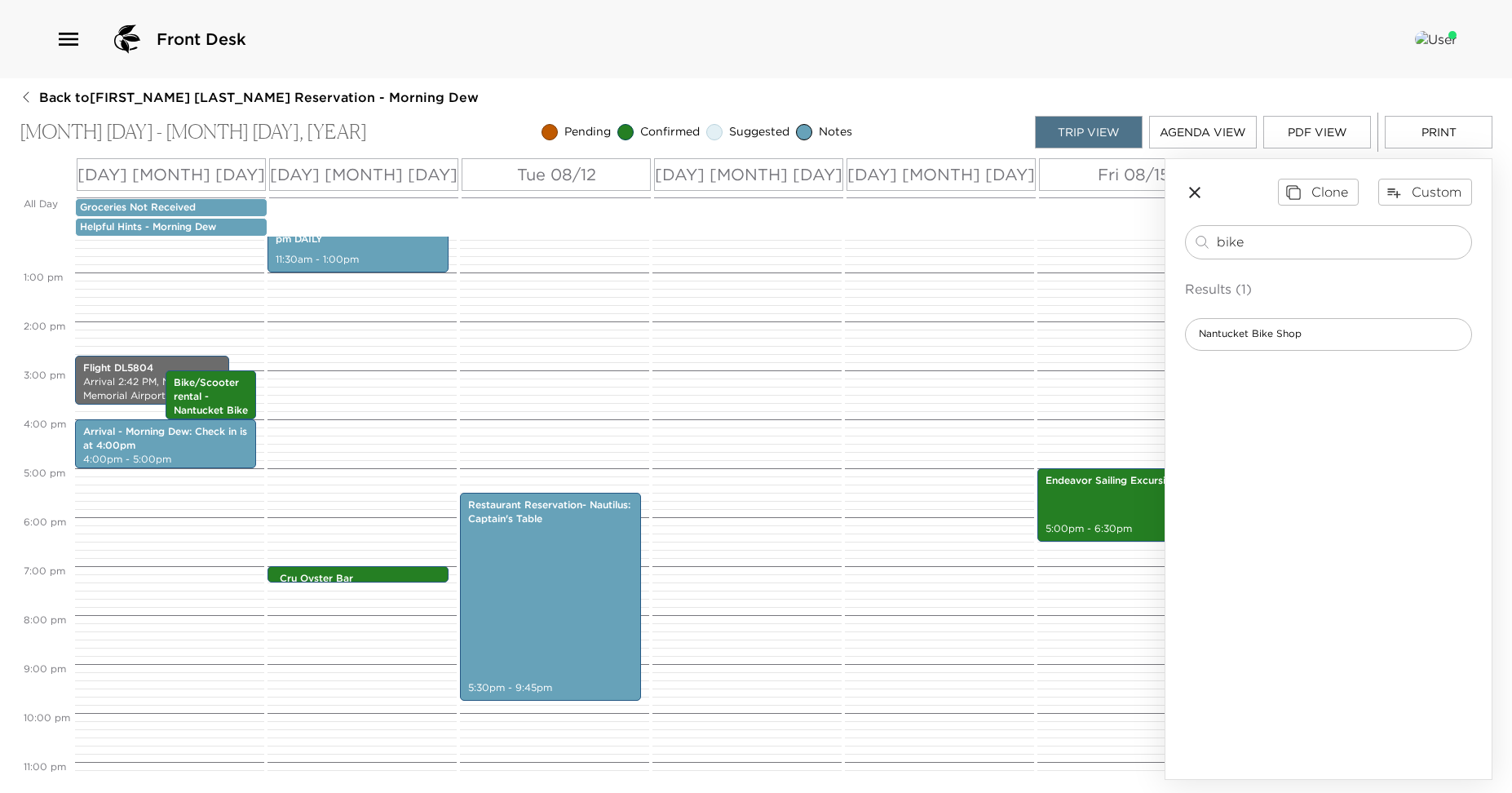 click 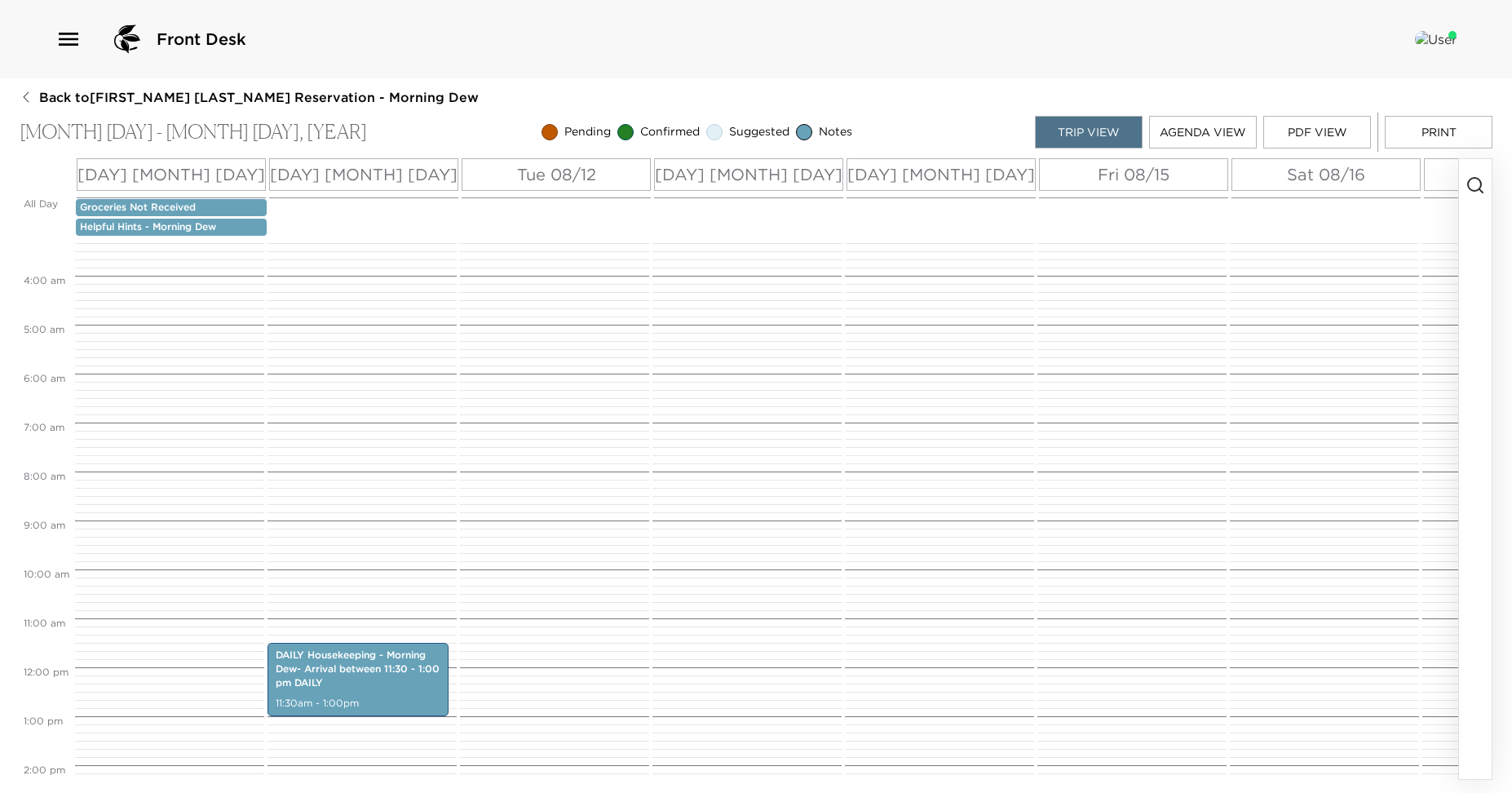 scroll, scrollTop: 137, scrollLeft: 0, axis: vertical 